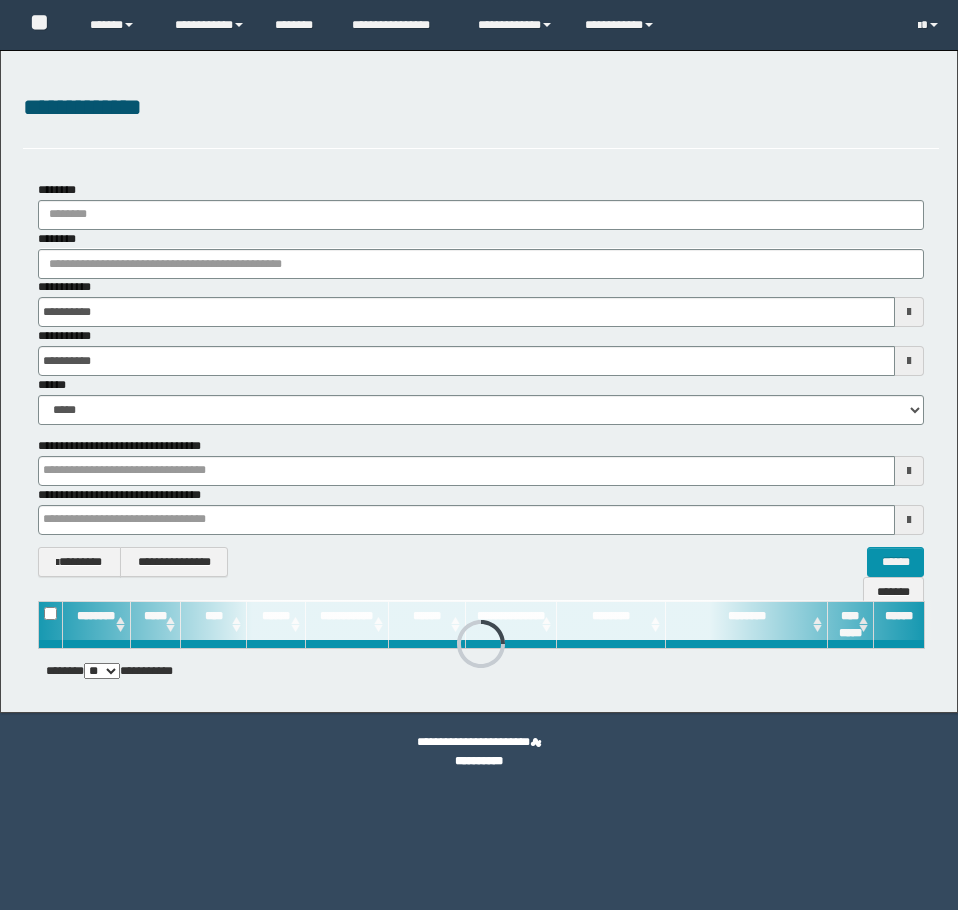 scroll, scrollTop: 0, scrollLeft: 0, axis: both 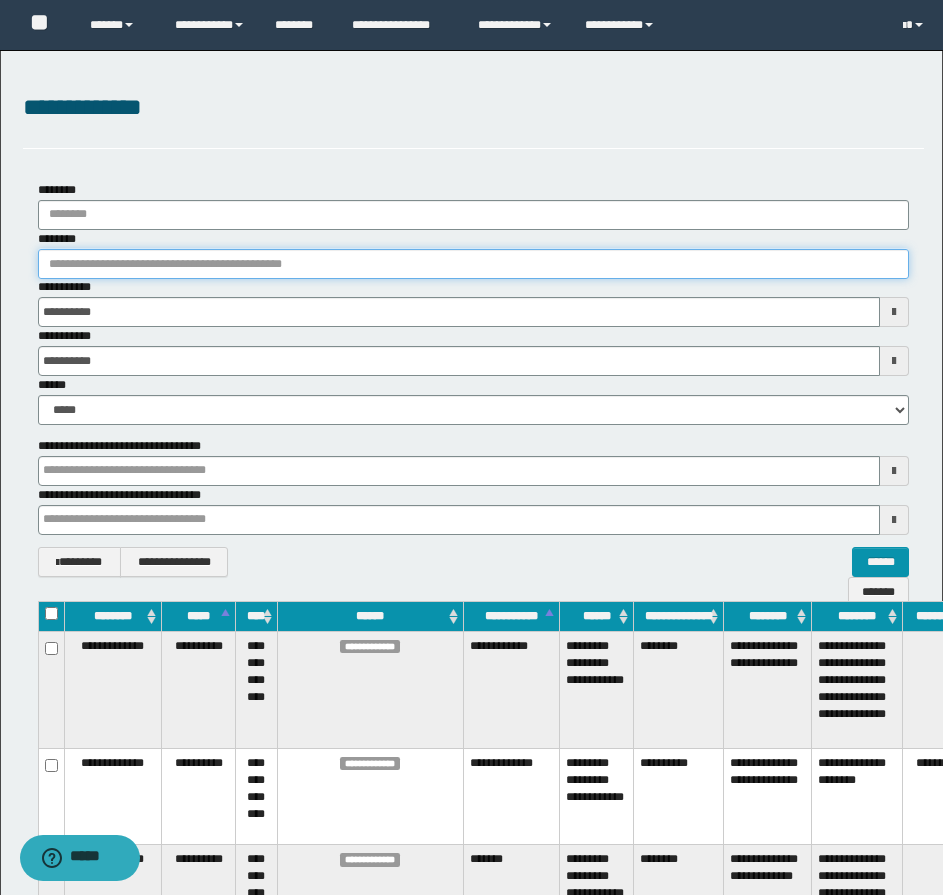 click on "********" at bounding box center (473, 264) 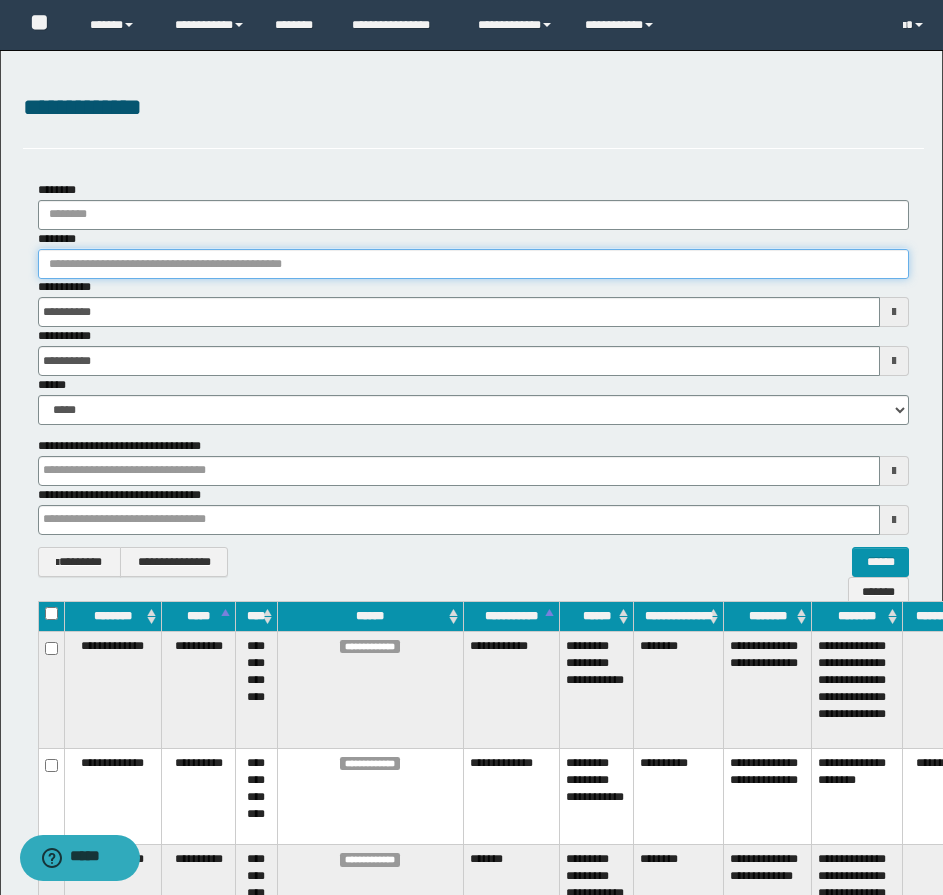 paste on "**********" 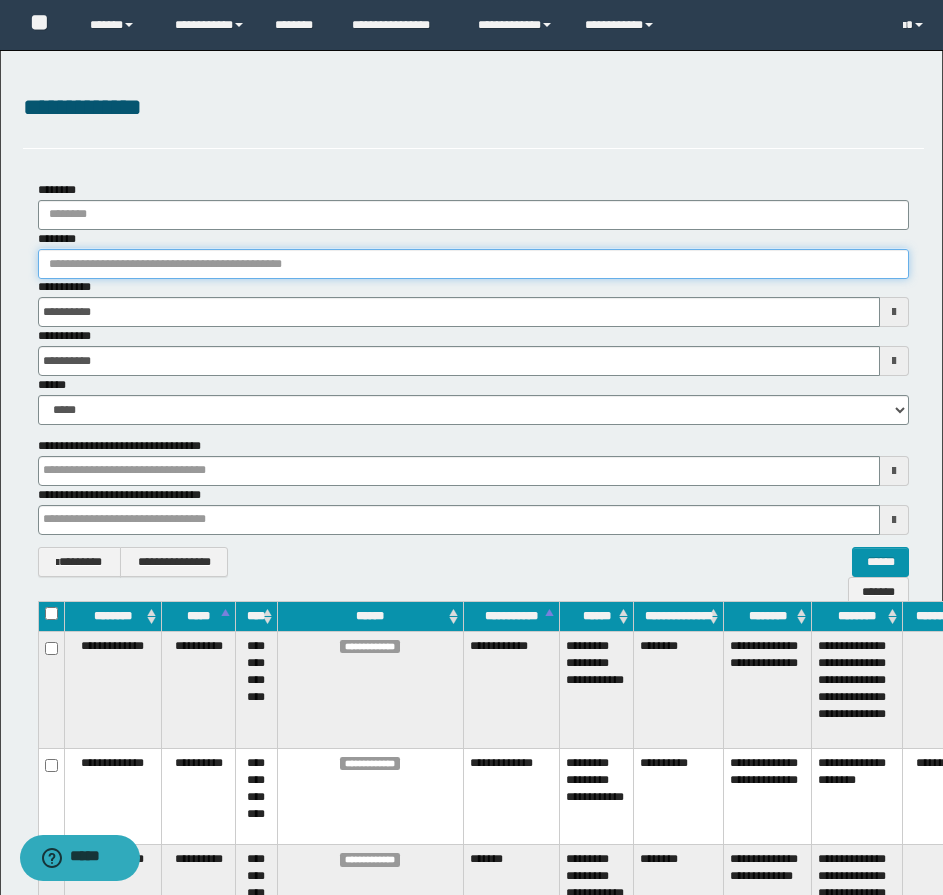 type on "**********" 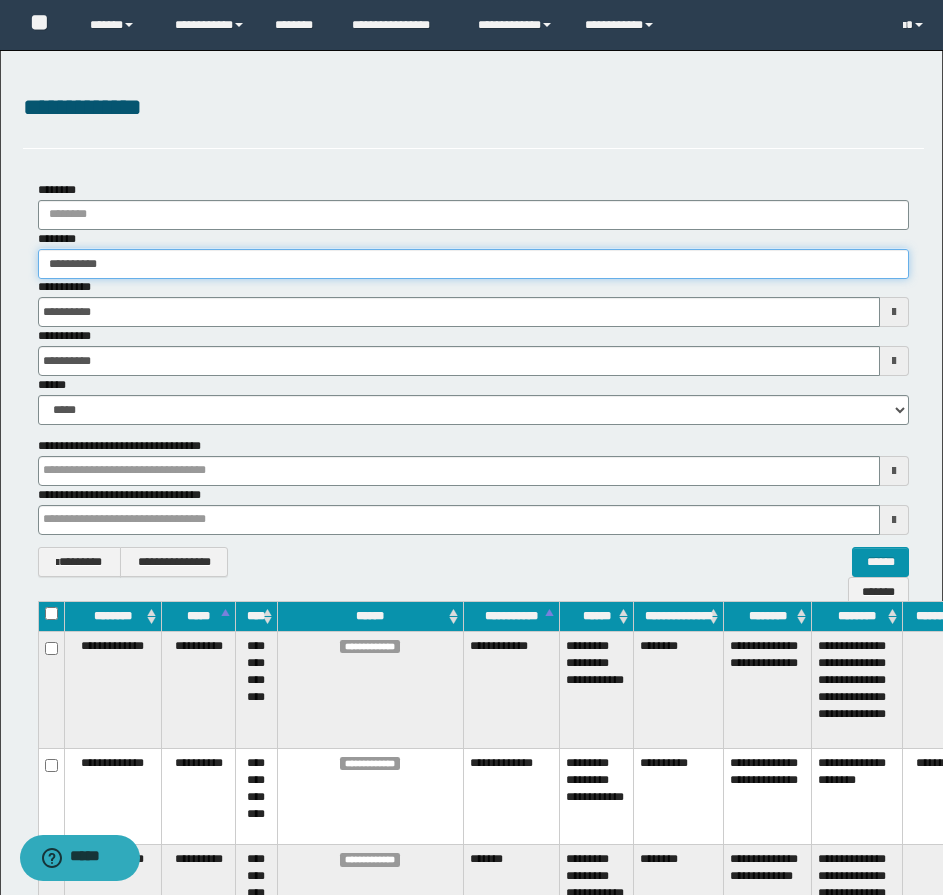 type on "**********" 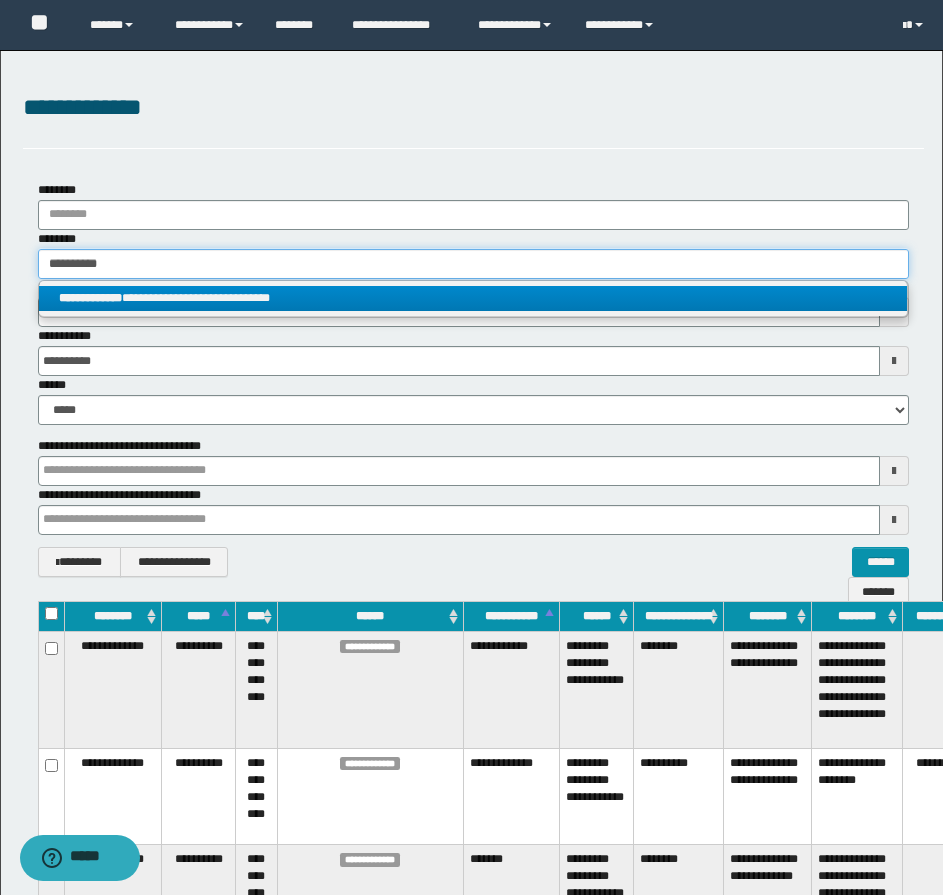 type on "**********" 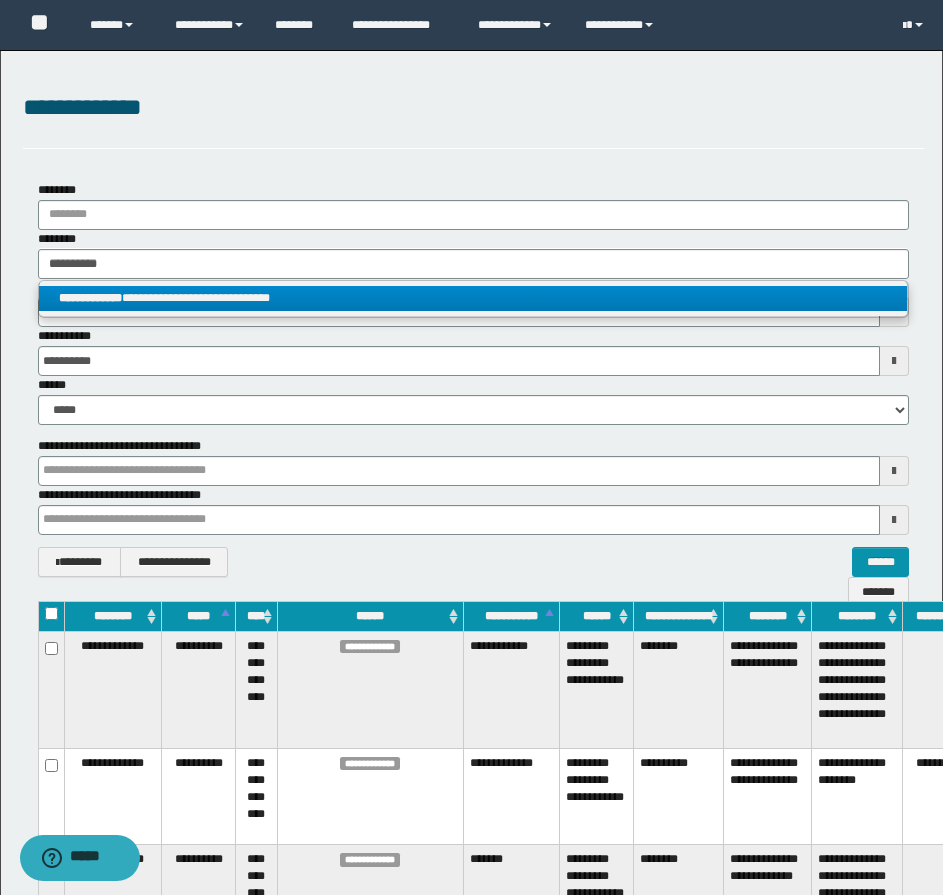 click on "**********" at bounding box center (473, 298) 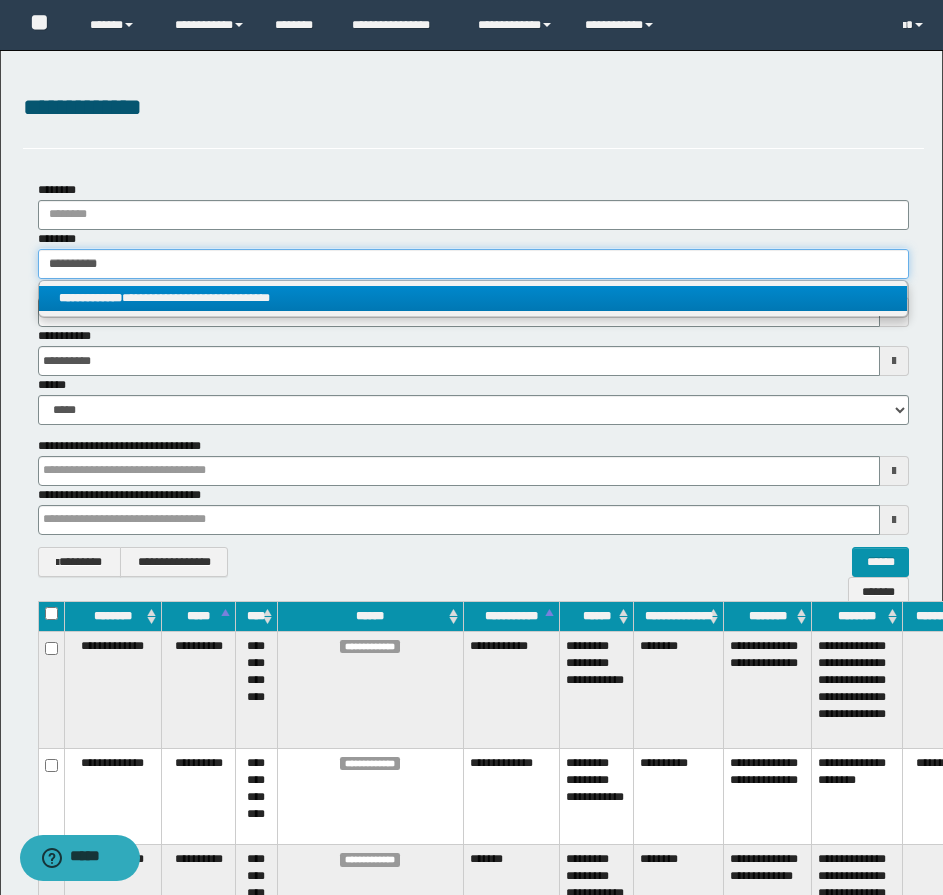 type 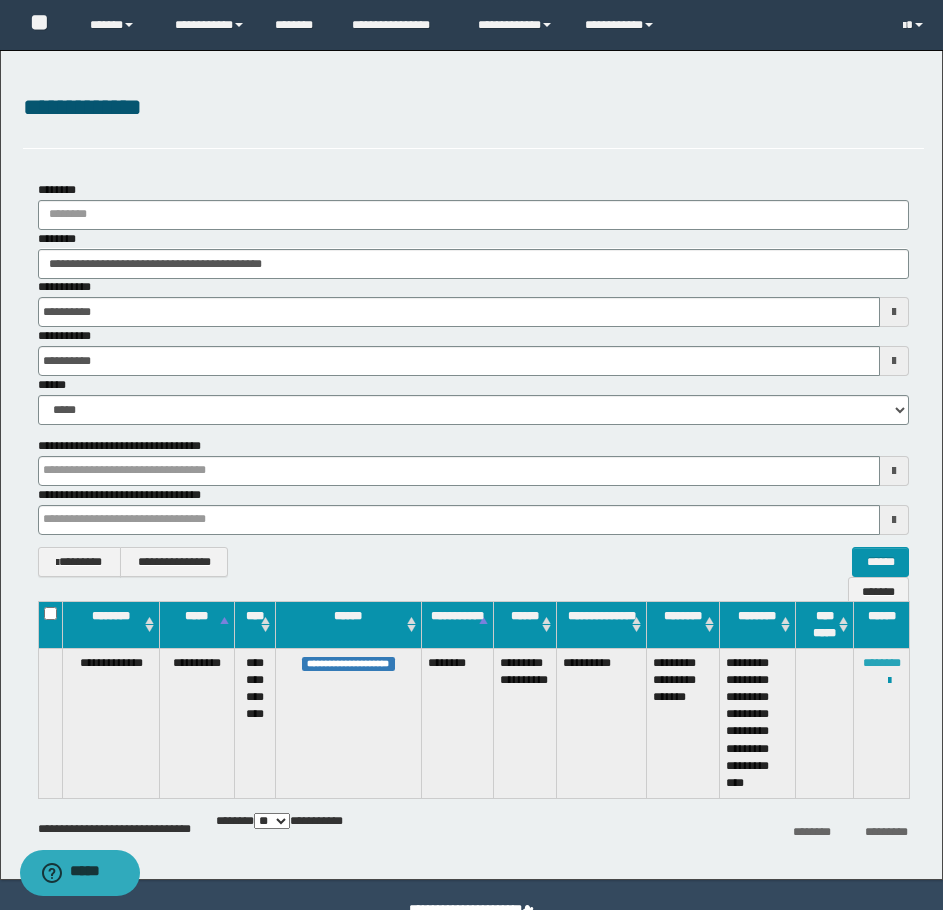 click on "********" at bounding box center [882, 663] 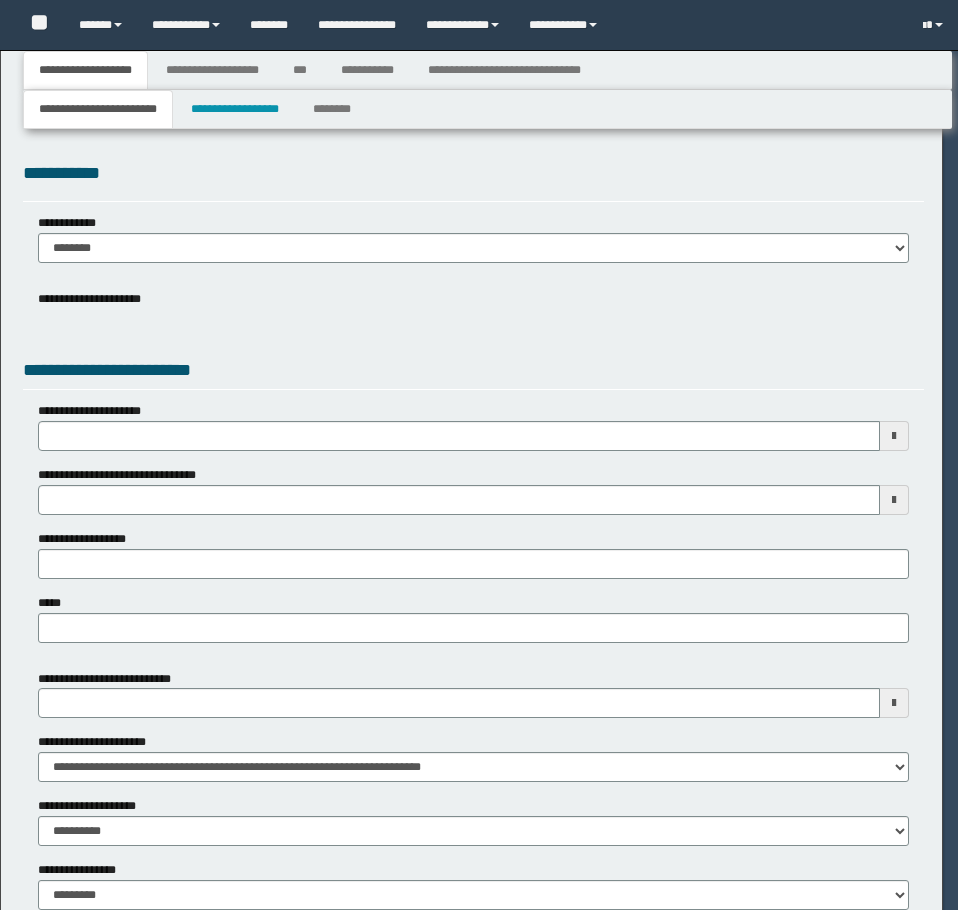 scroll, scrollTop: 0, scrollLeft: 0, axis: both 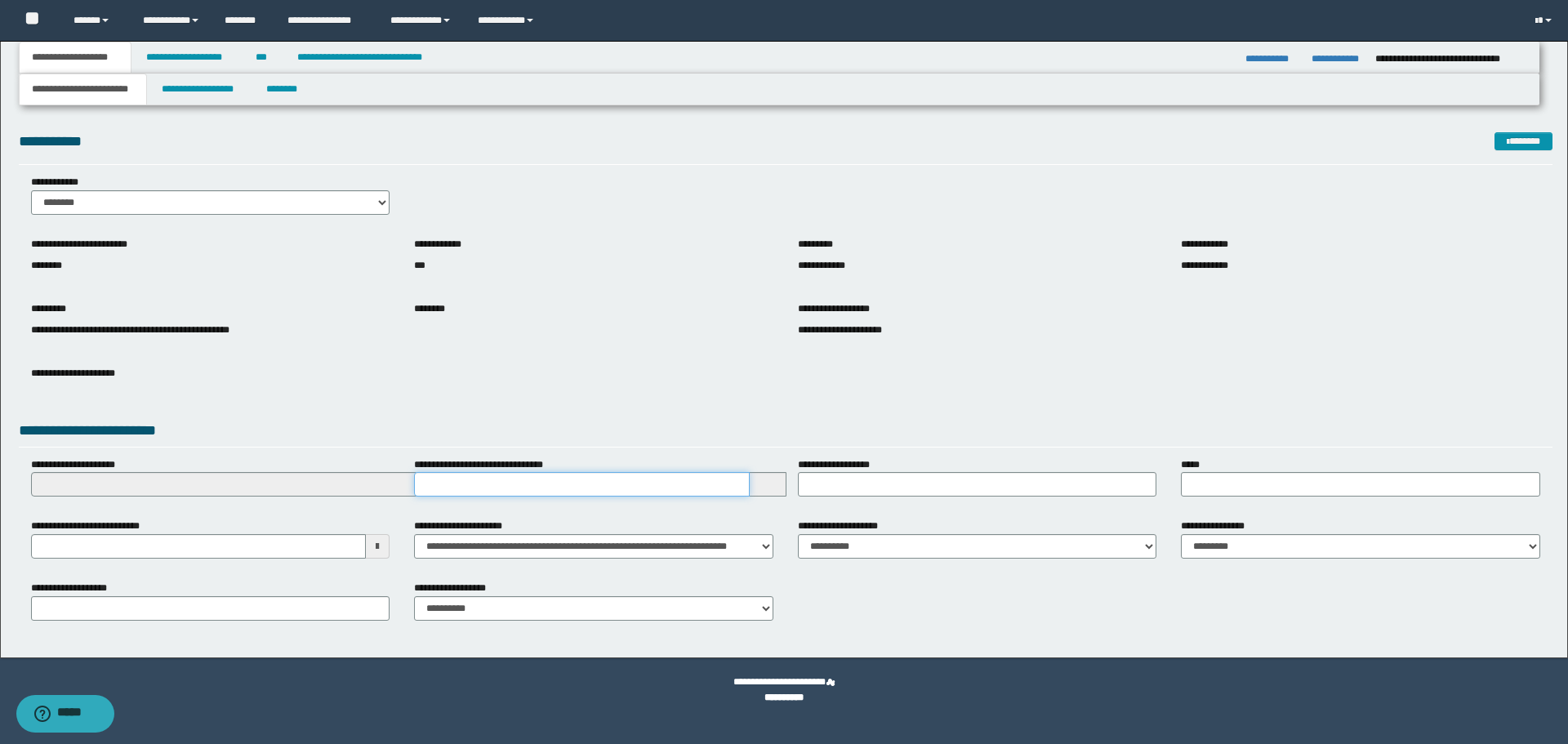click on "**********" at bounding box center (581, 484) 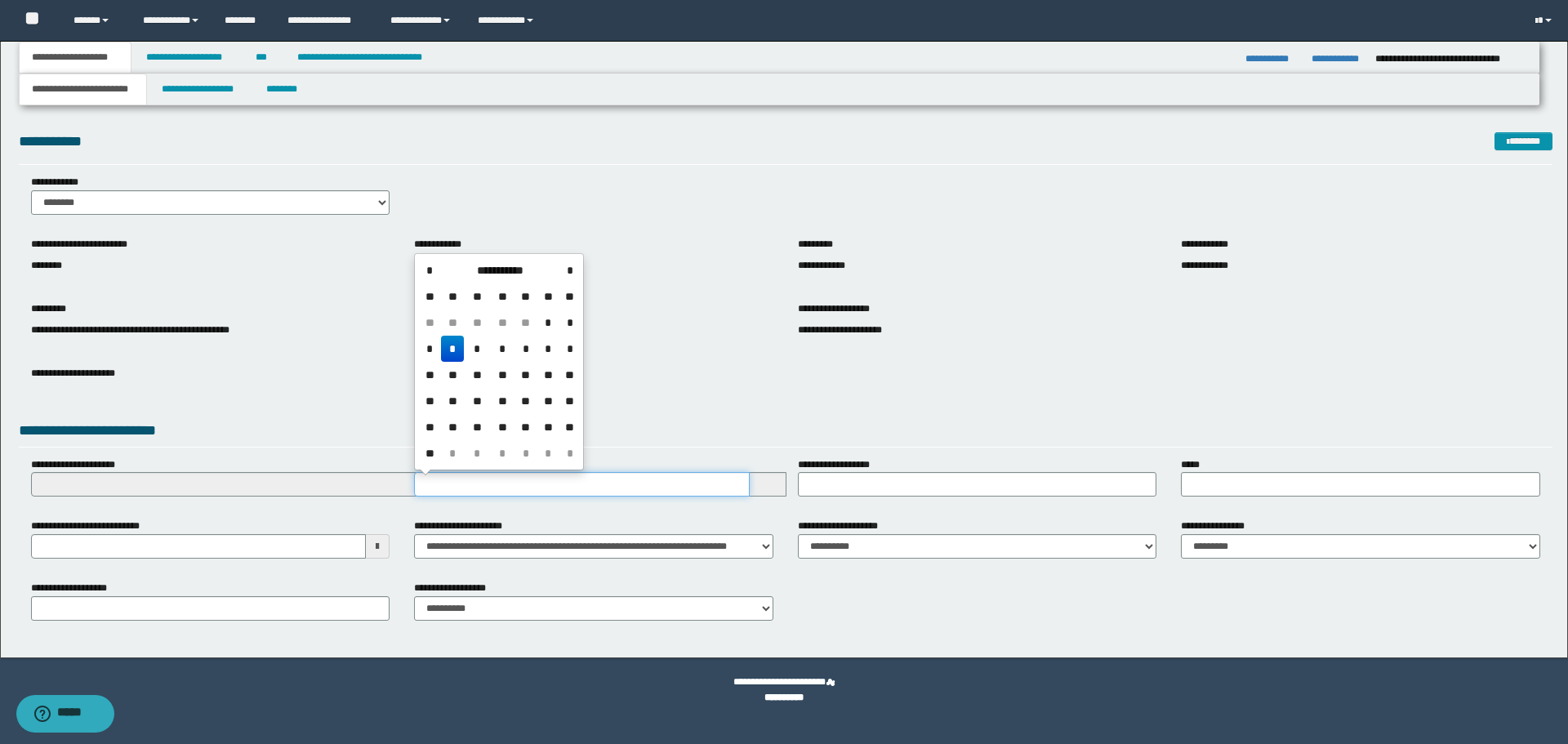 type on "**********" 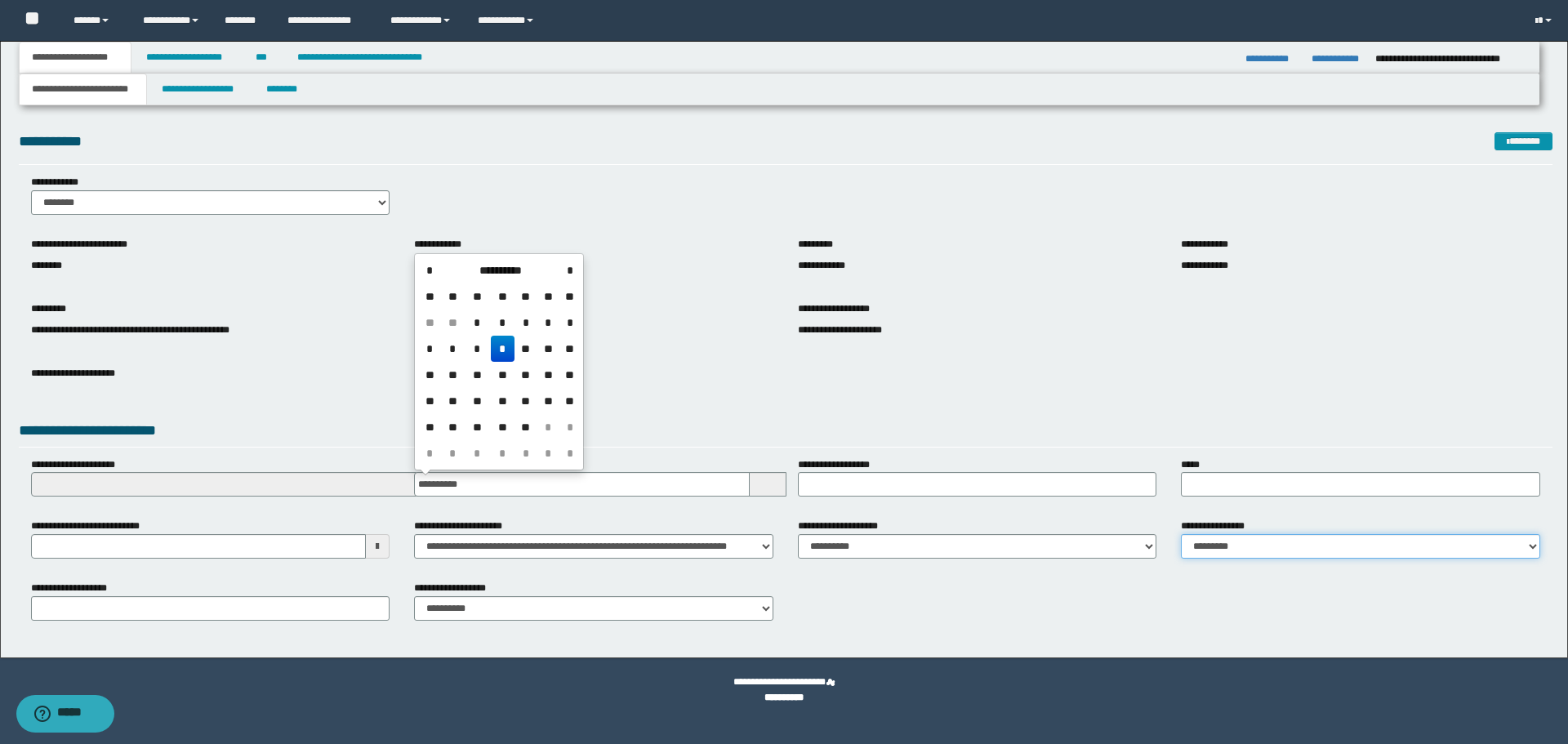 click on "**********" at bounding box center [1361, 546] 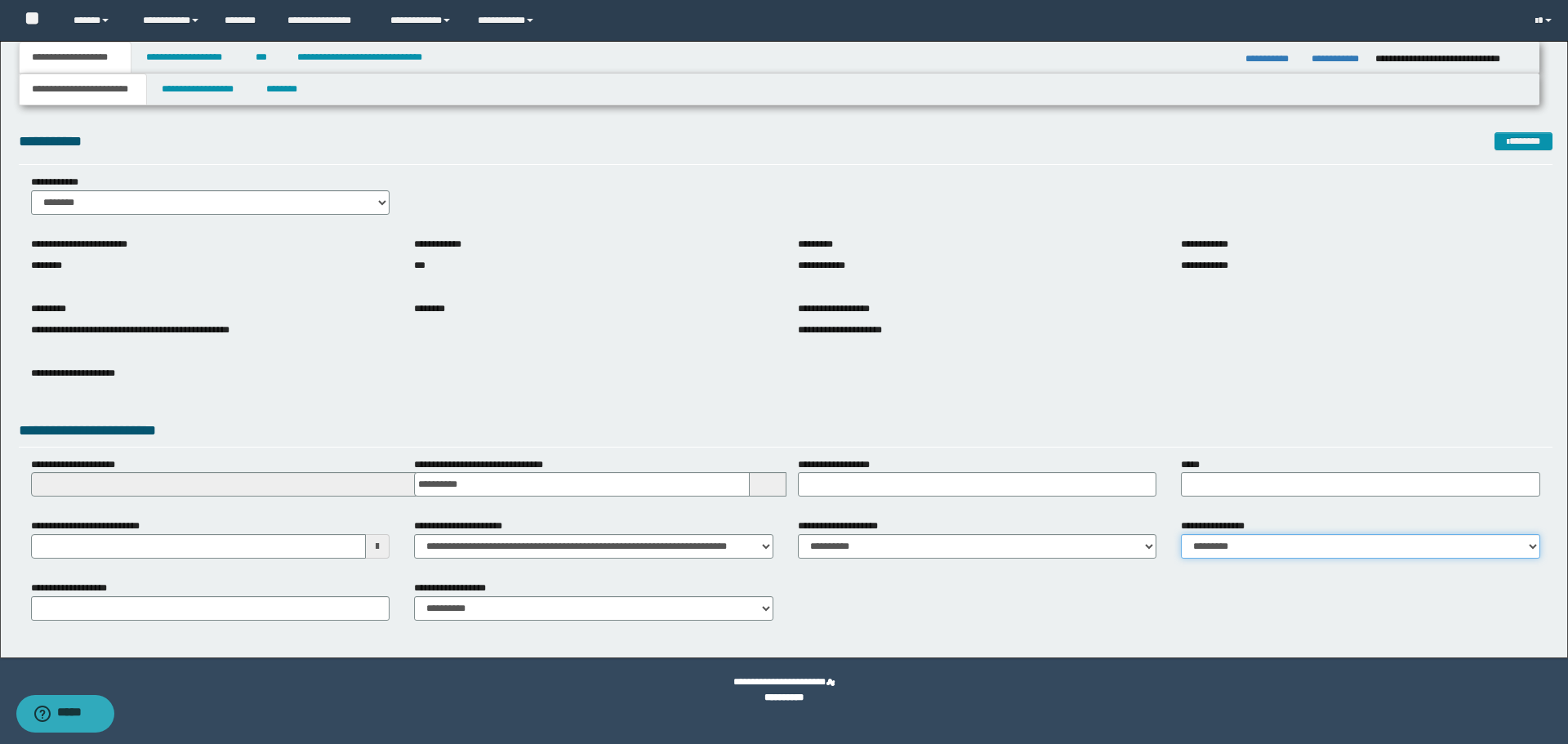 select on "*" 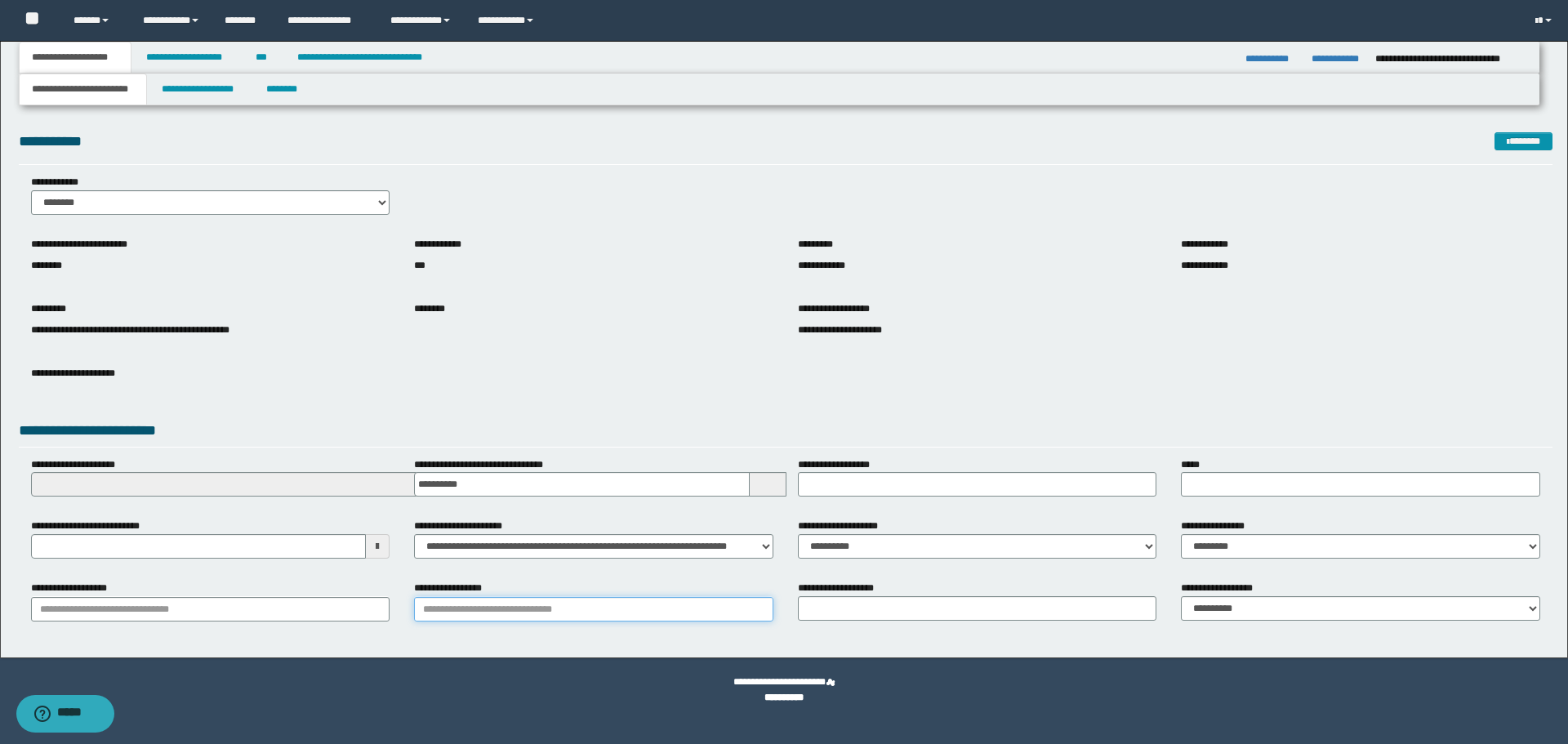 click on "**********" at bounding box center [594, 609] 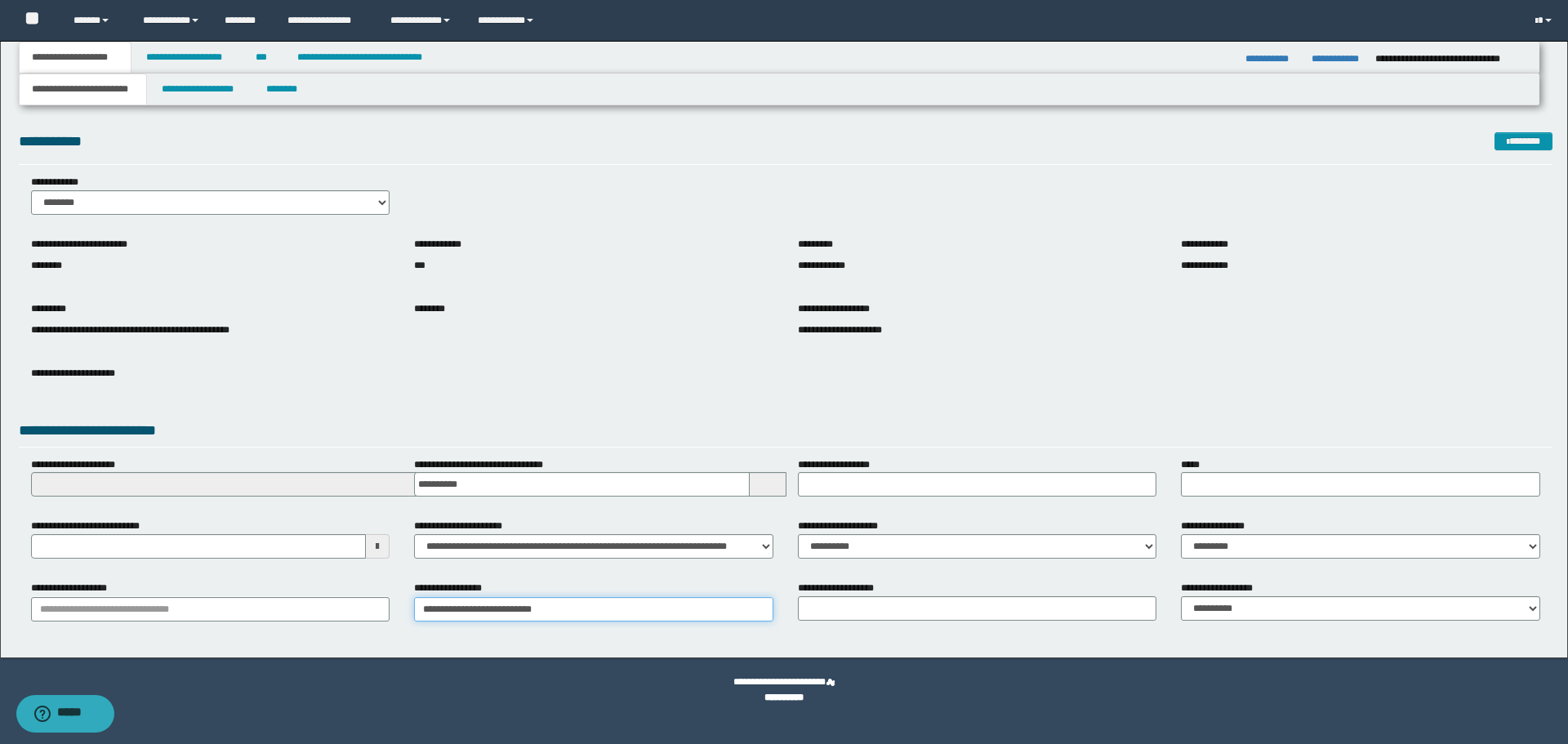 type on "**********" 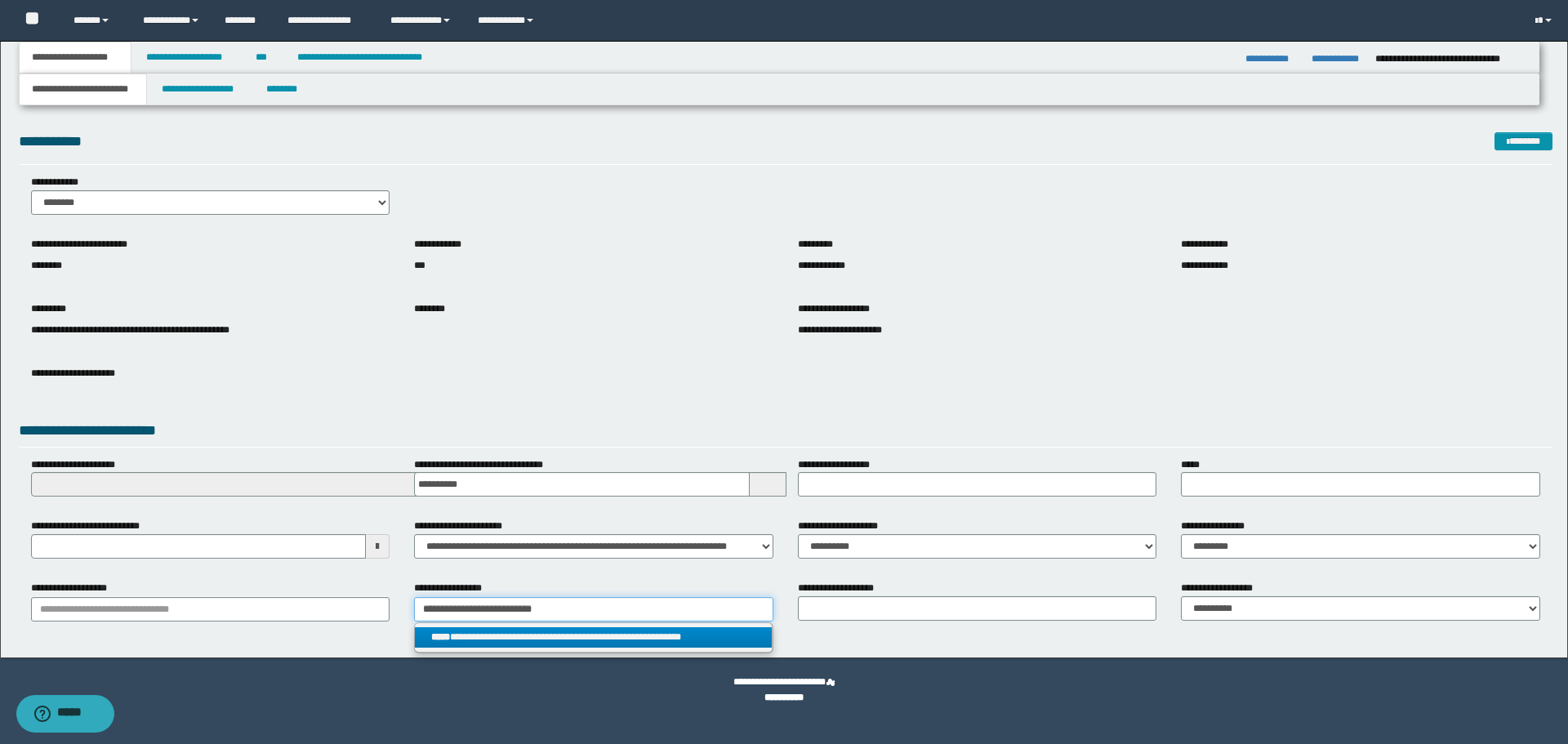 type on "**********" 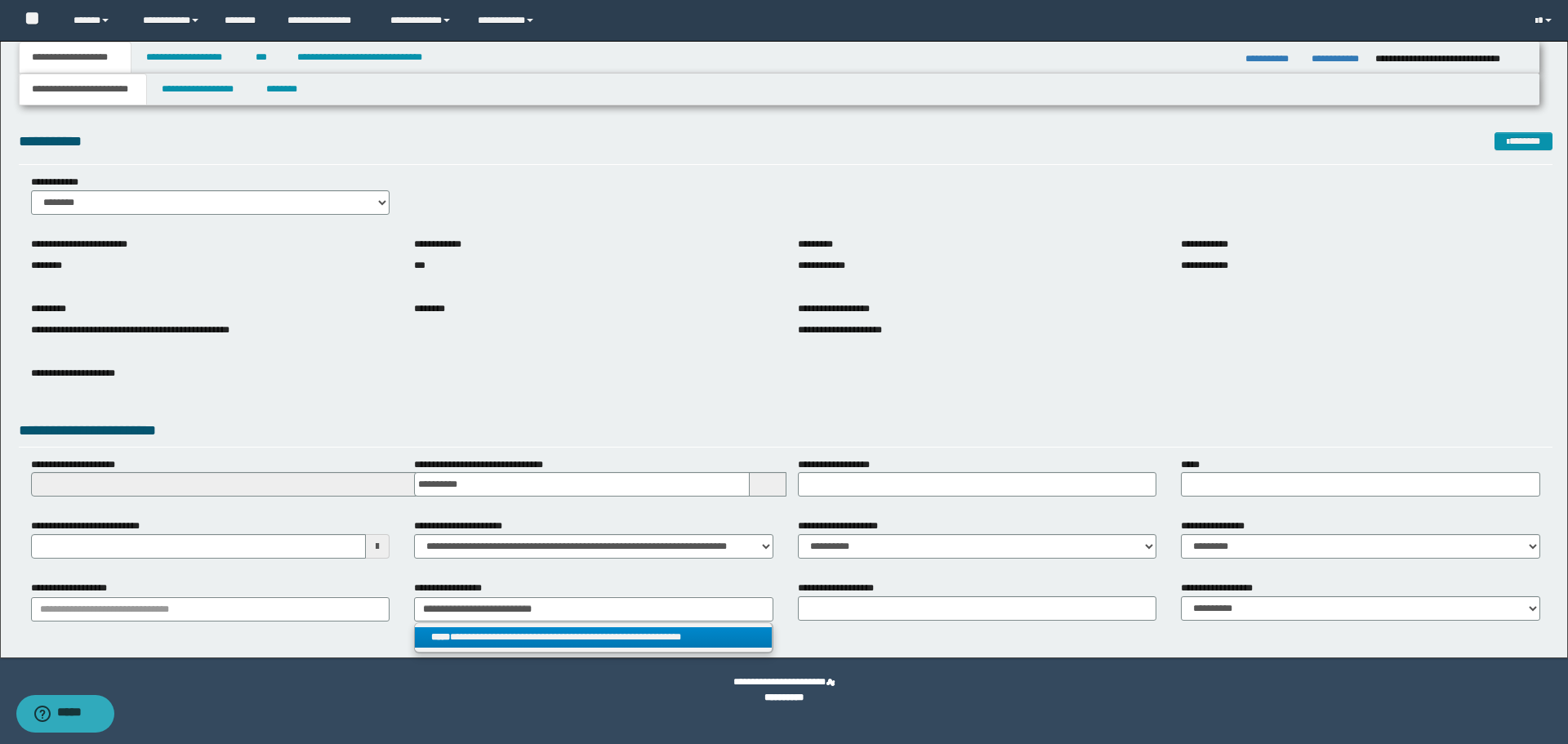 click on "**********" at bounding box center (593, 637) 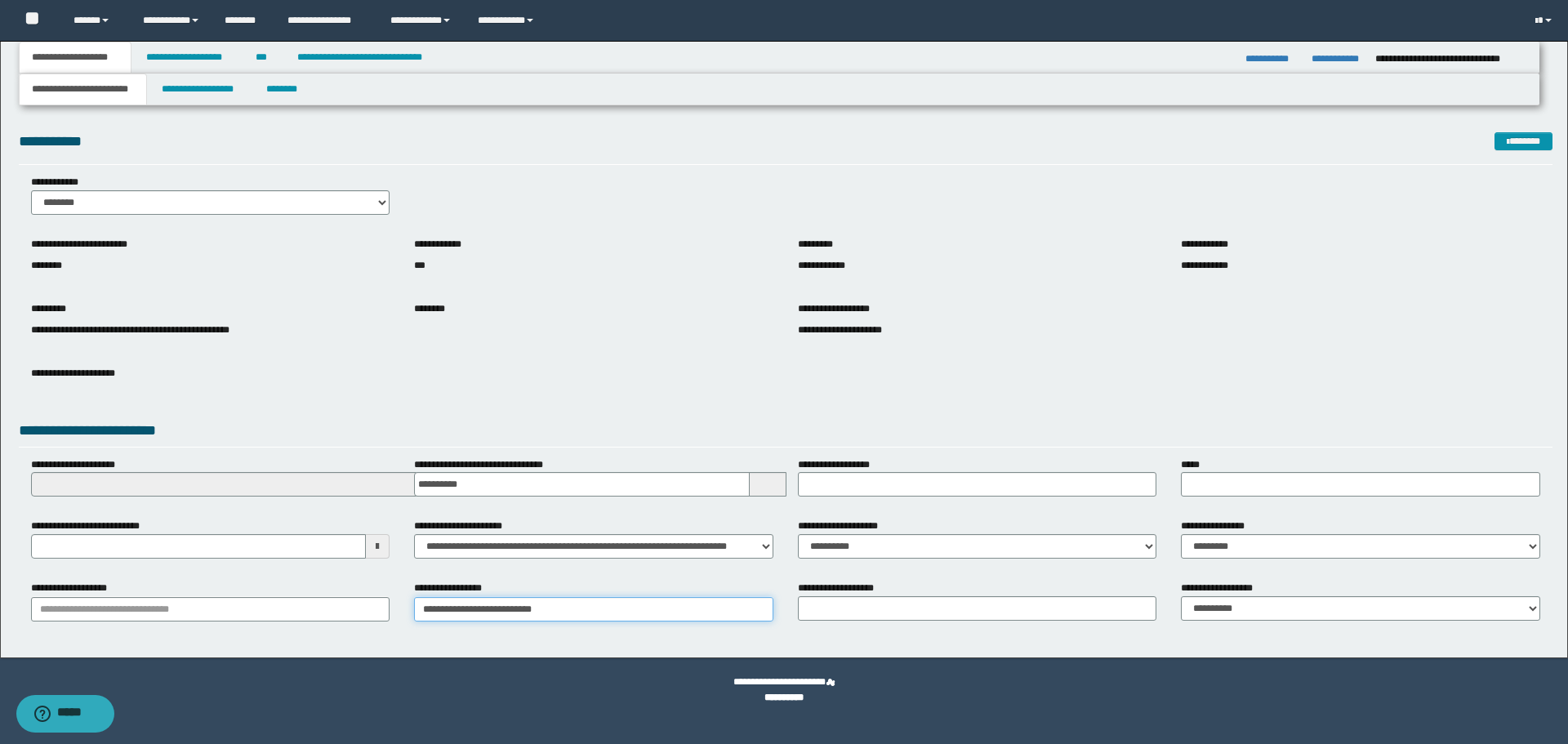 type on "**********" 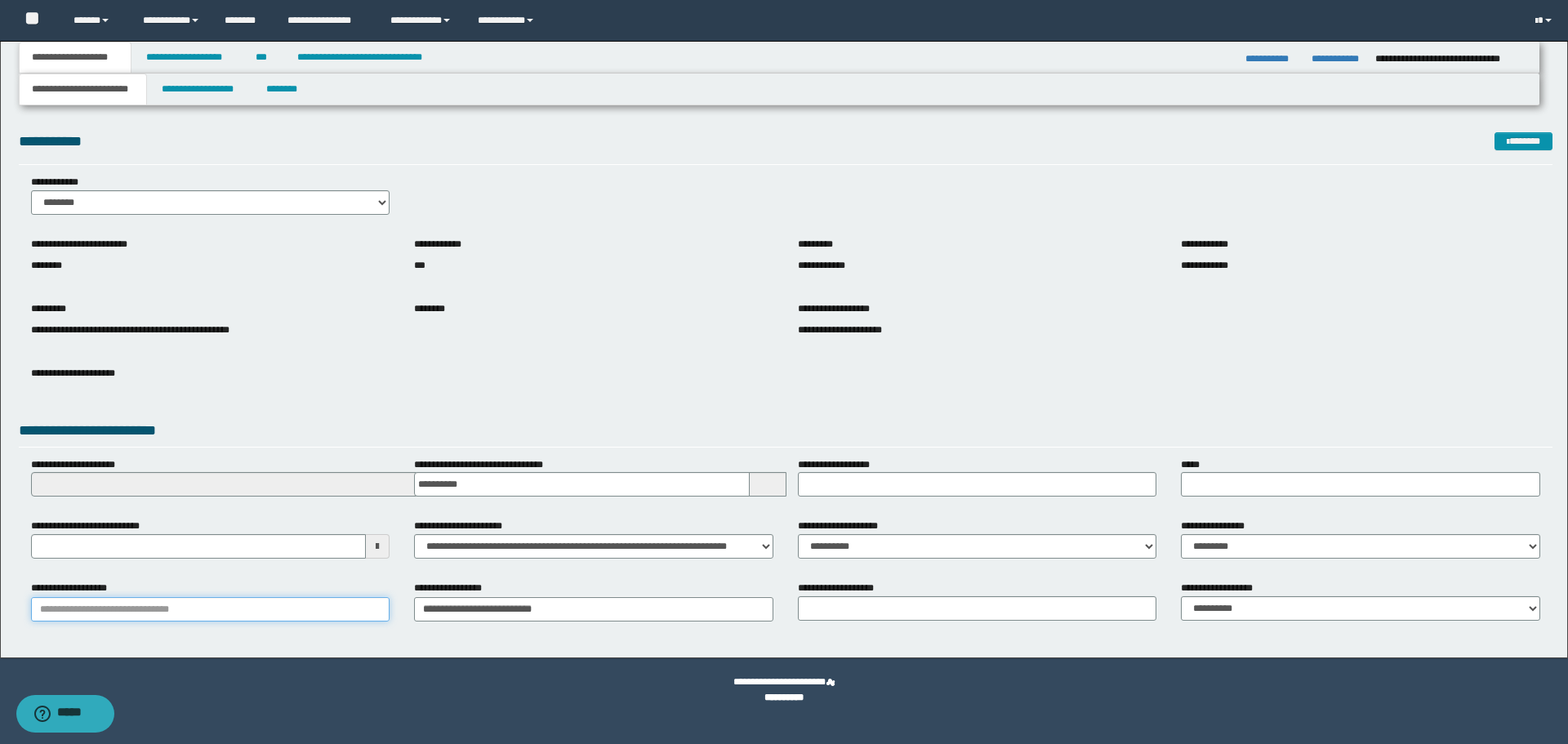 type 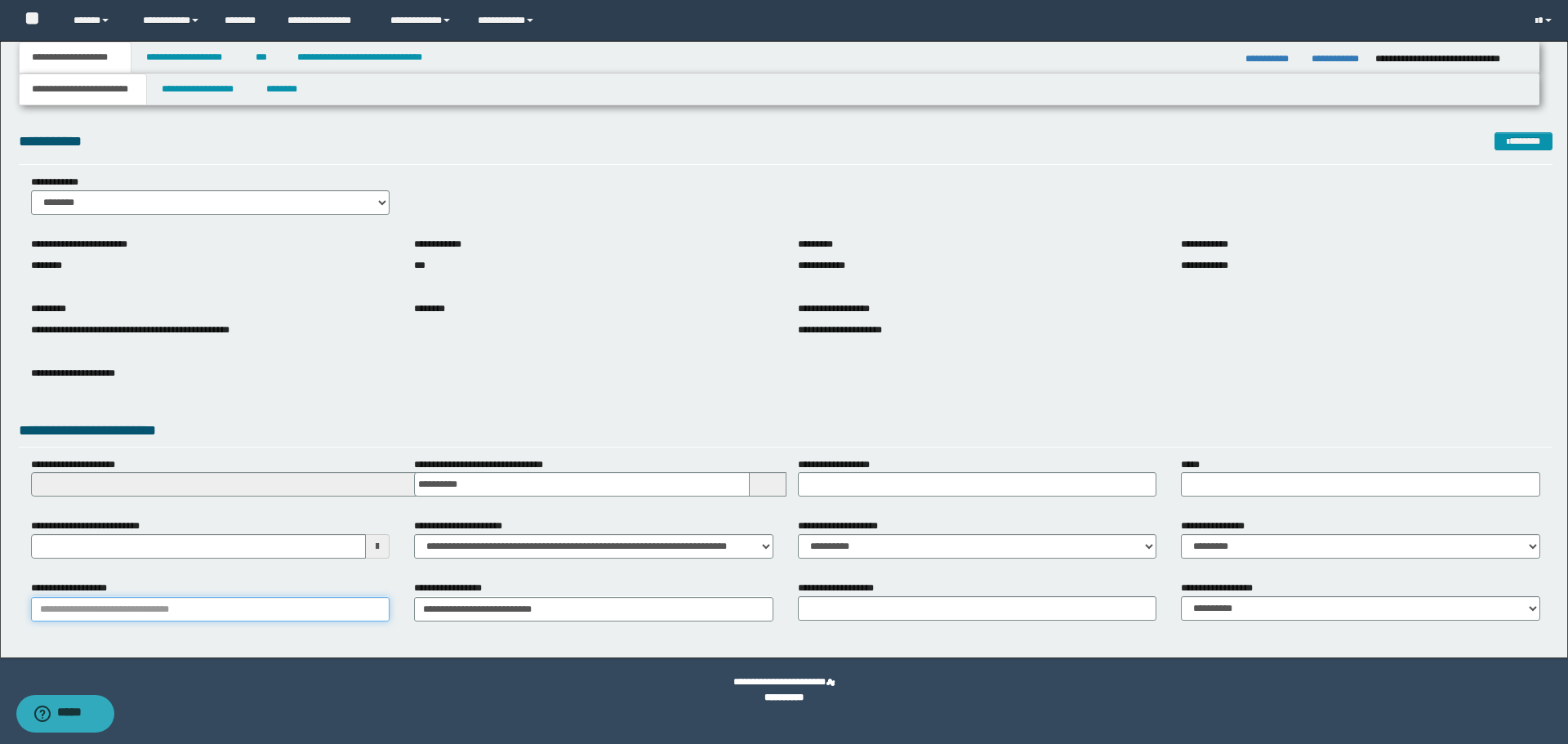 click on "**********" at bounding box center [211, 609] 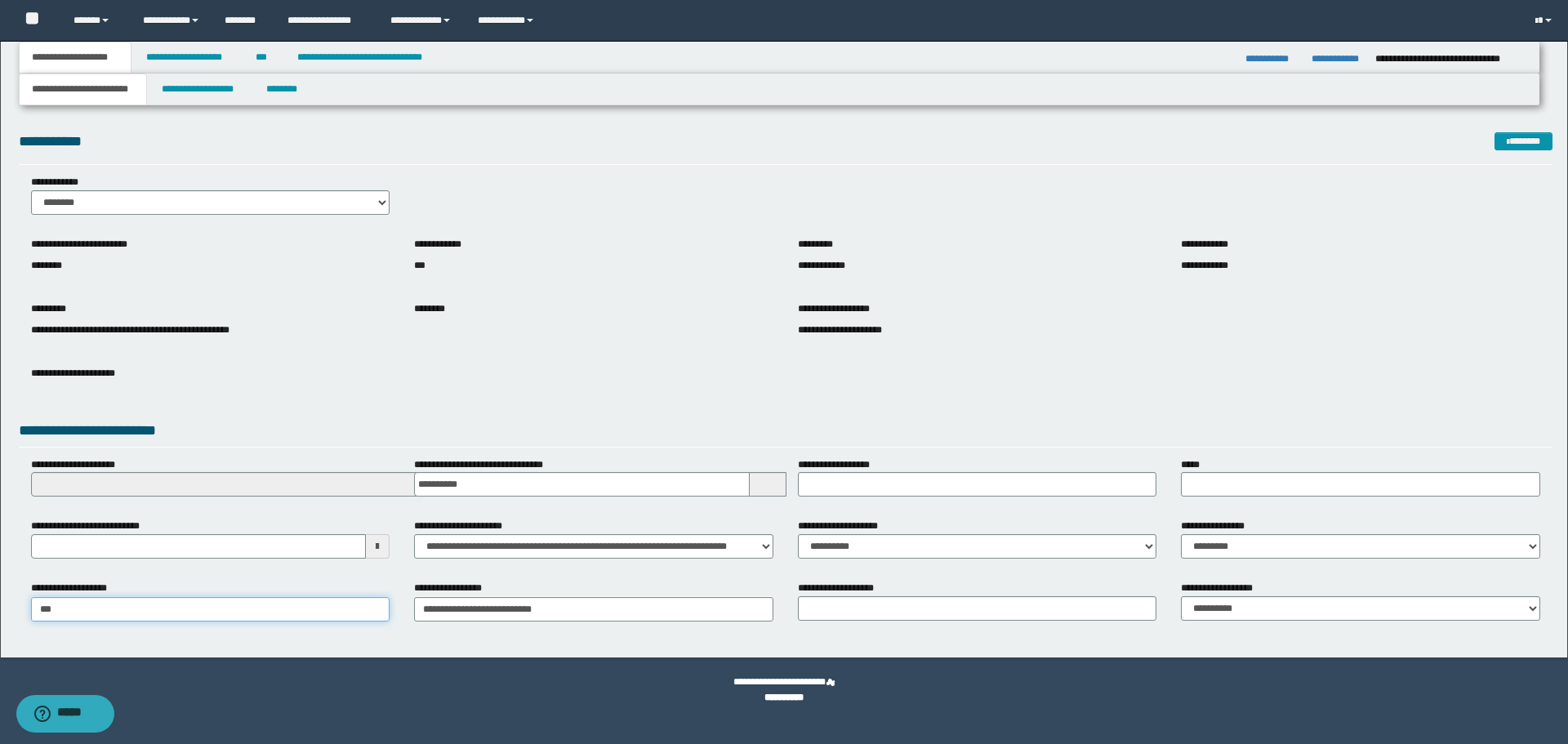 type on "****" 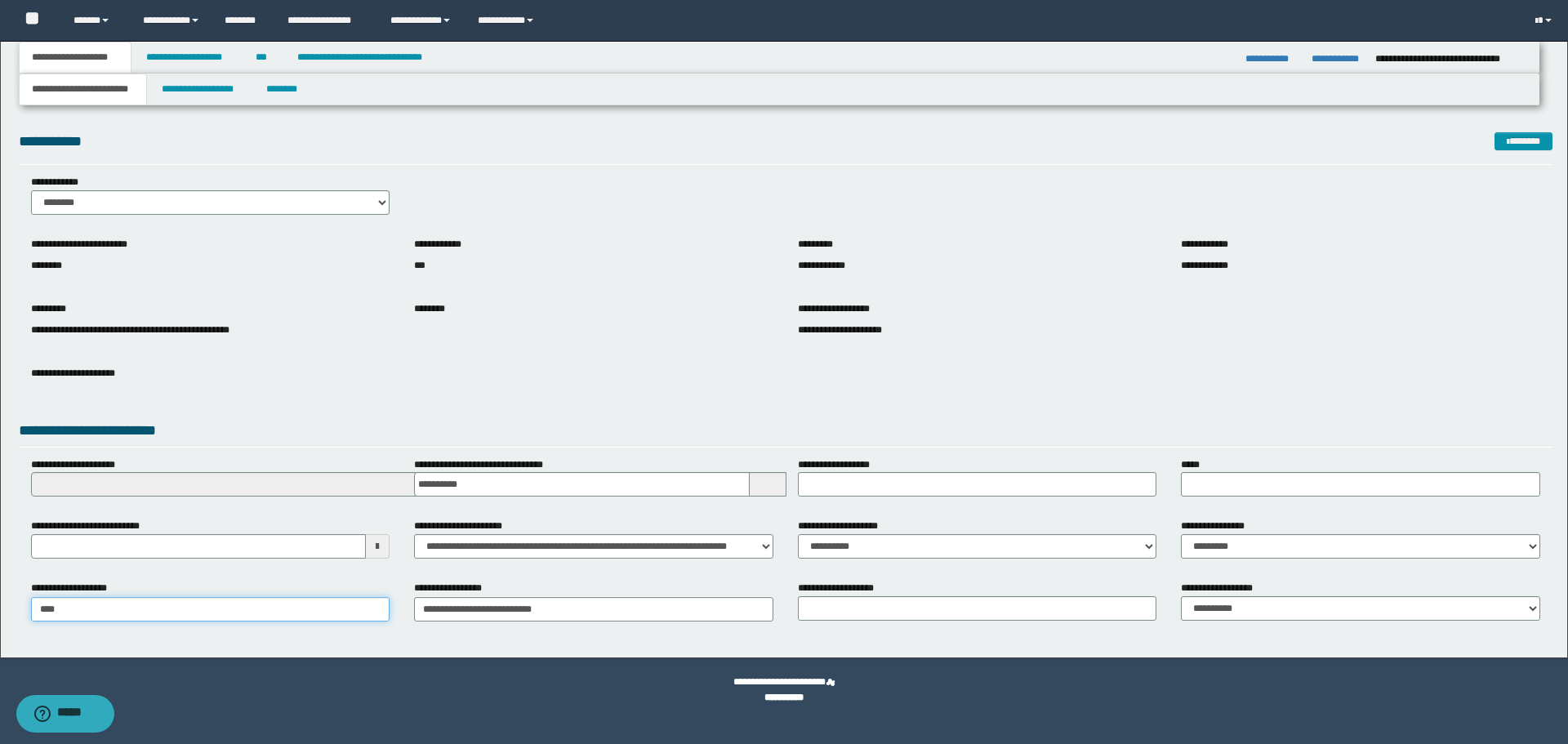 type on "**********" 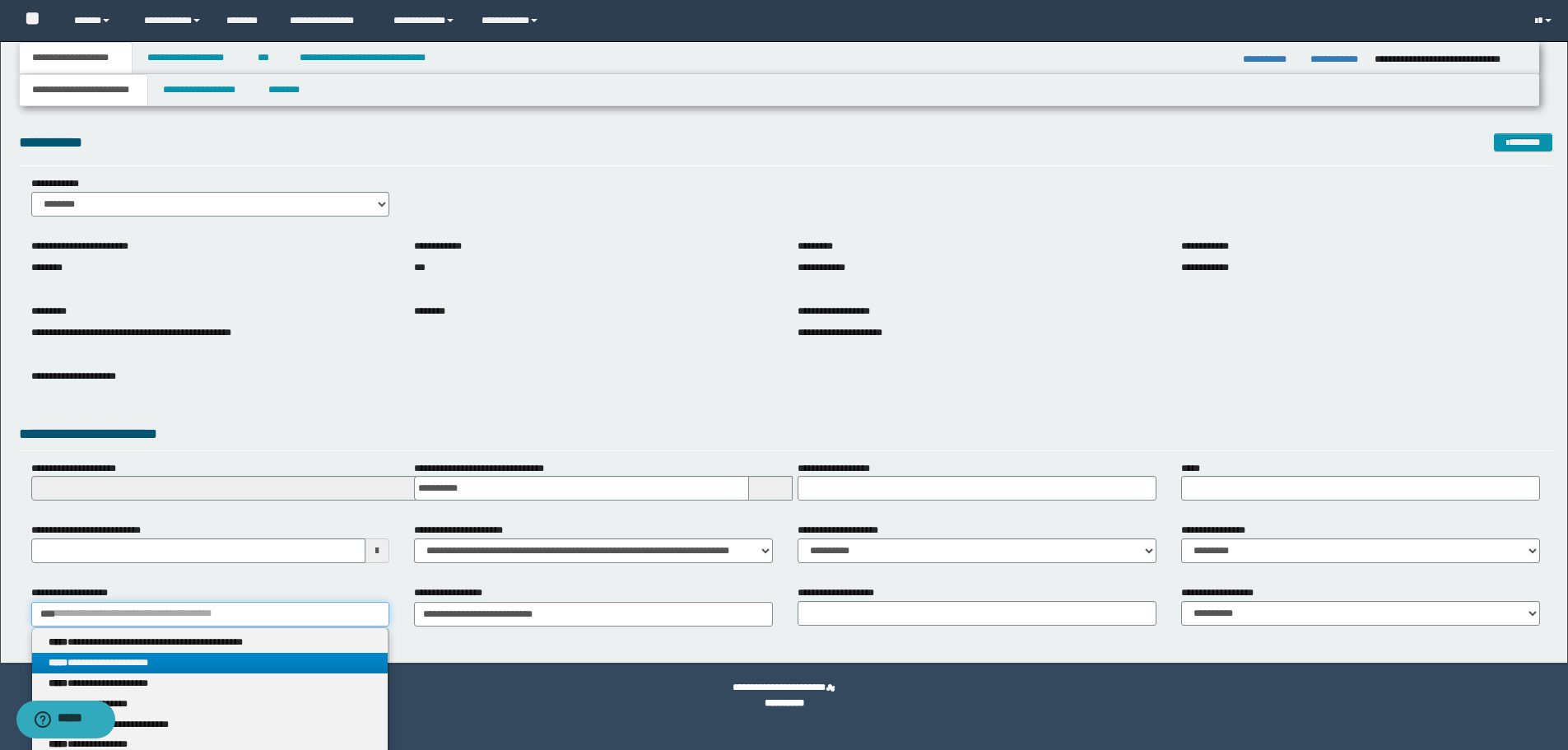 type on "****" 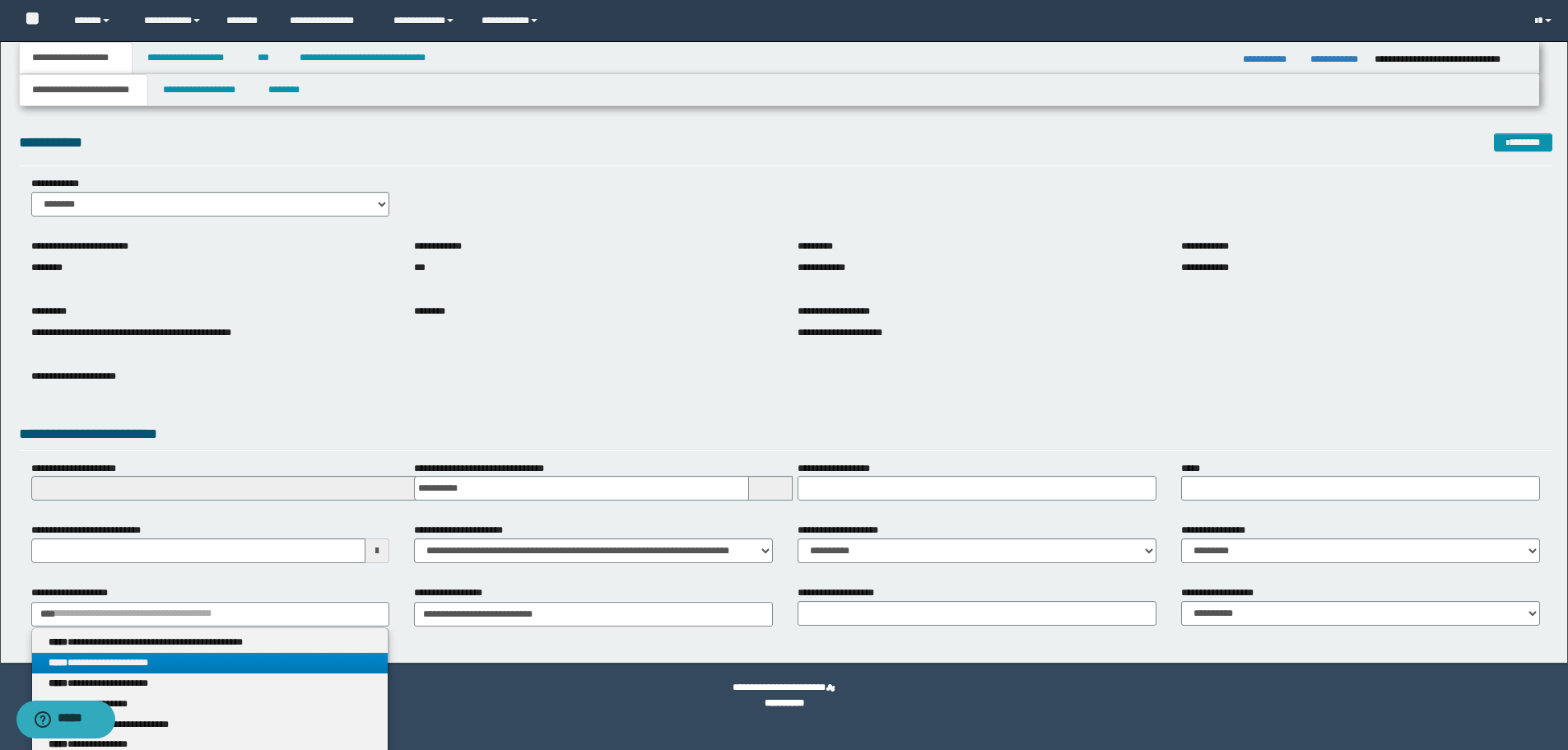 click on "**********" at bounding box center (210, 663) 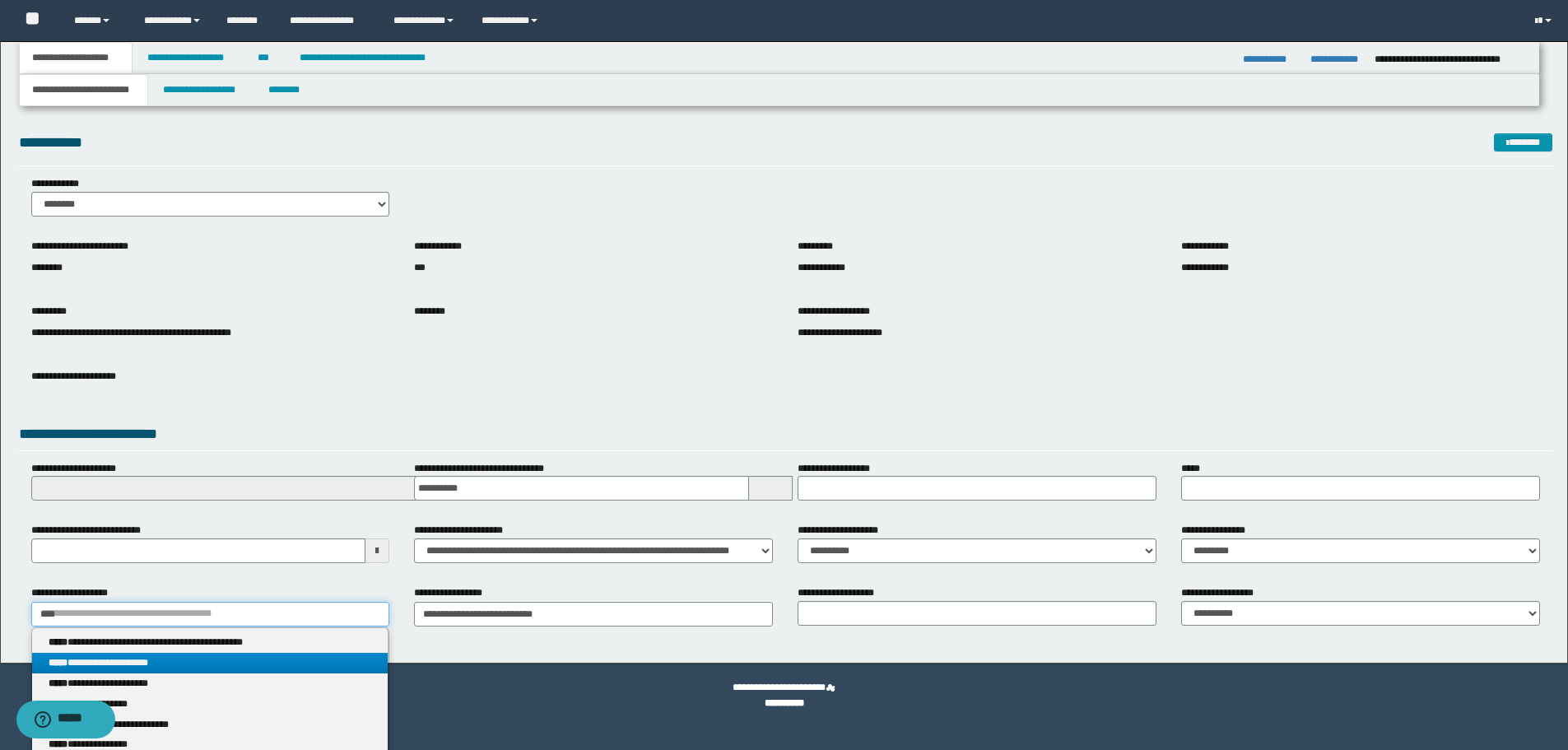 type 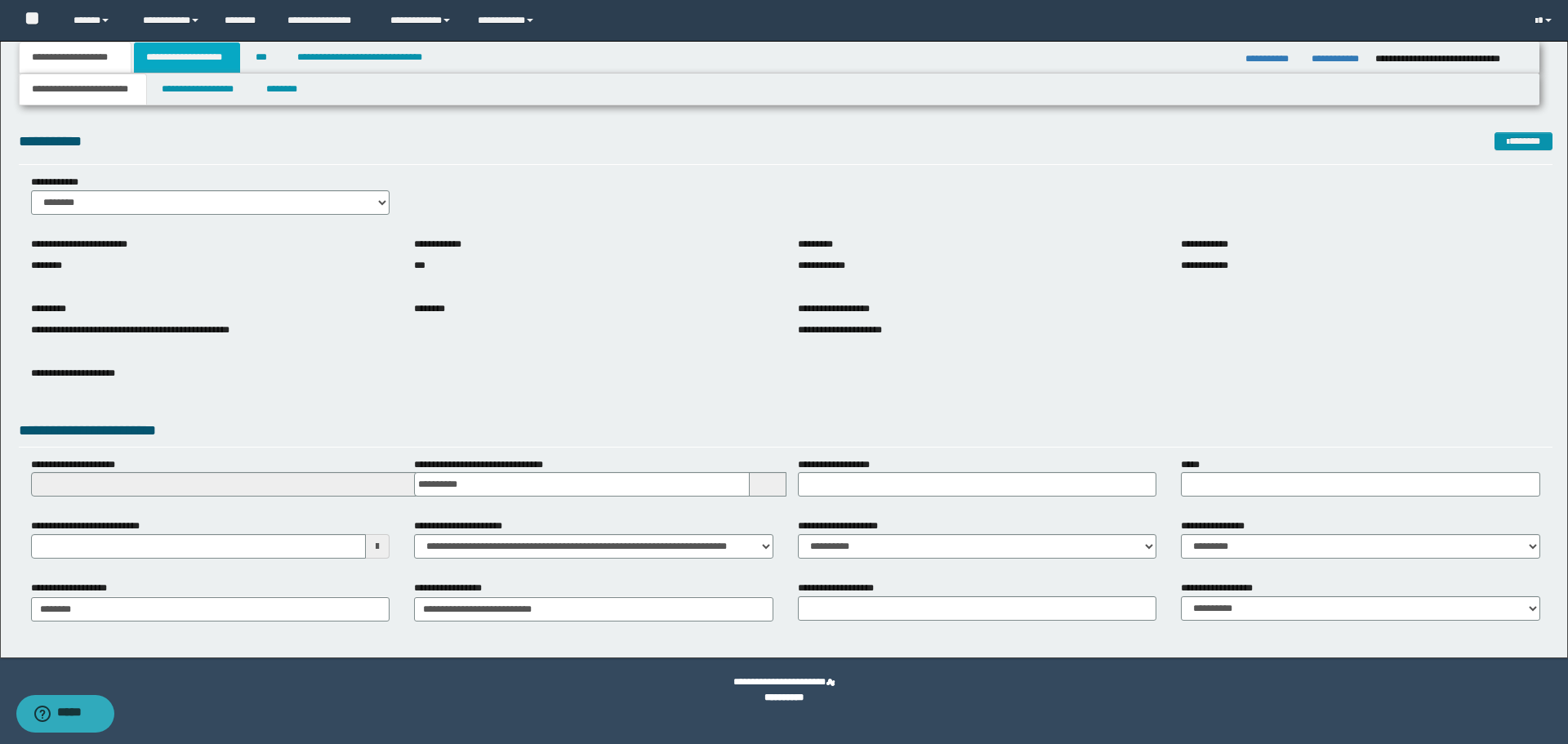 click on "**********" at bounding box center (187, 57) 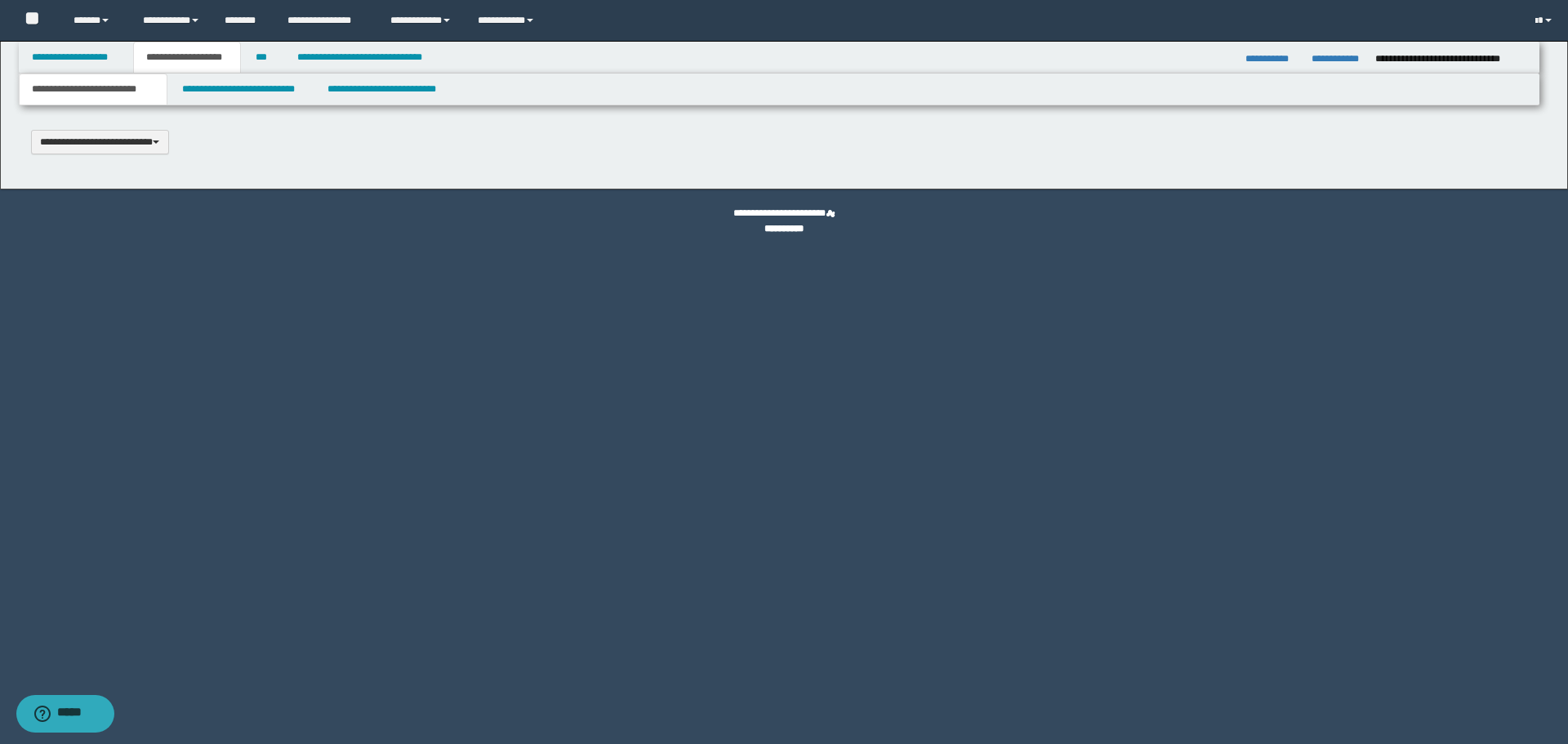 scroll, scrollTop: 0, scrollLeft: 0, axis: both 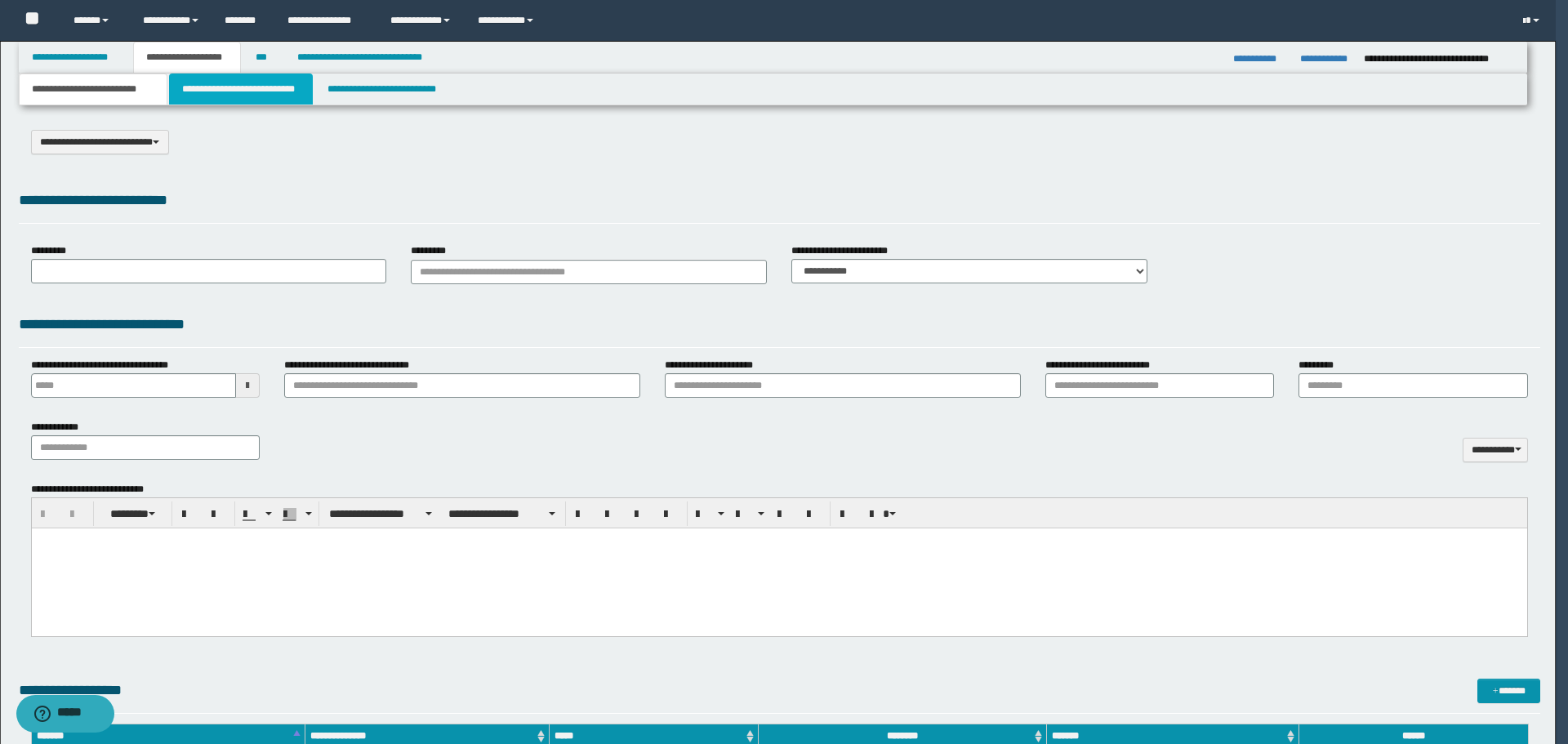 select on "*" 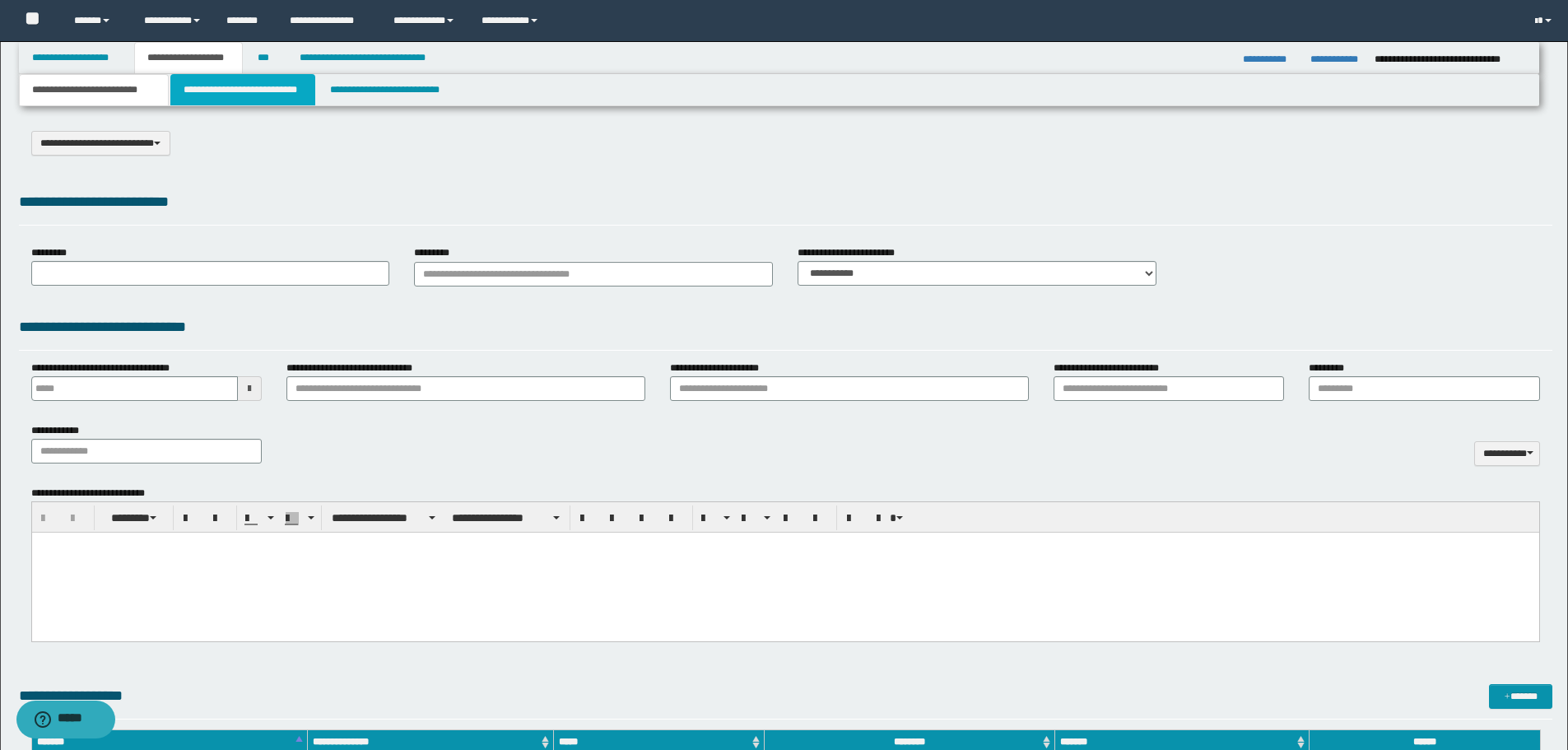 click on "**********" at bounding box center [243, 90] 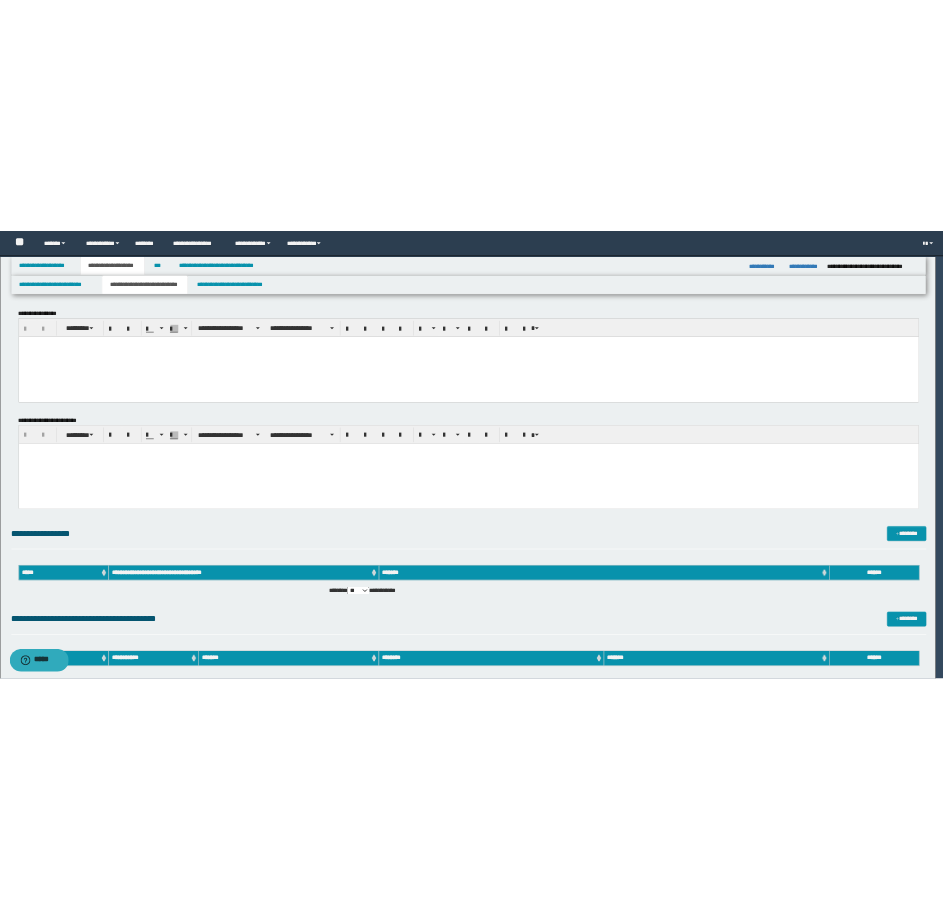 scroll, scrollTop: 0, scrollLeft: 0, axis: both 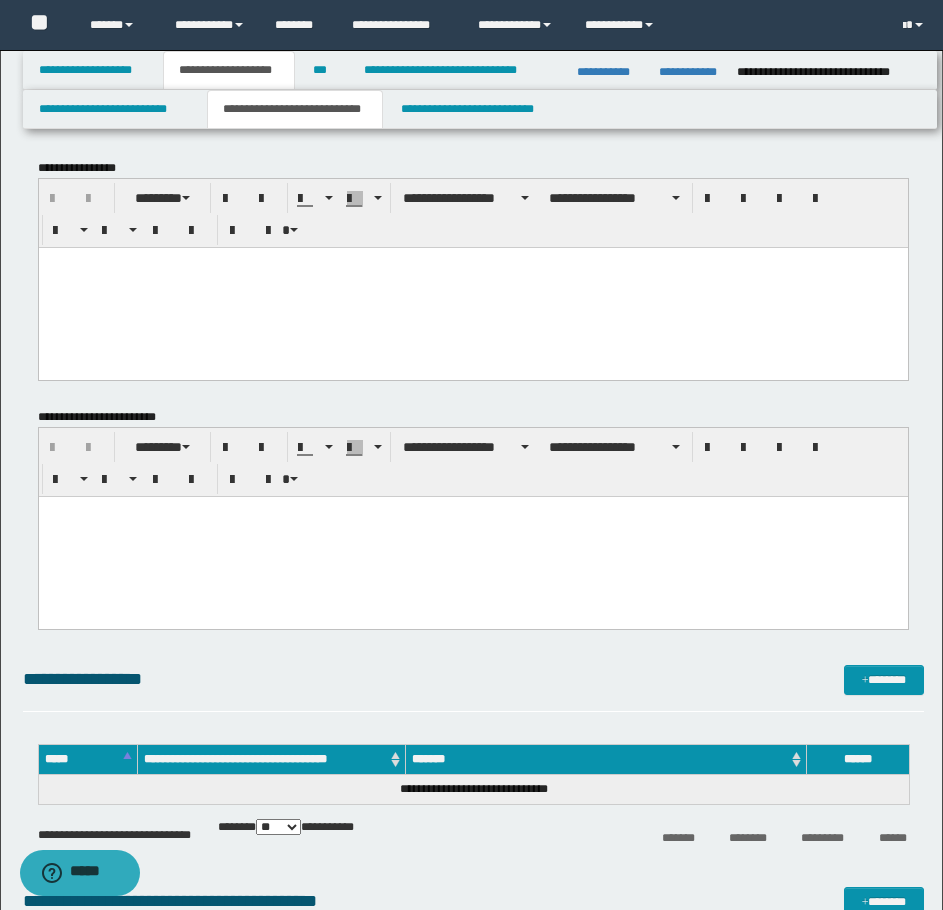click at bounding box center [472, 287] 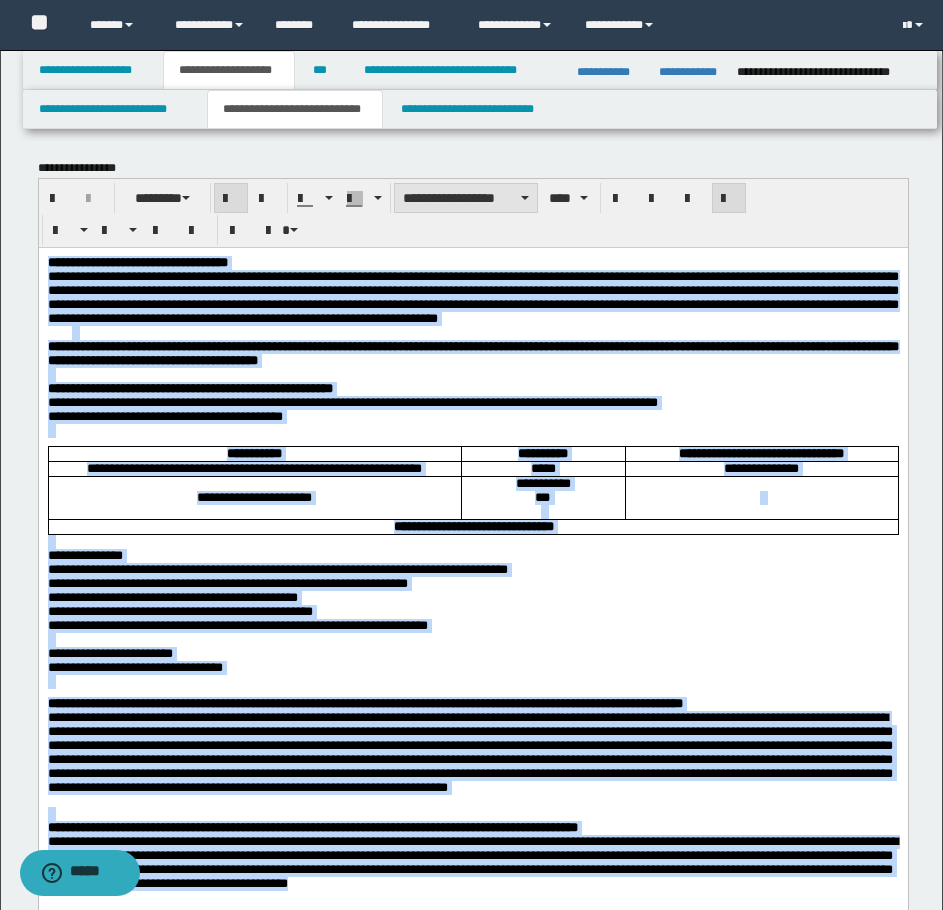 click on "**********" at bounding box center [466, 198] 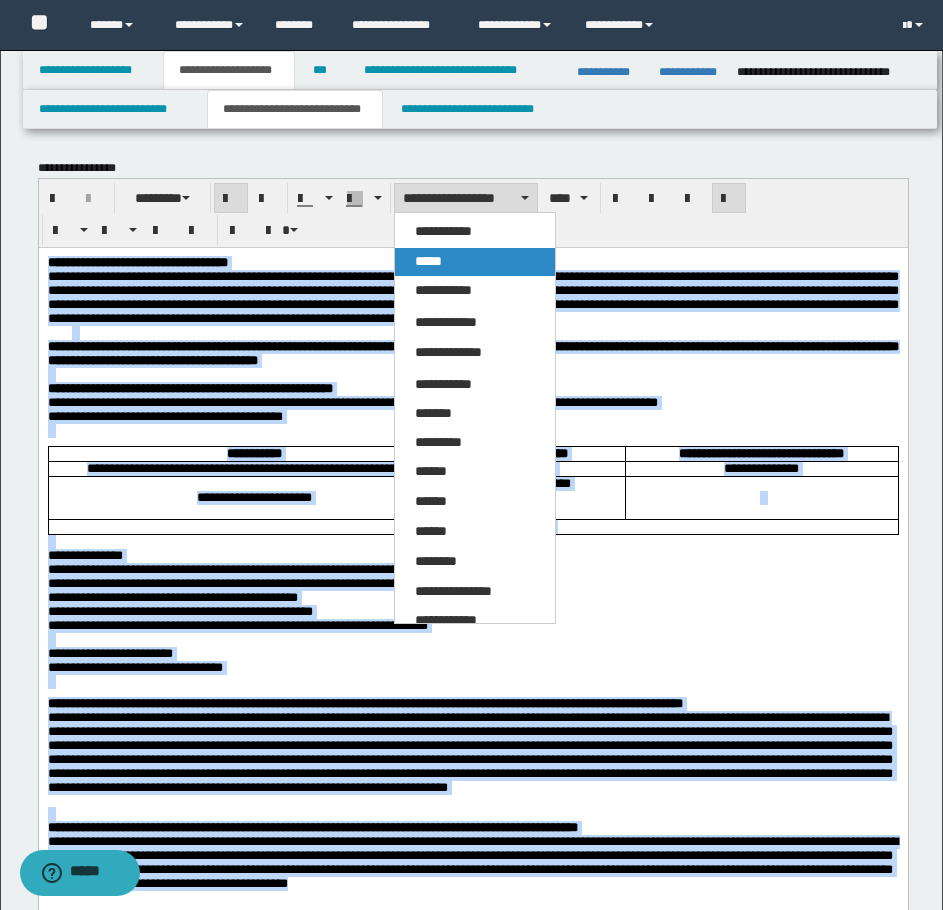 drag, startPoint x: 465, startPoint y: 260, endPoint x: 428, endPoint y: 0, distance: 262.6195 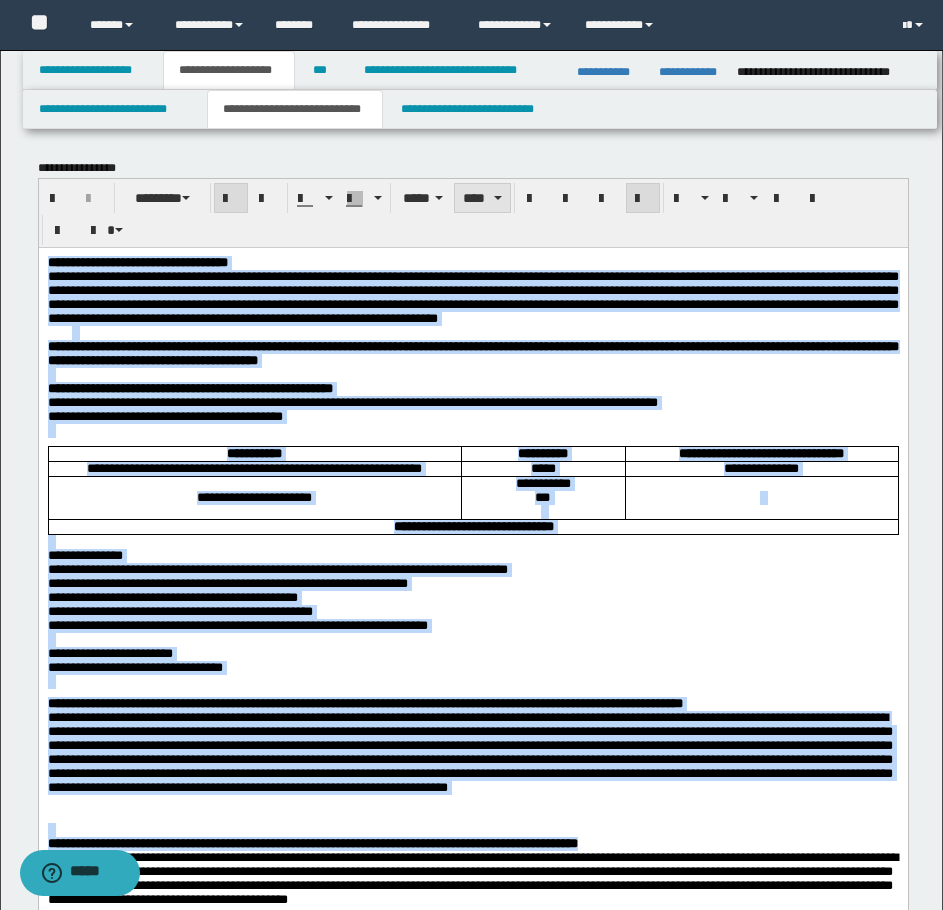 click on "****" at bounding box center [482, 198] 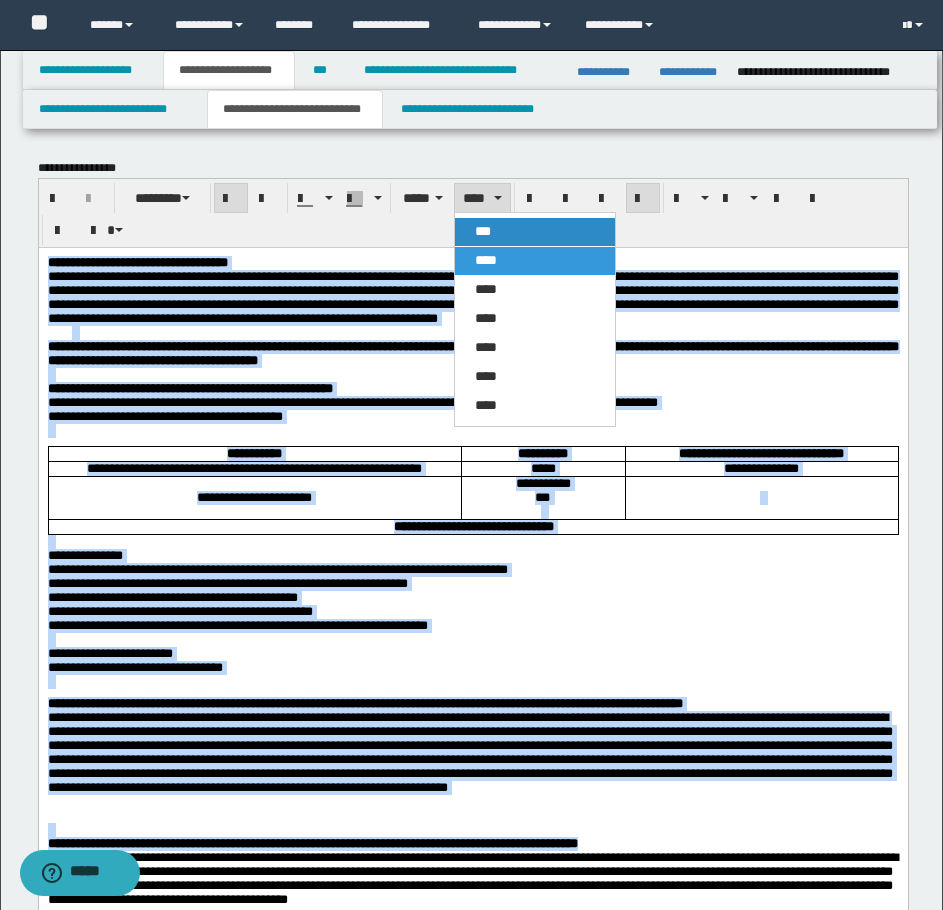 click on "***" at bounding box center [535, 232] 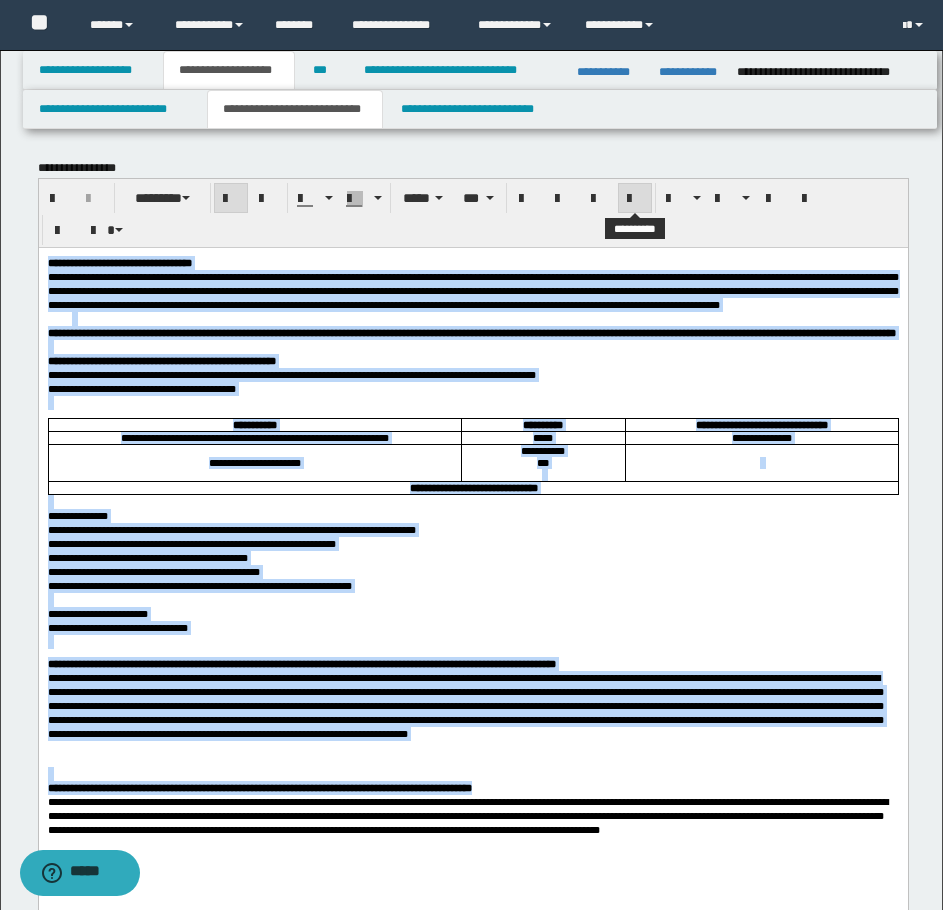 click at bounding box center (635, 199) 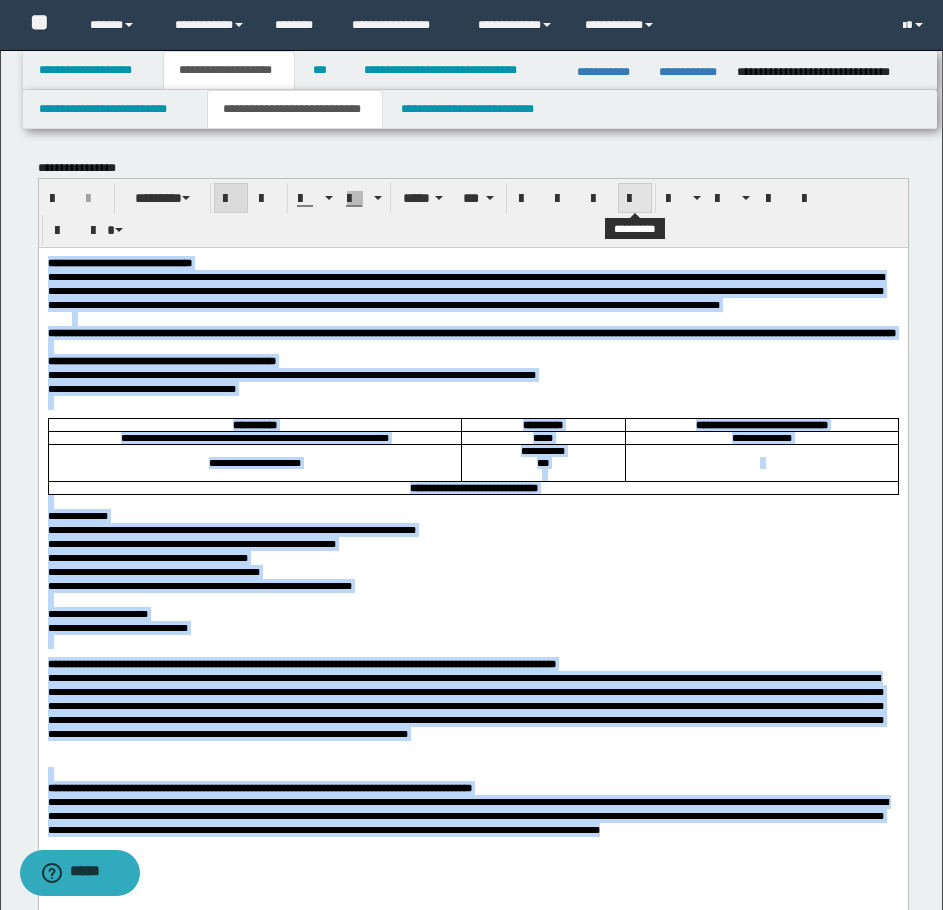 click at bounding box center [635, 199] 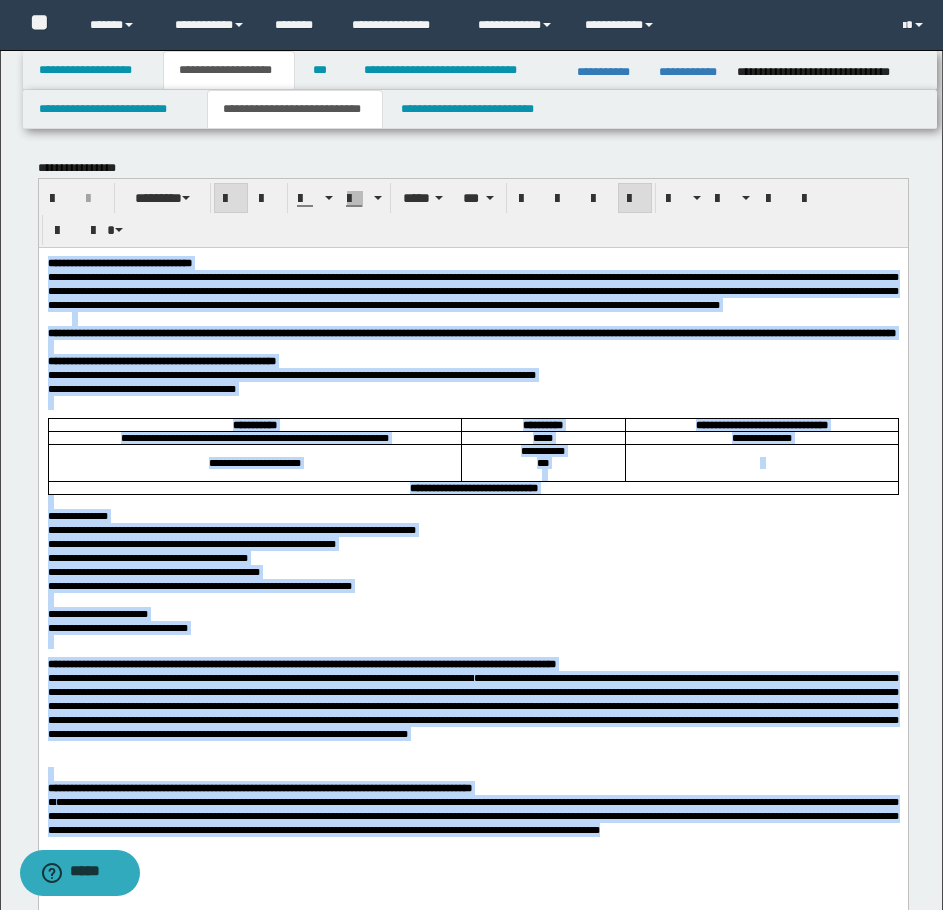 click on "**********" at bounding box center (472, 571) 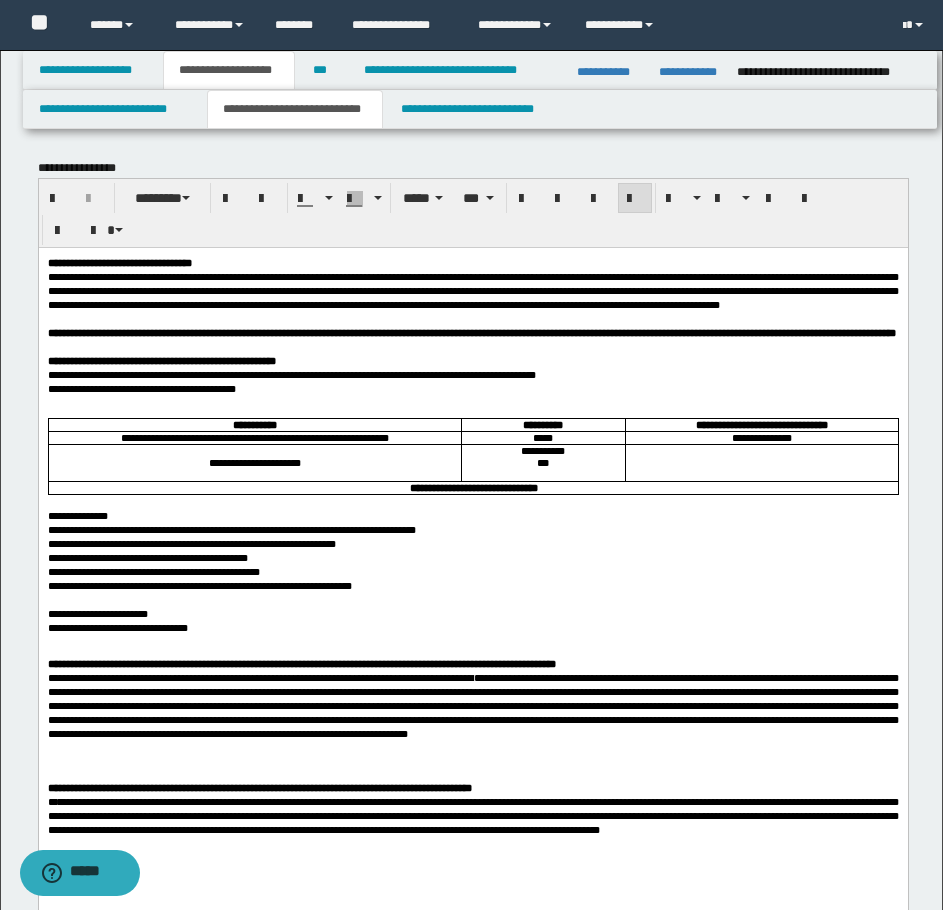 click on "**********" at bounding box center [231, 529] 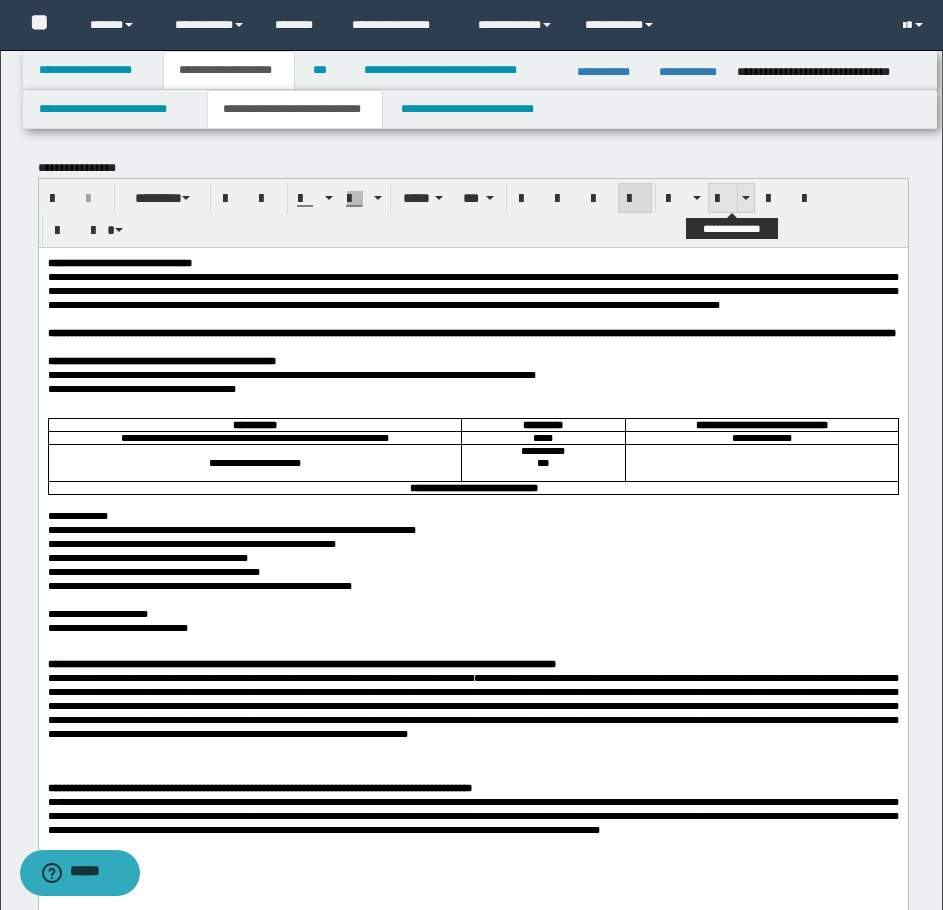 click at bounding box center (723, 198) 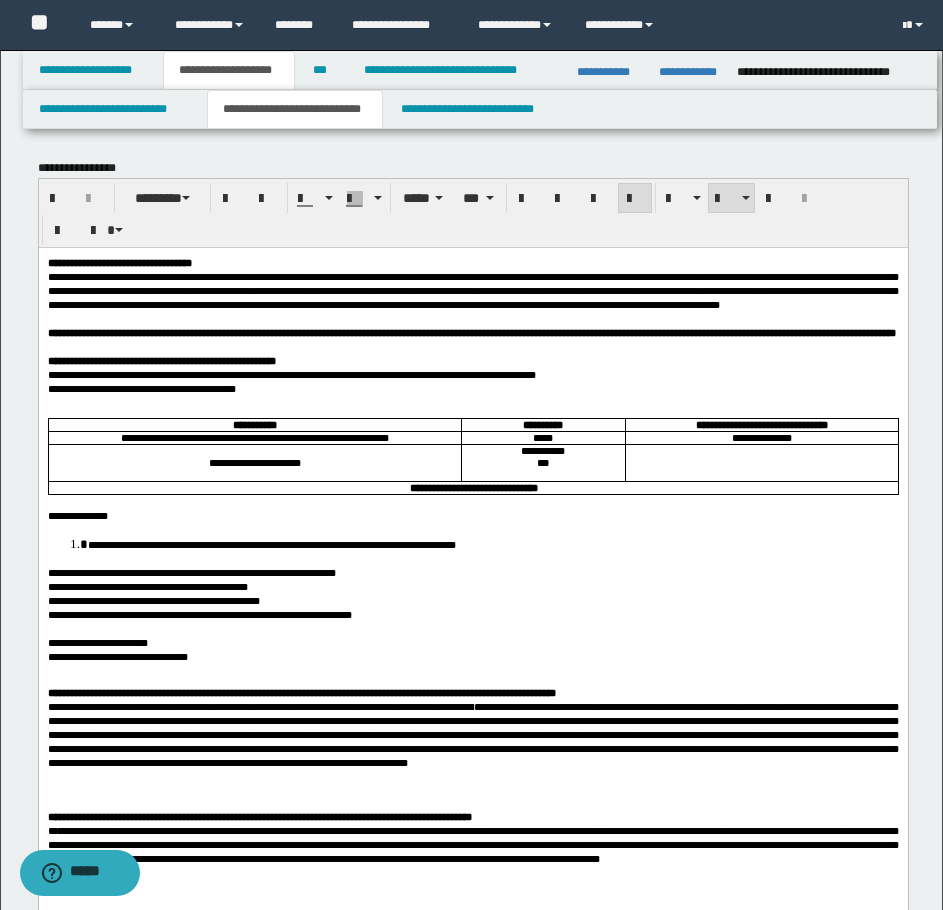 click on "**********" at bounding box center [199, 614] 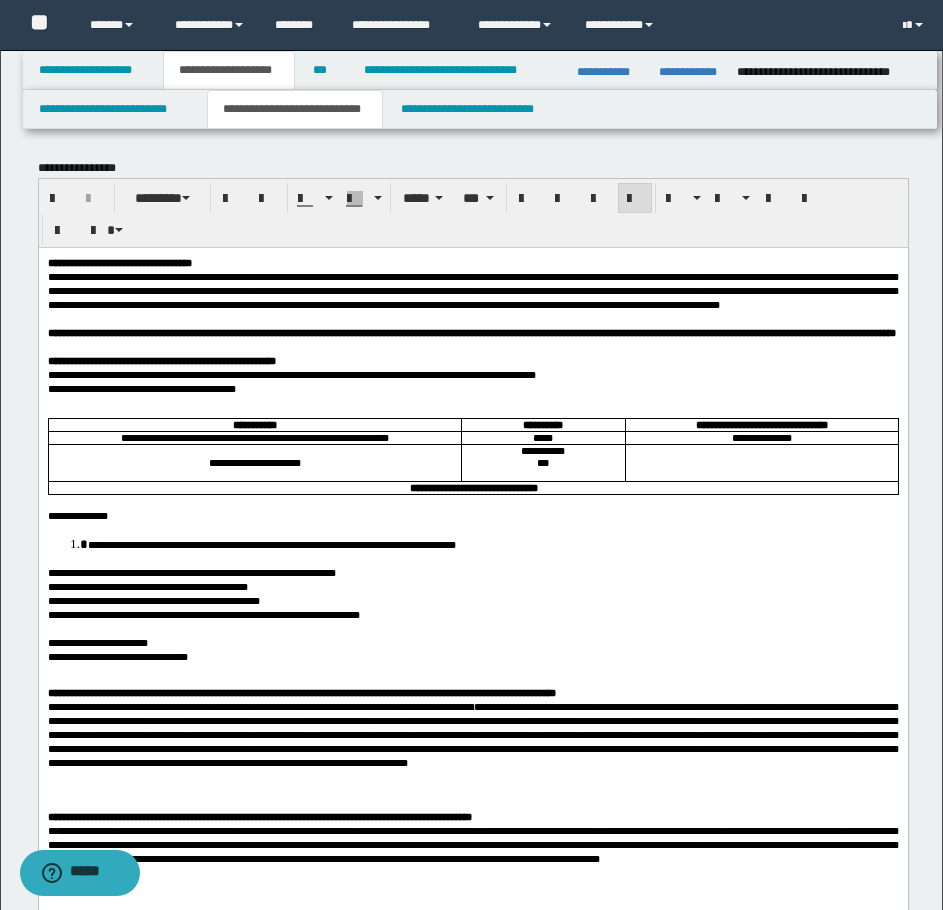 click at bounding box center [472, 670] 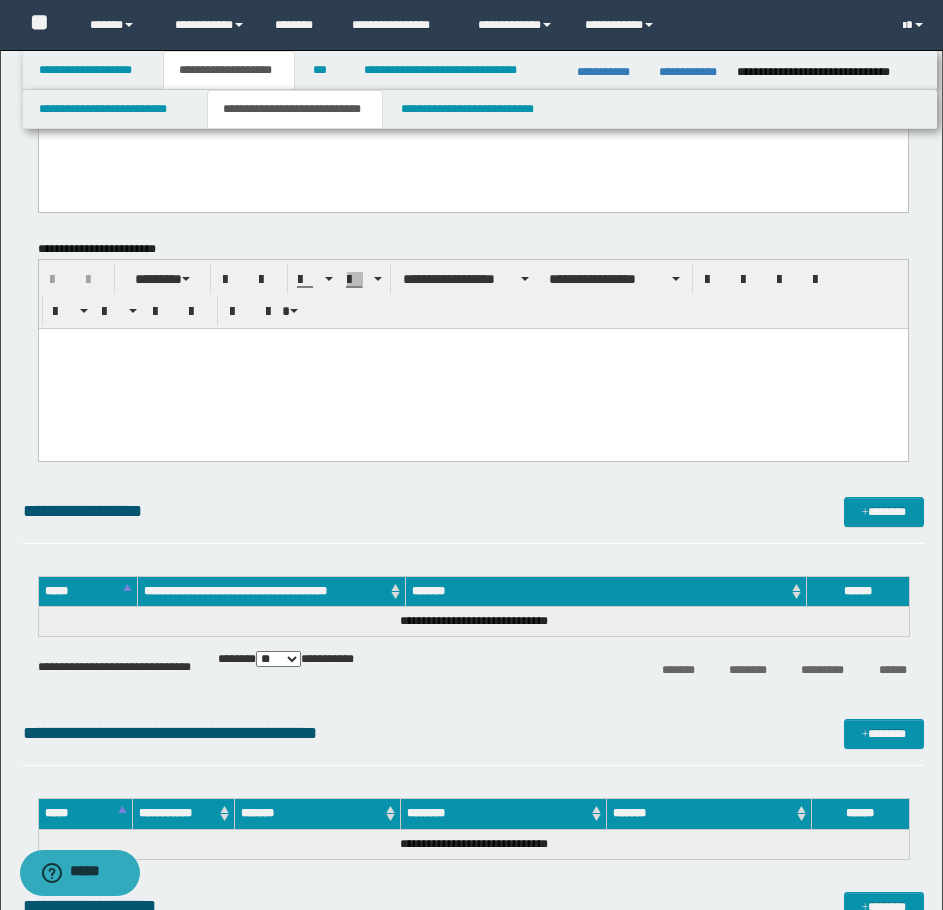 scroll, scrollTop: 900, scrollLeft: 0, axis: vertical 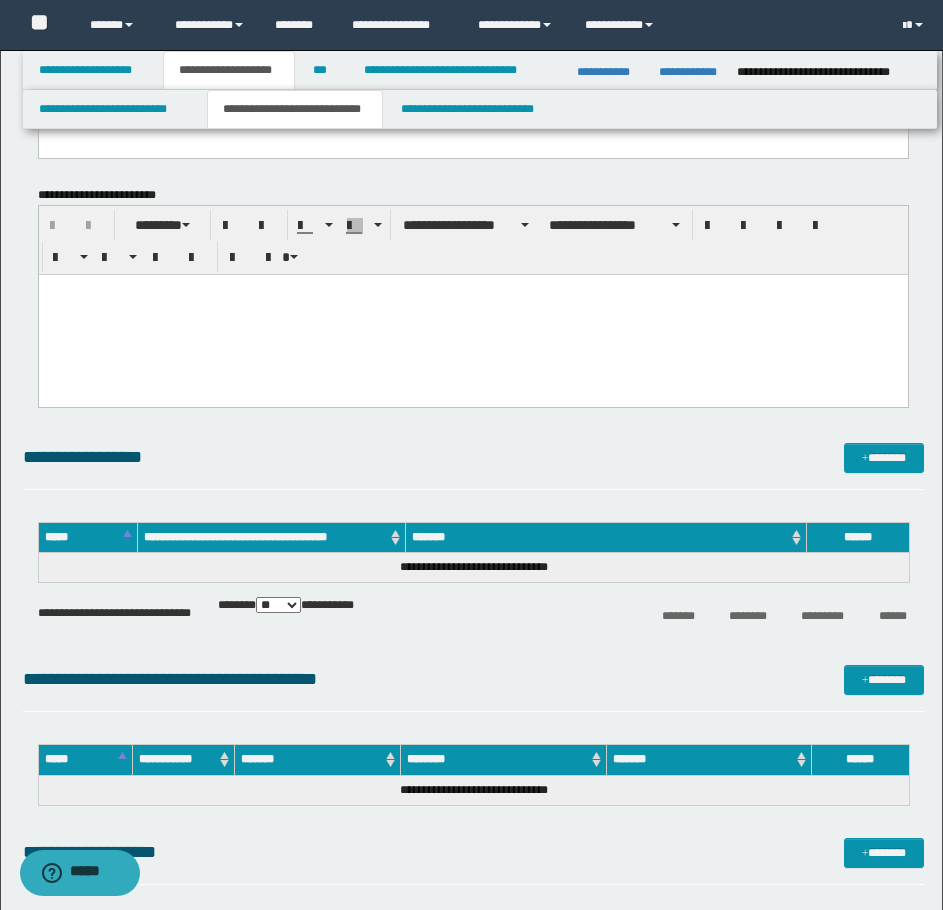 click at bounding box center (472, 314) 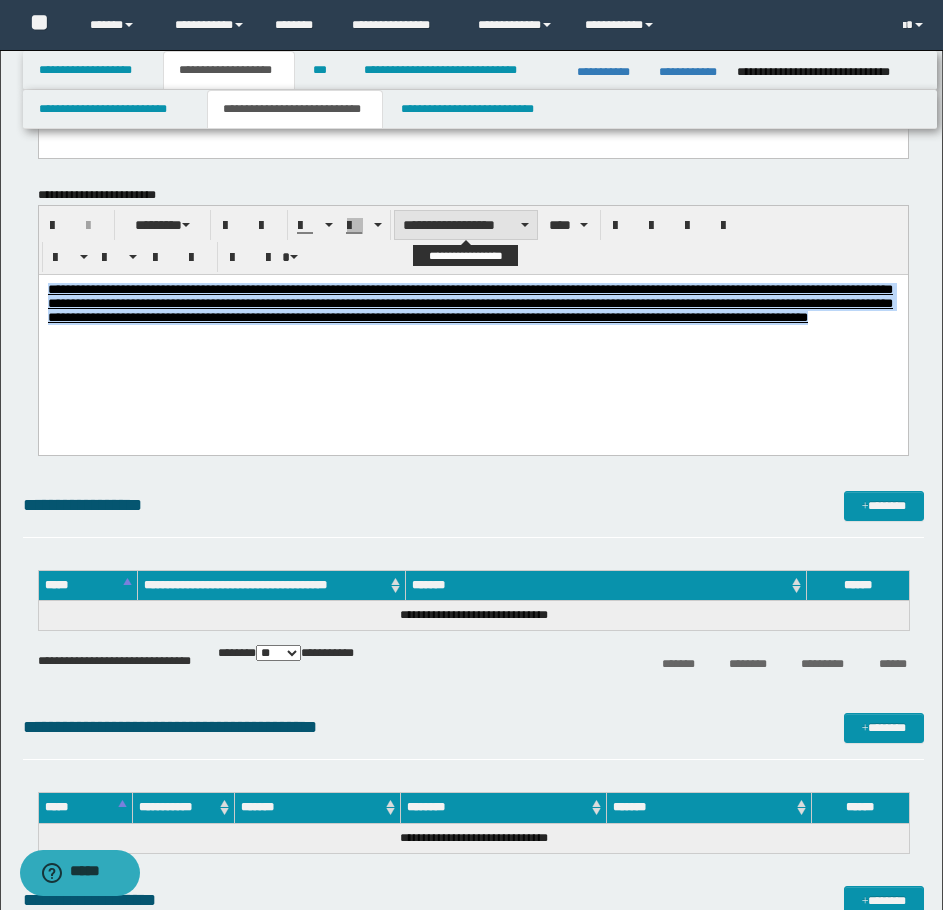 click on "**********" at bounding box center [466, 225] 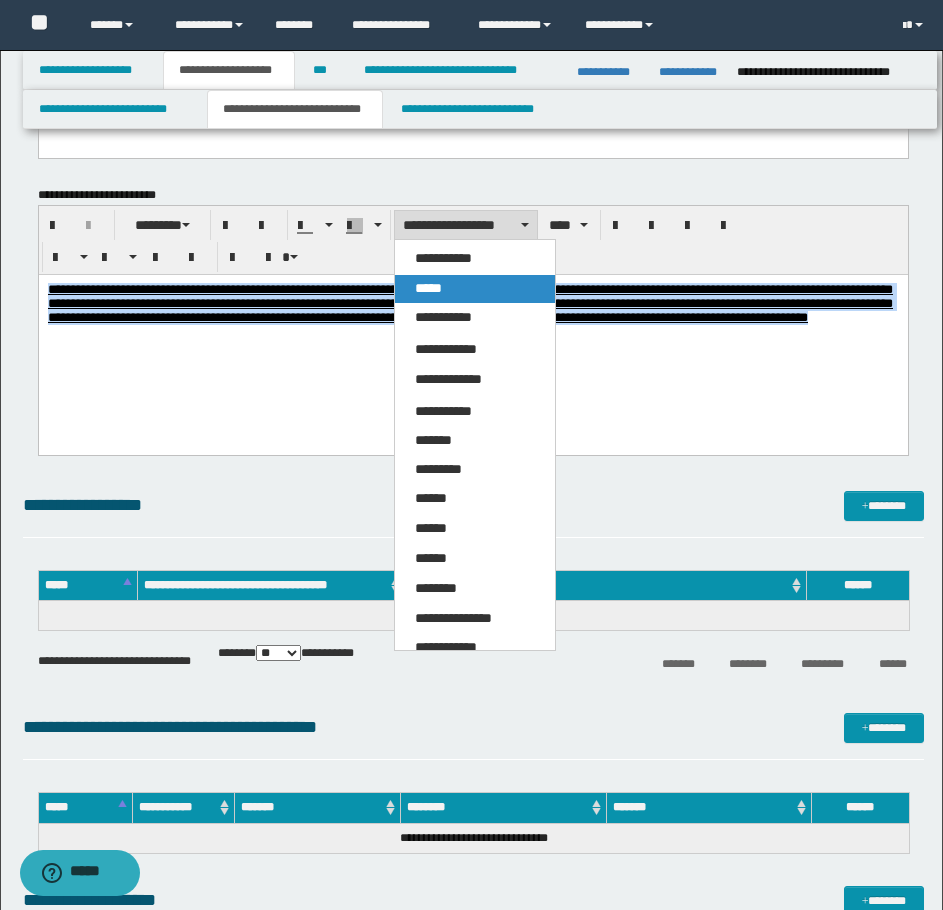 click on "*****" at bounding box center (475, 289) 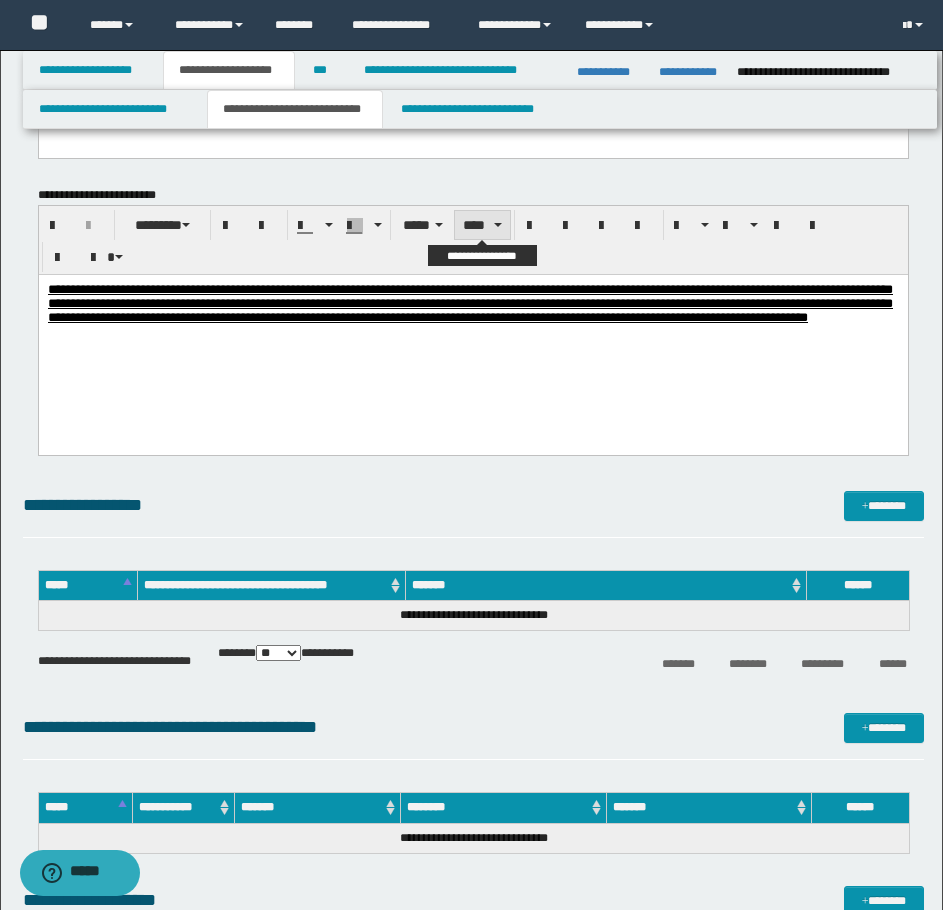 click on "****" at bounding box center (482, 225) 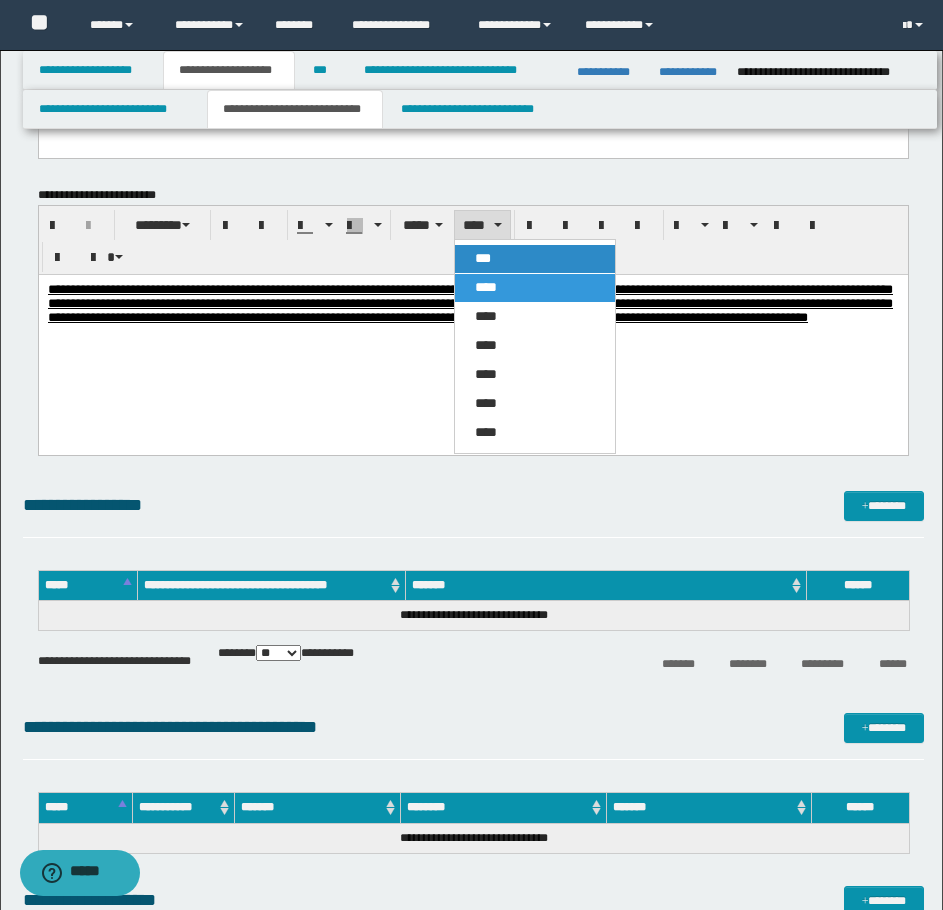 click on "***" at bounding box center [483, 258] 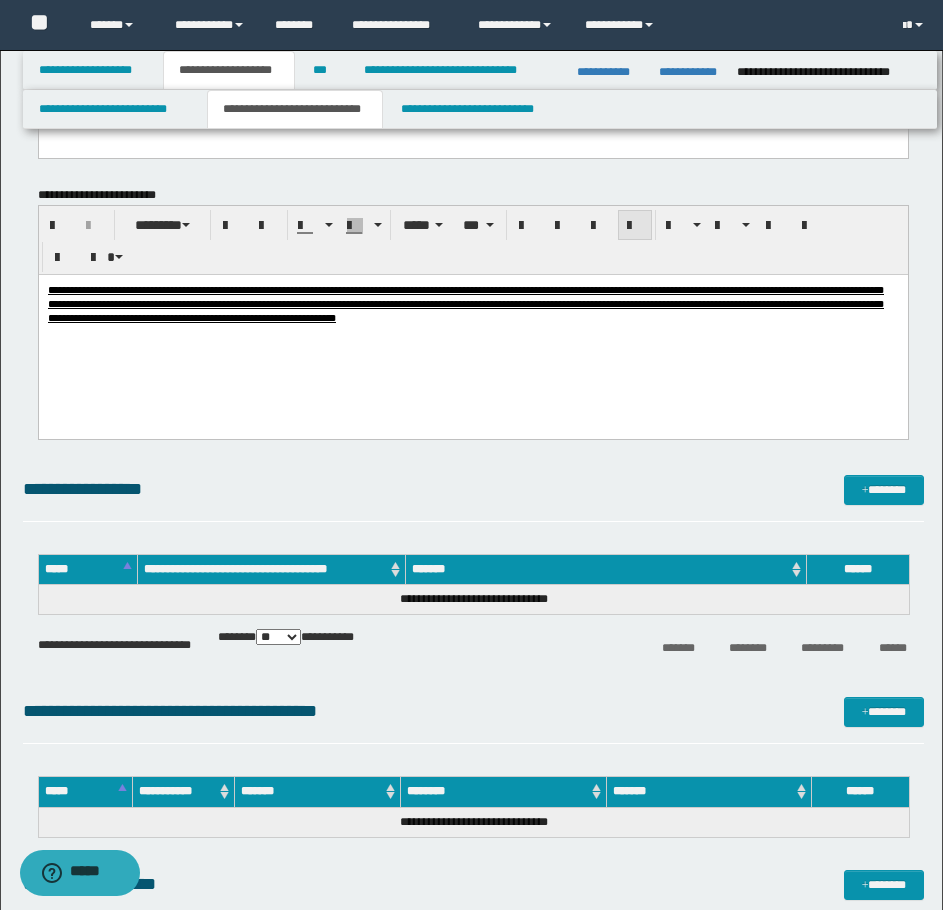 click at bounding box center [635, 225] 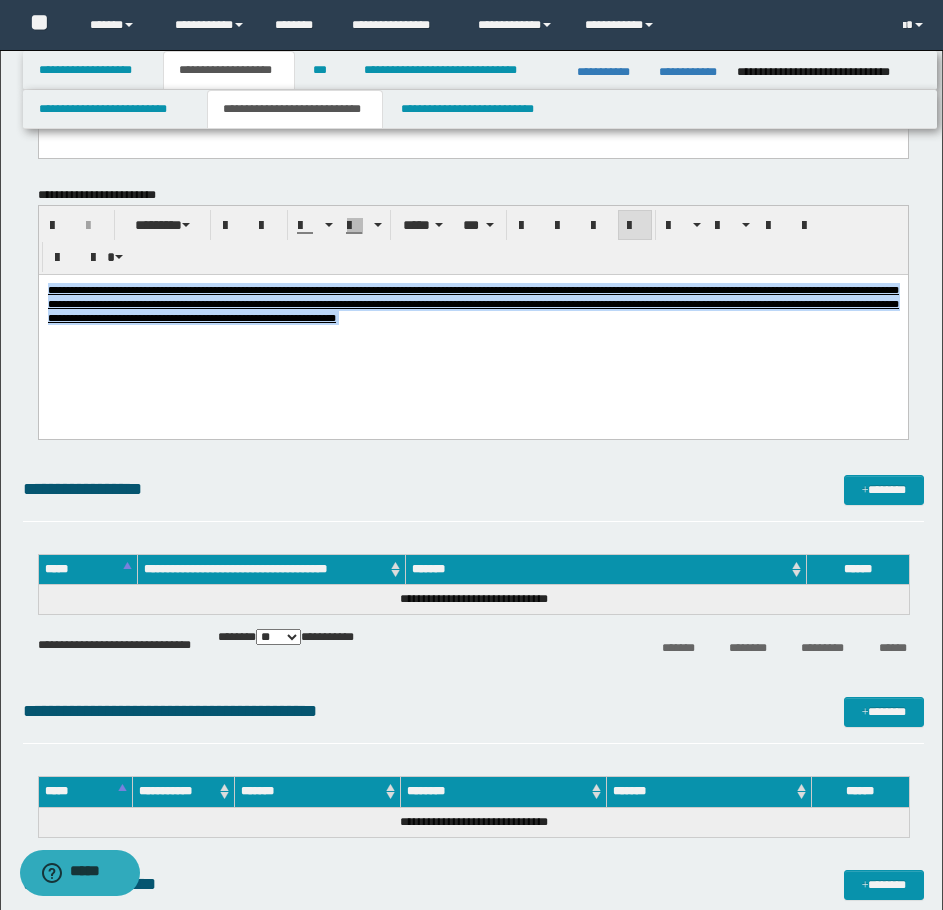 click on "**********" at bounding box center [472, 328] 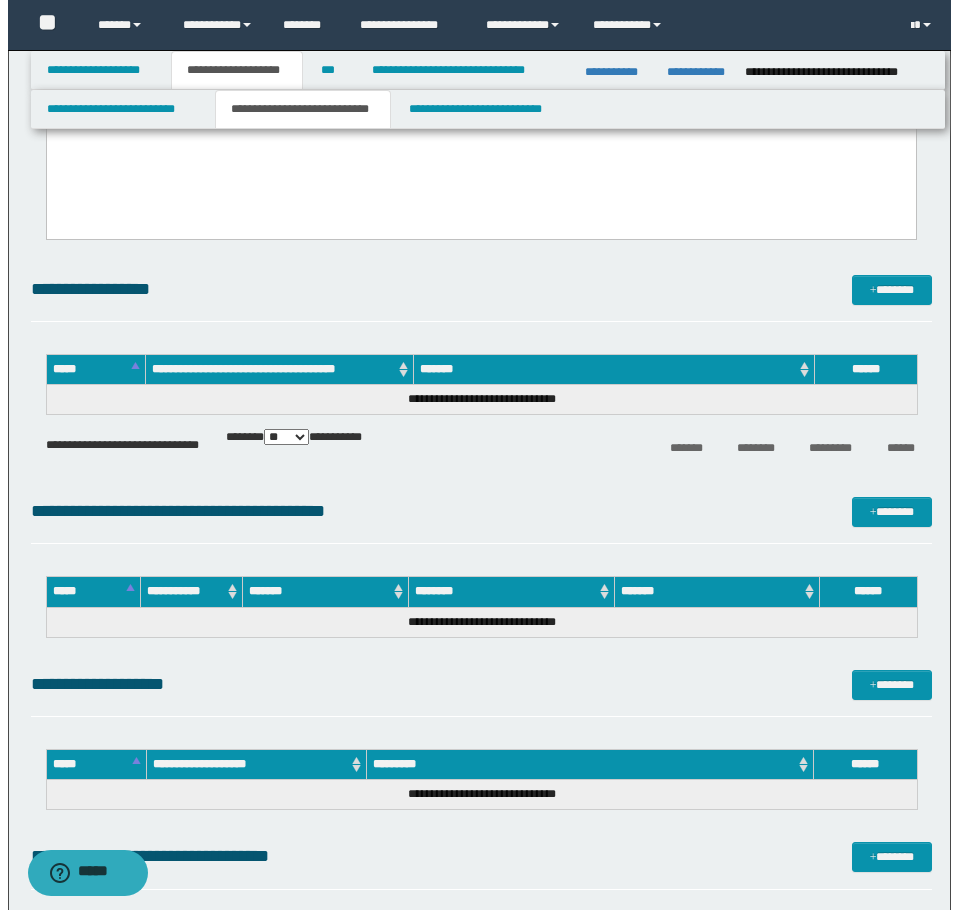scroll, scrollTop: 1200, scrollLeft: 0, axis: vertical 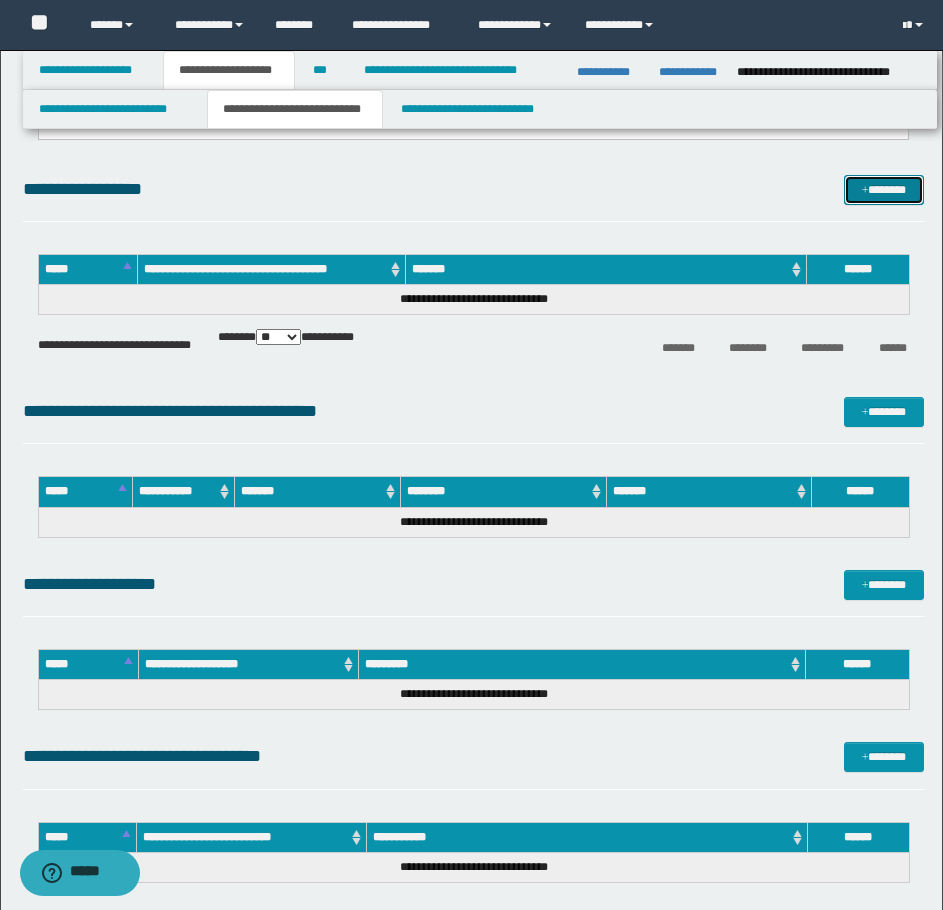 click on "*******" at bounding box center (884, 190) 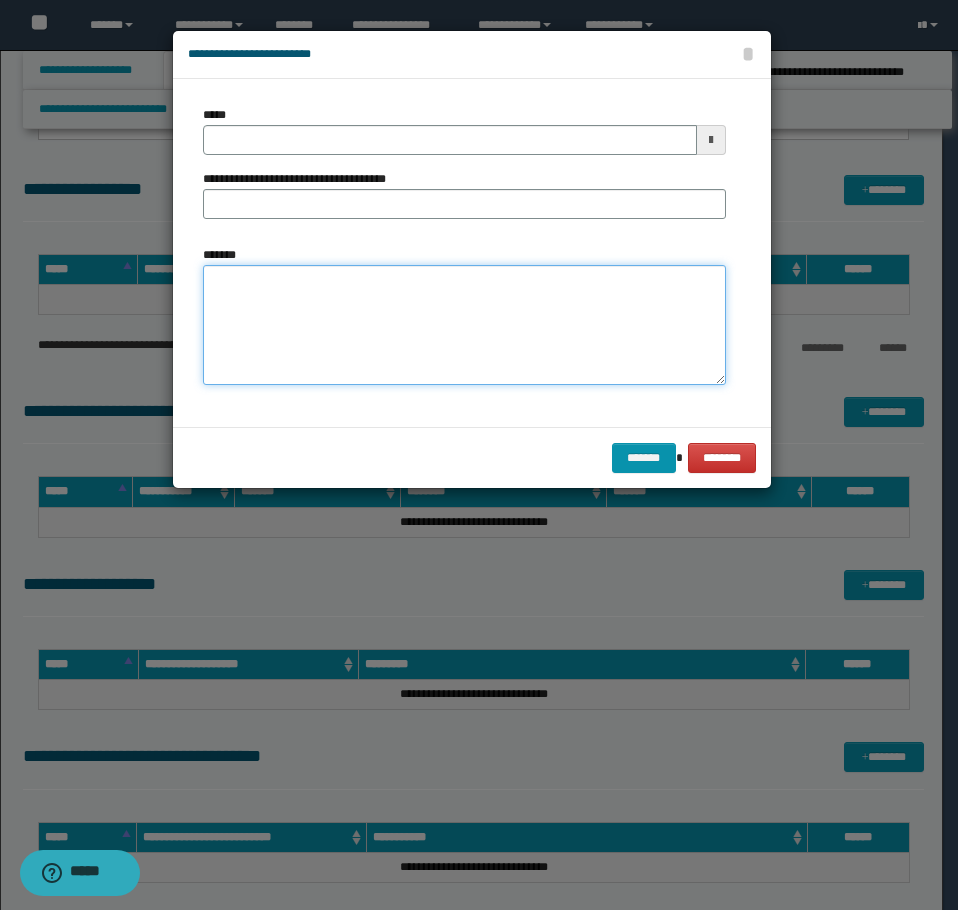 click on "*******" at bounding box center (464, 325) 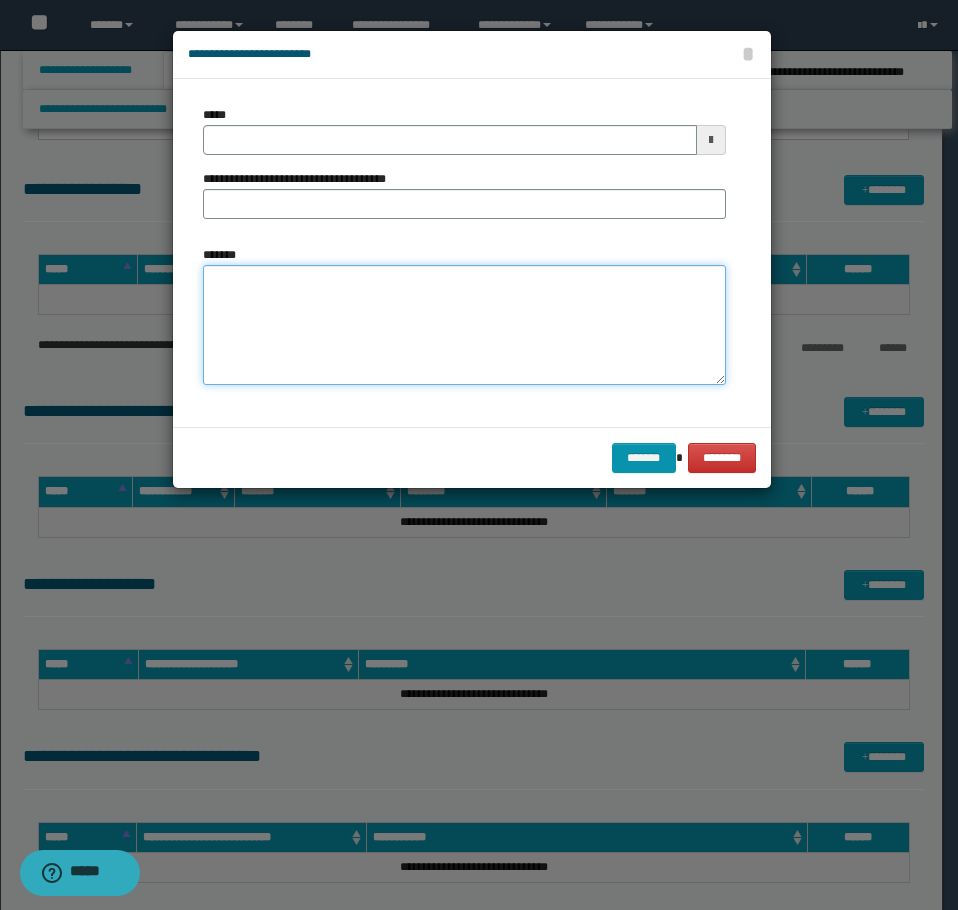 paste on "**********" 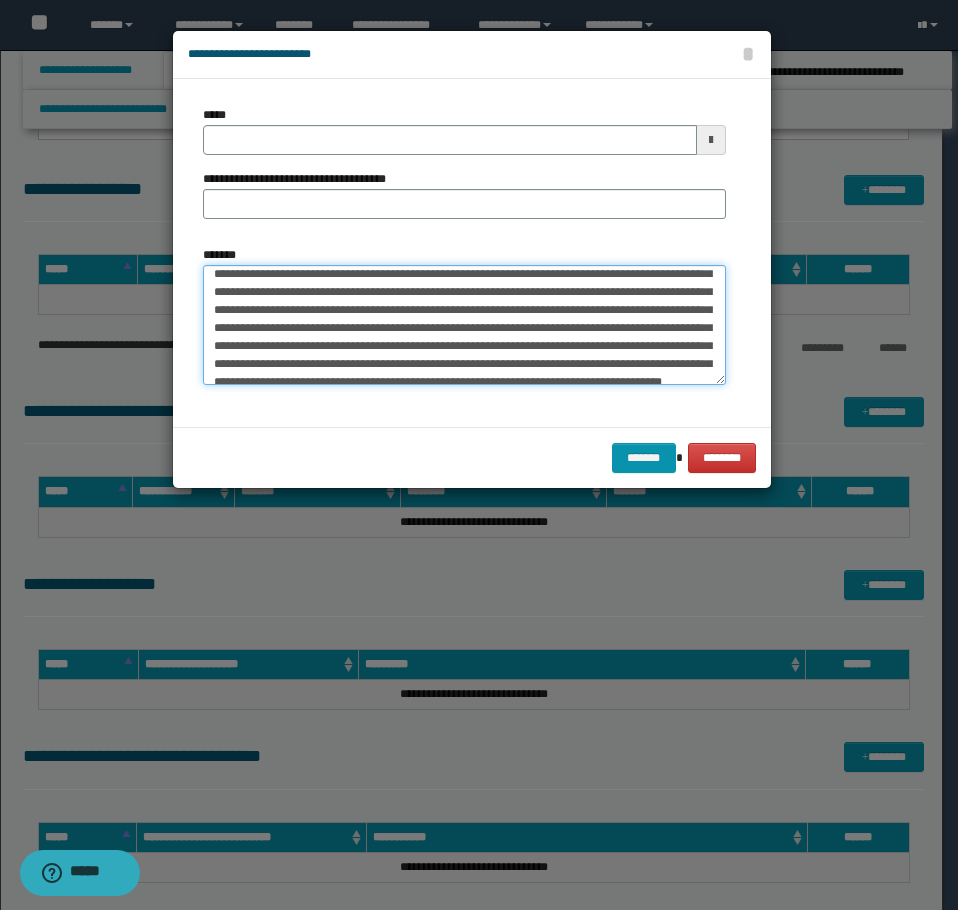 scroll, scrollTop: 0, scrollLeft: 0, axis: both 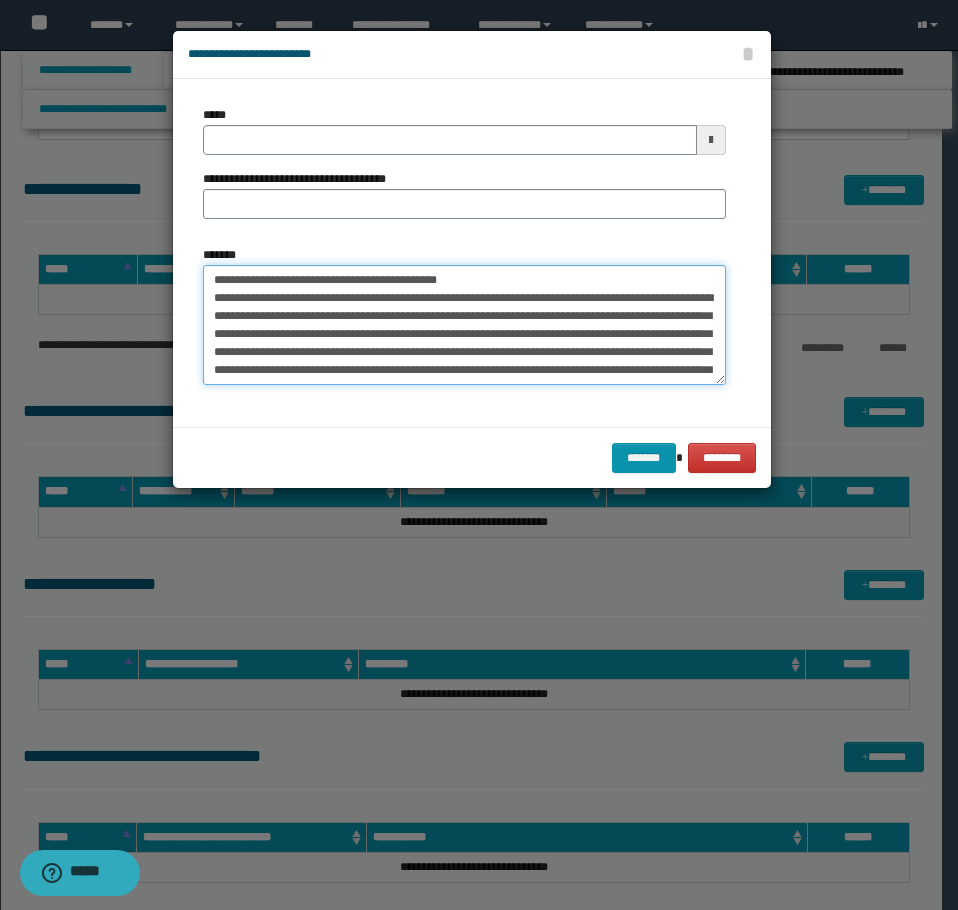 drag, startPoint x: 485, startPoint y: 279, endPoint x: 279, endPoint y: 283, distance: 206.03883 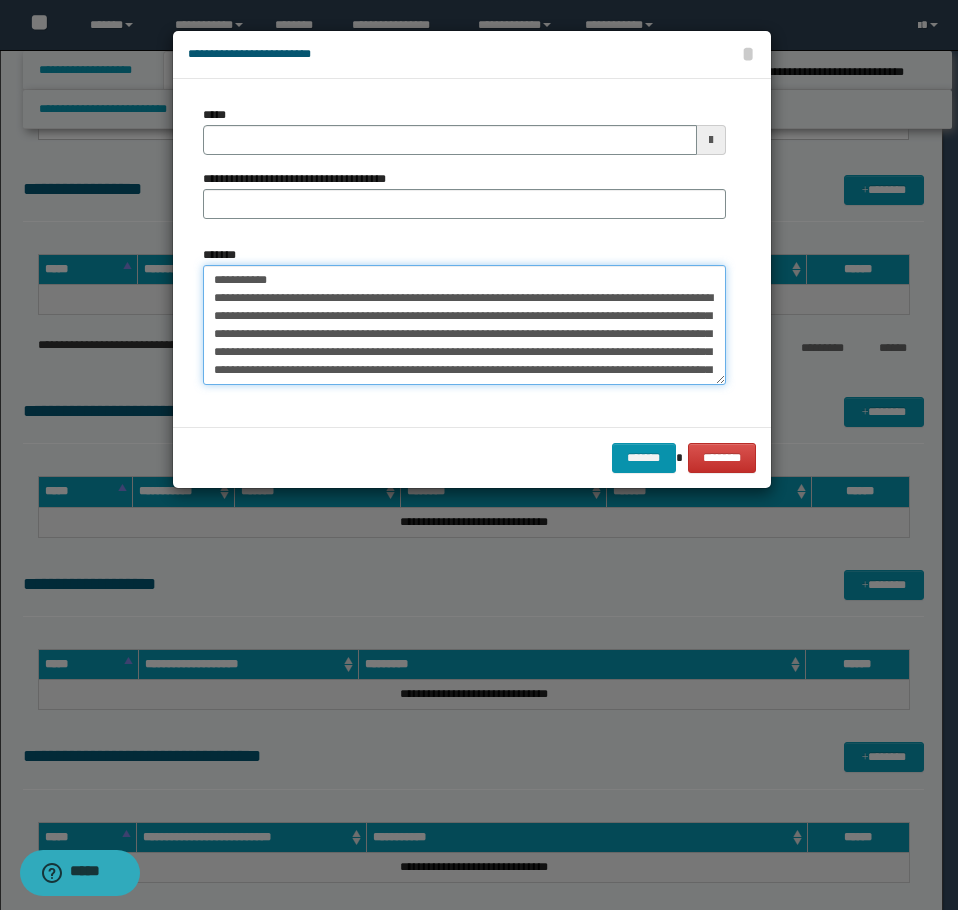 type on "**********" 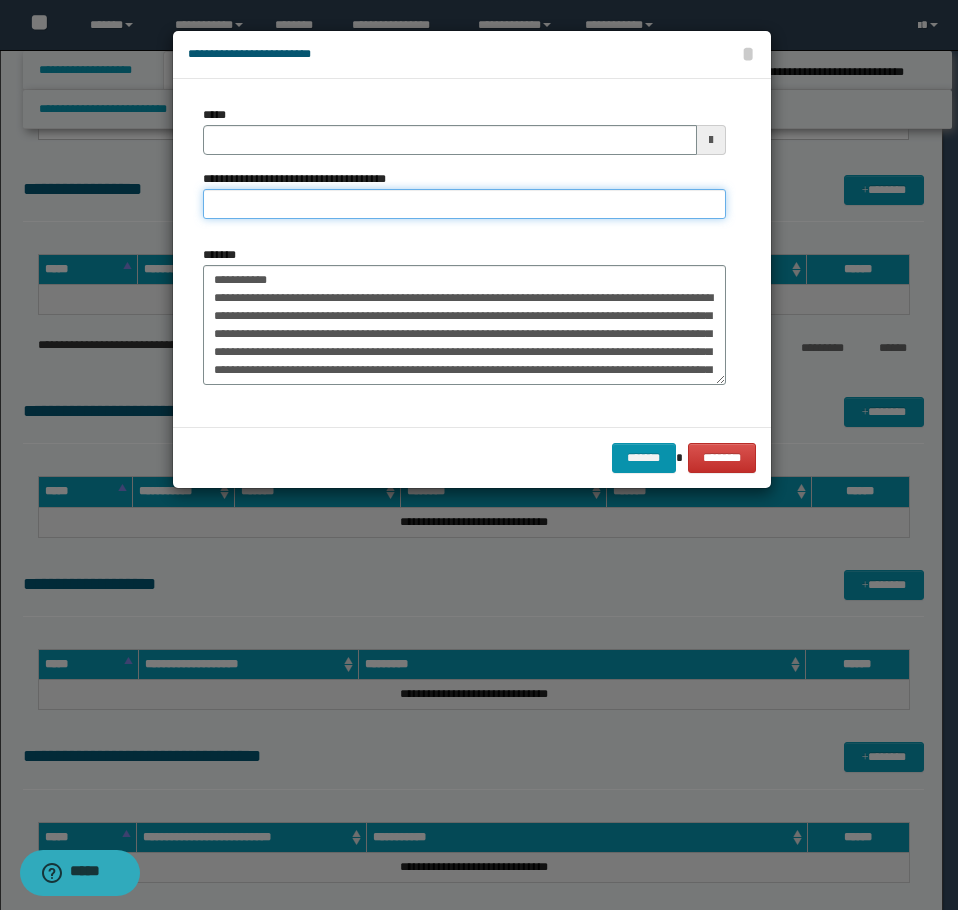 click on "**********" at bounding box center (464, 204) 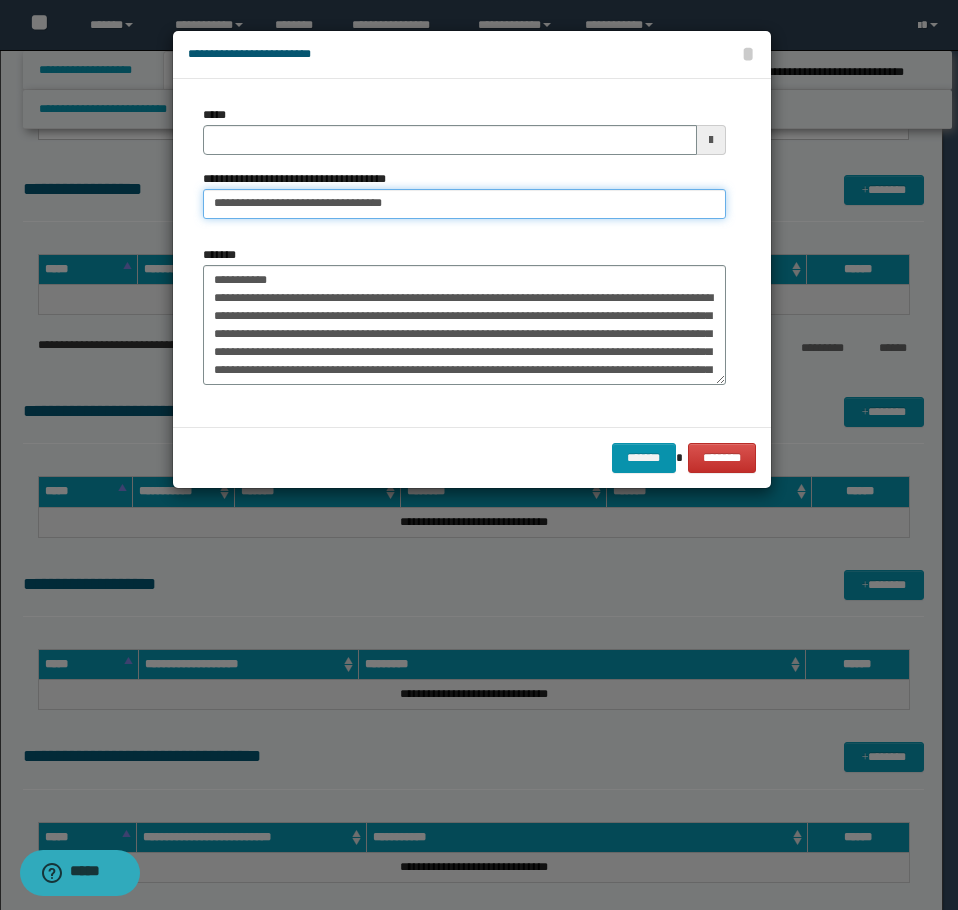 type on "**********" 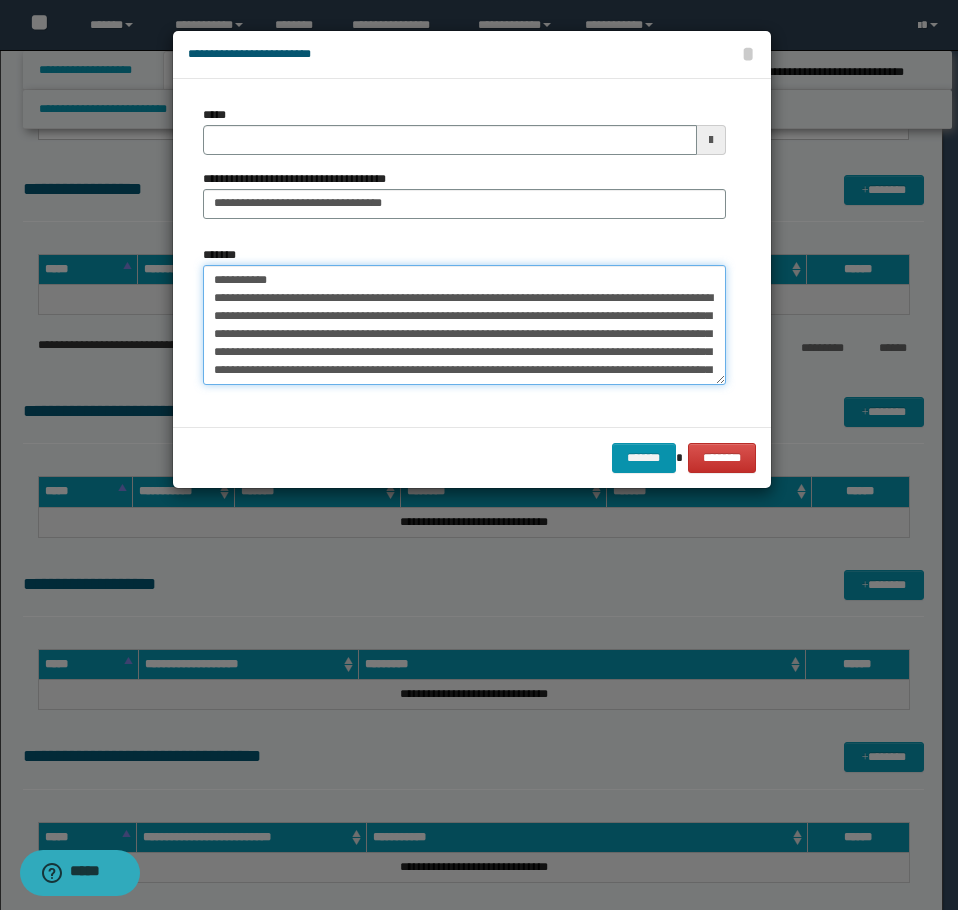 drag, startPoint x: 286, startPoint y: 278, endPoint x: 2, endPoint y: 253, distance: 285.09824 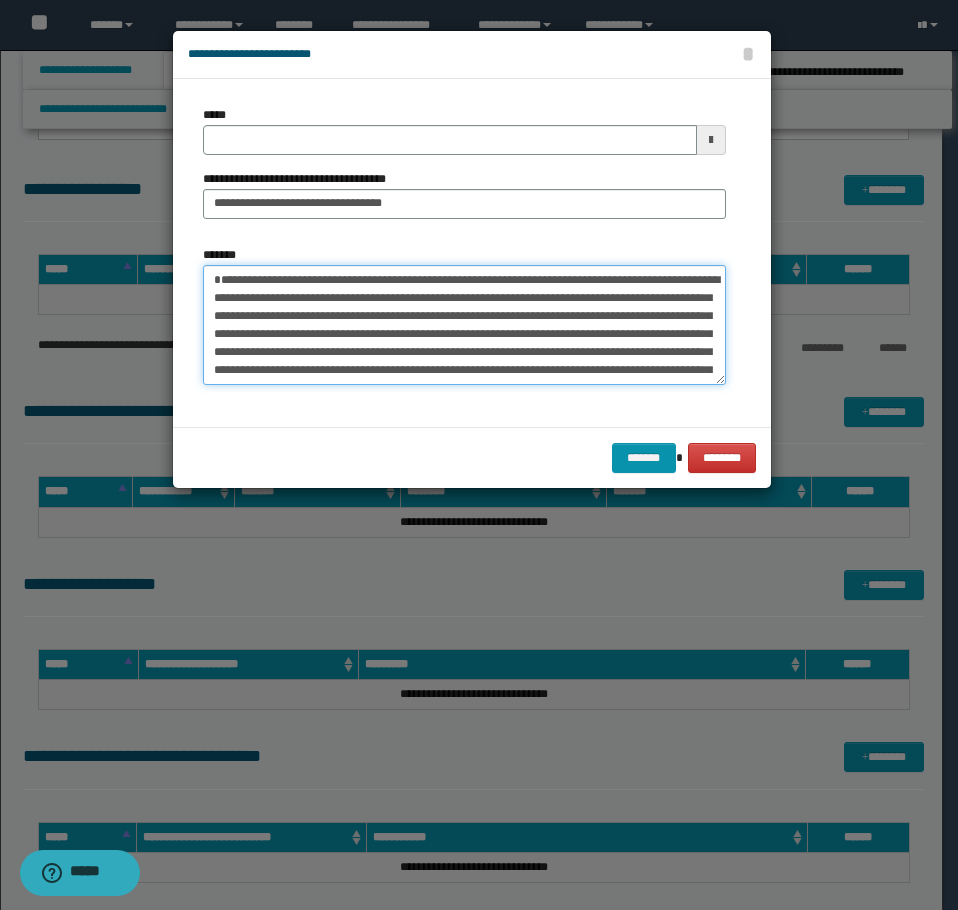 type 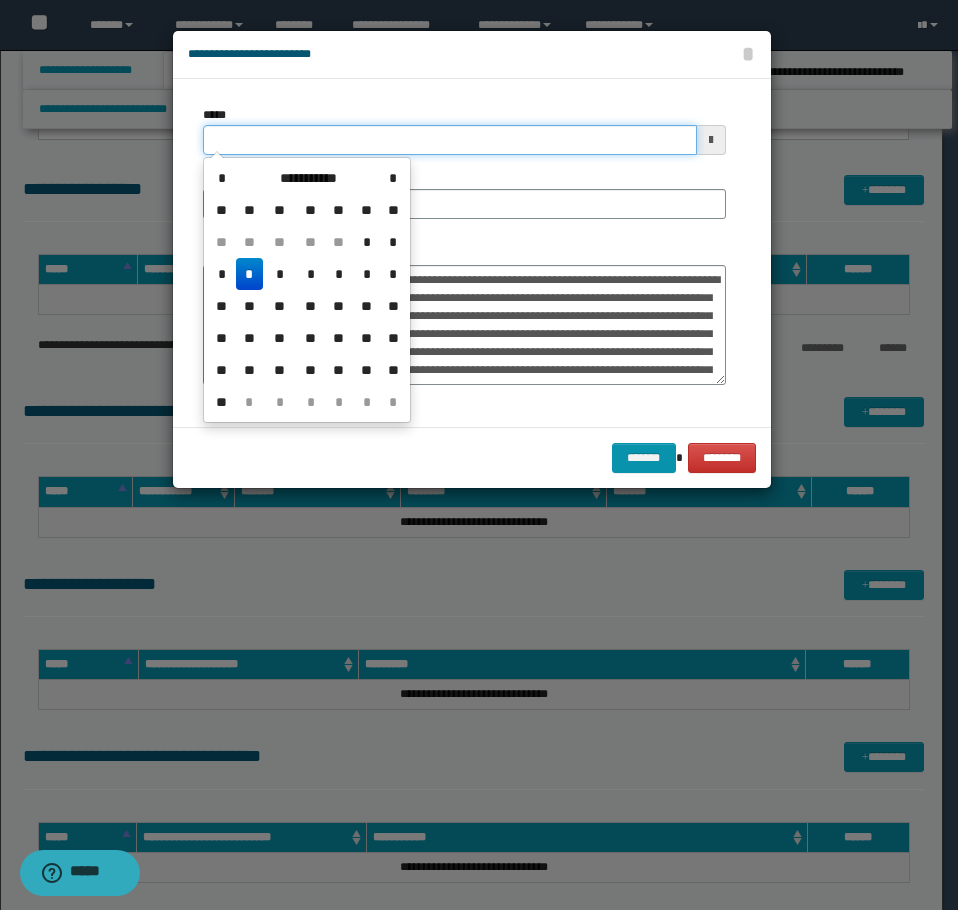 click on "*****" at bounding box center (450, 140) 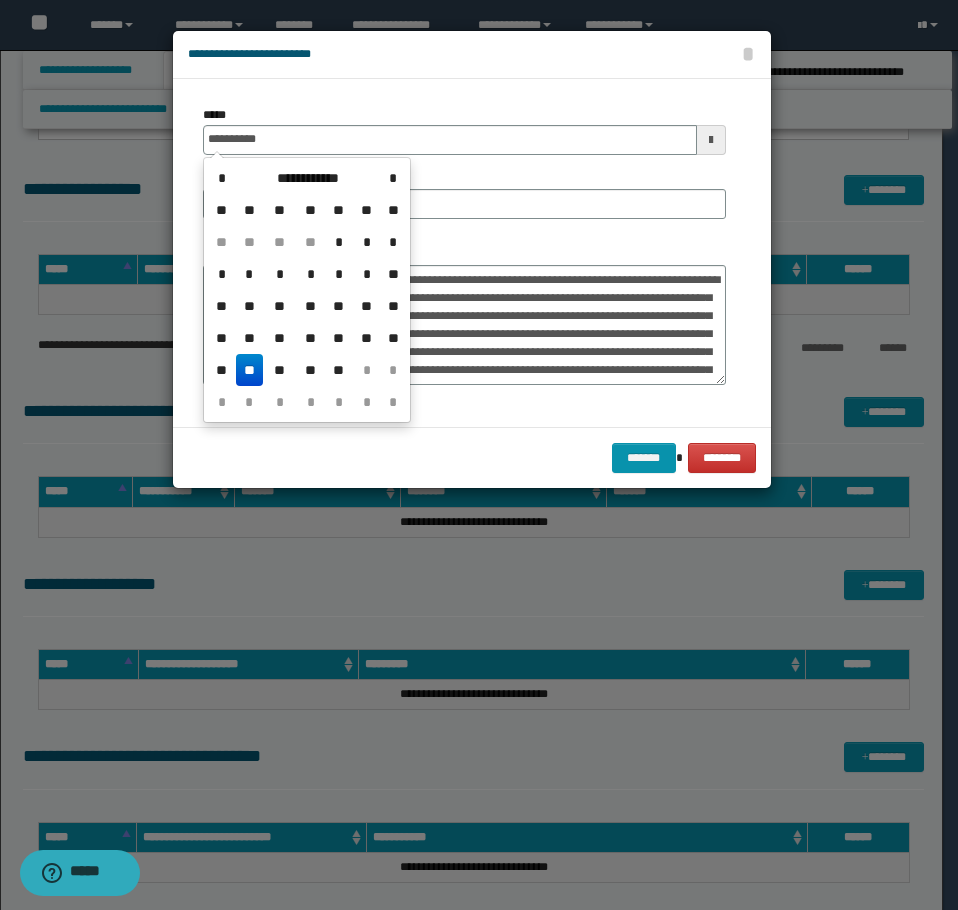 click on "**" at bounding box center (250, 370) 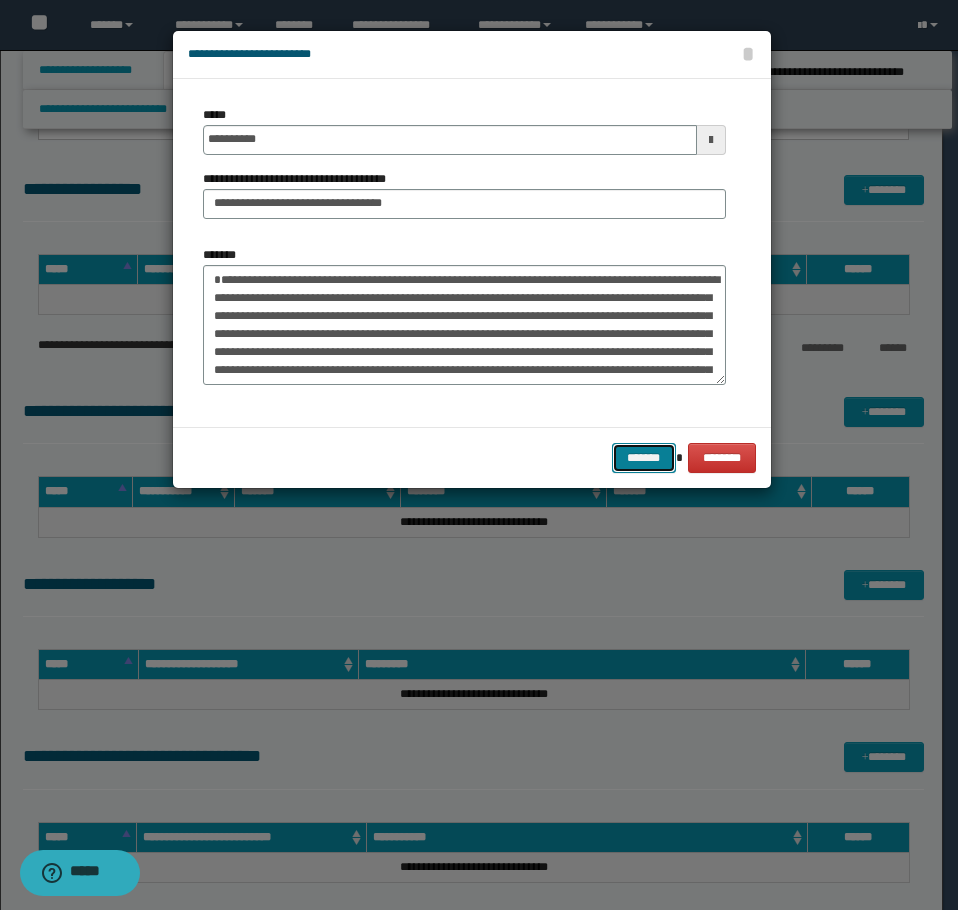 click on "*******" at bounding box center (644, 458) 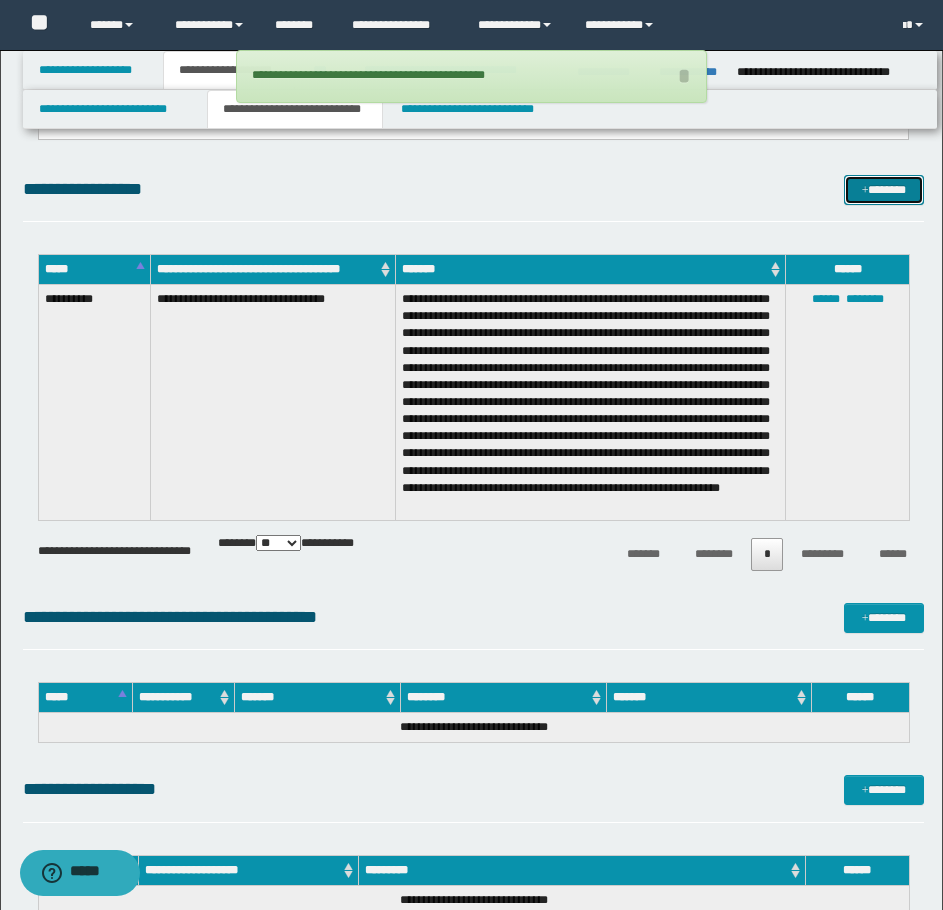 click on "*******" at bounding box center (884, 190) 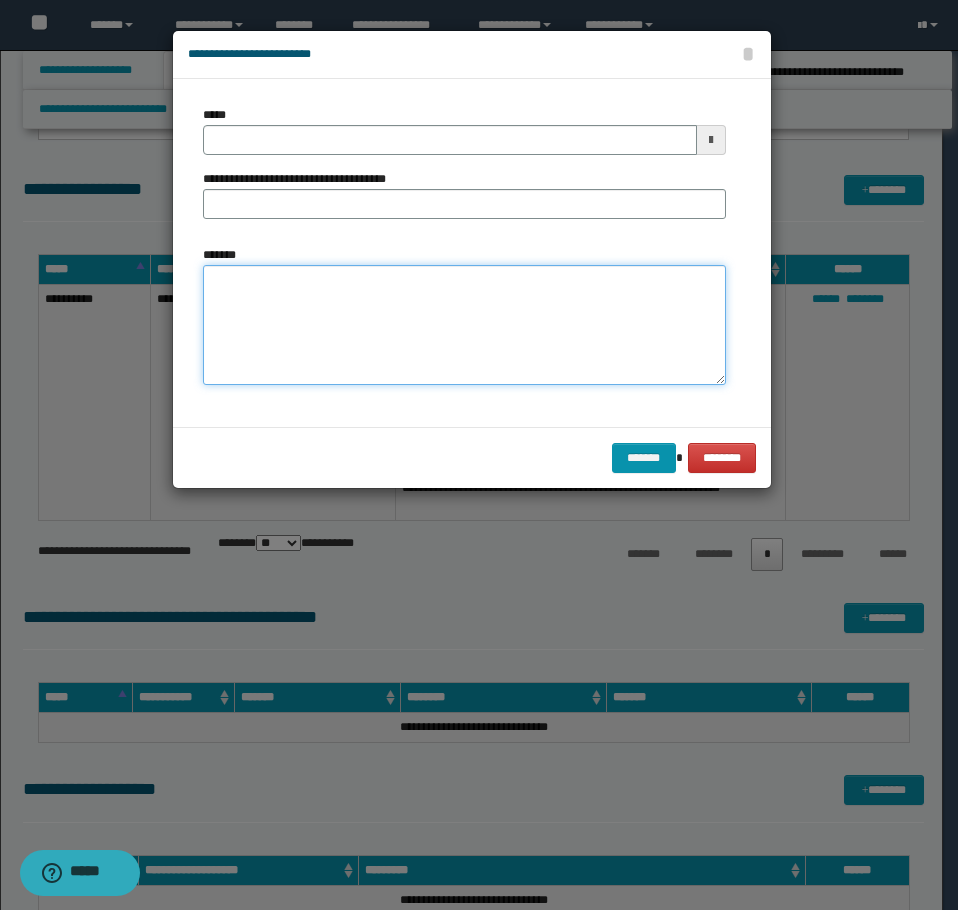 click on "*******" at bounding box center [464, 325] 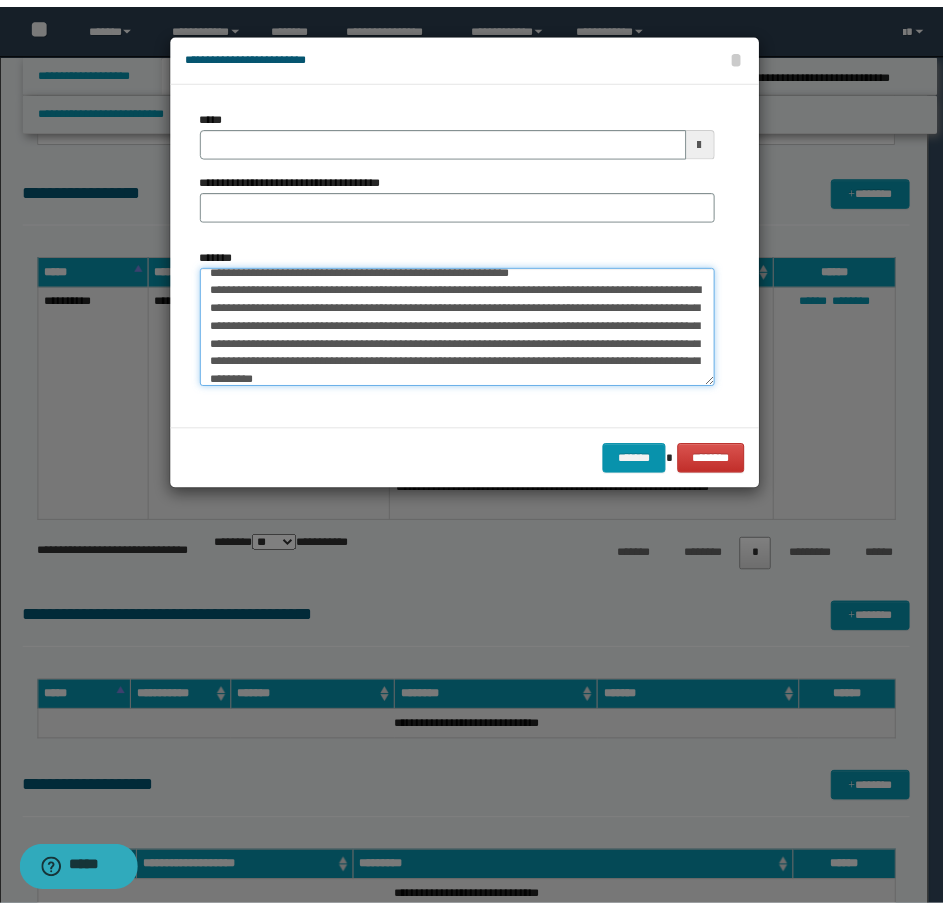 scroll, scrollTop: 0, scrollLeft: 0, axis: both 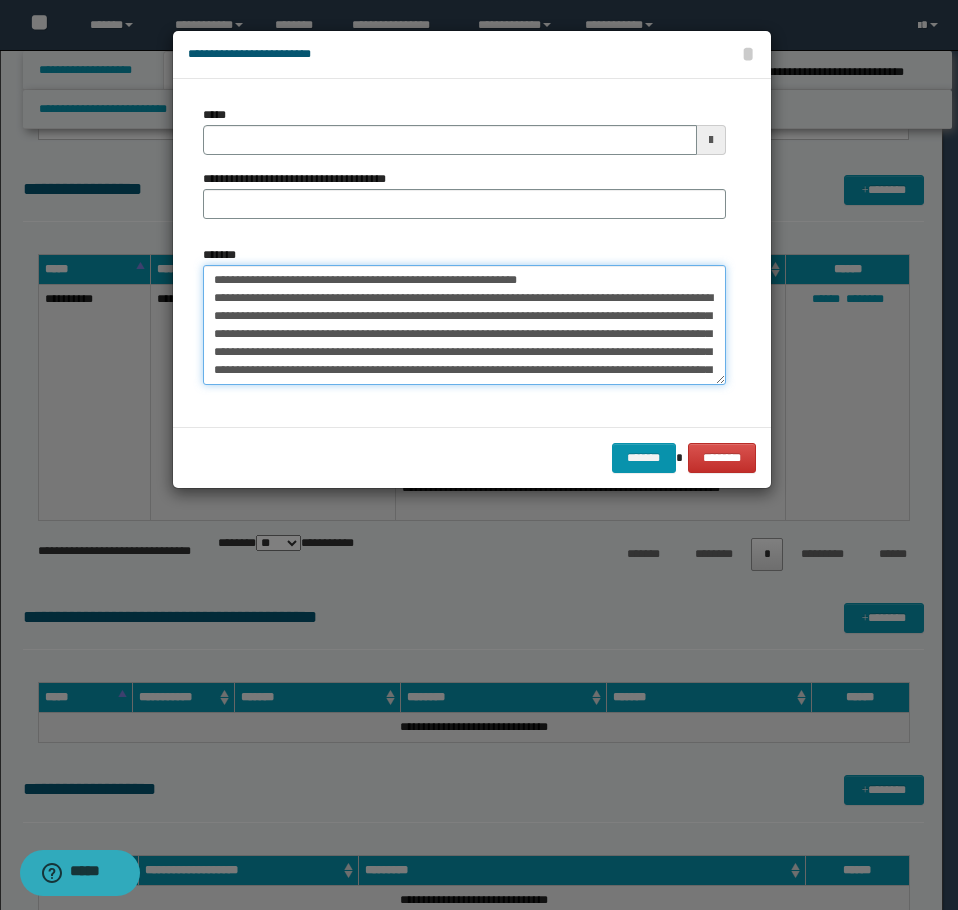 drag, startPoint x: 559, startPoint y: 278, endPoint x: 277, endPoint y: 287, distance: 282.1436 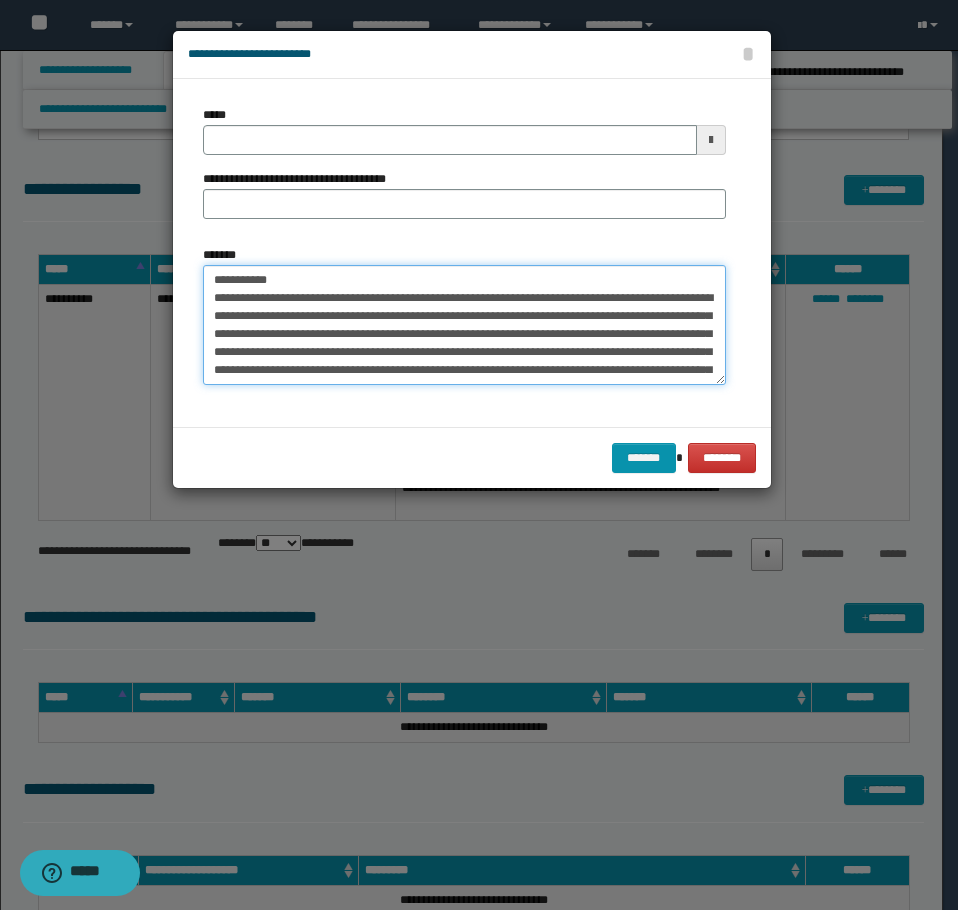 type on "**********" 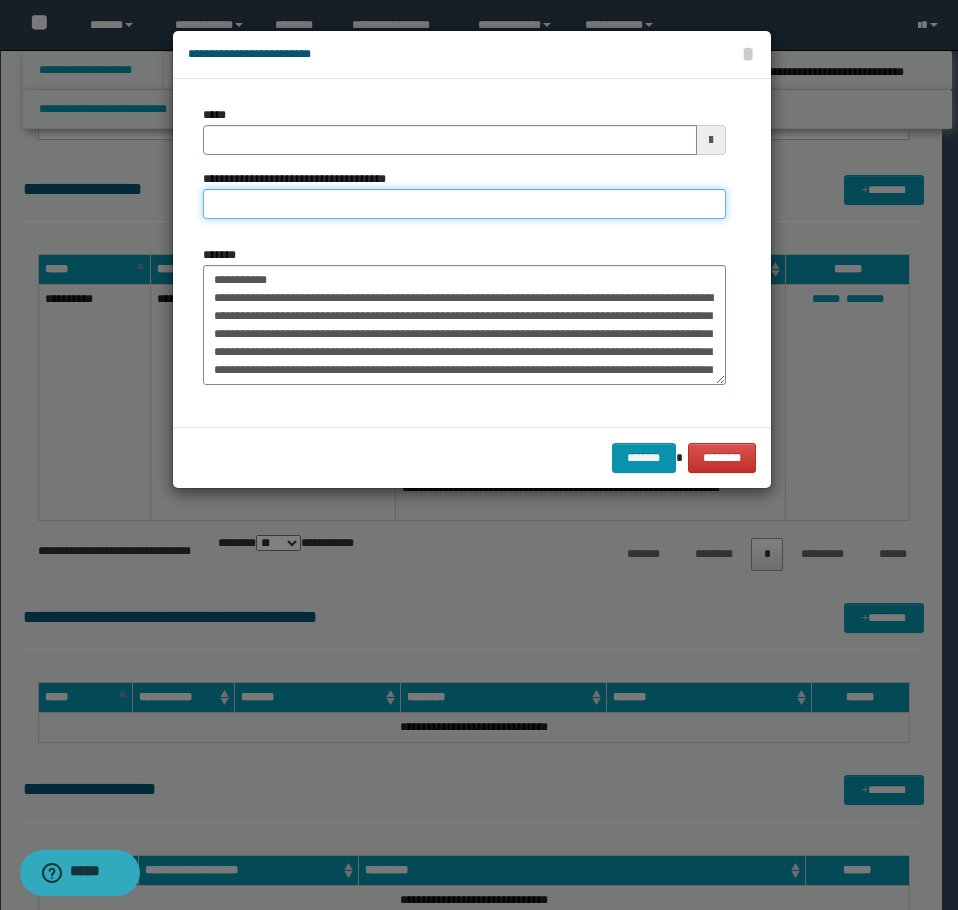 click on "**********" at bounding box center [464, 204] 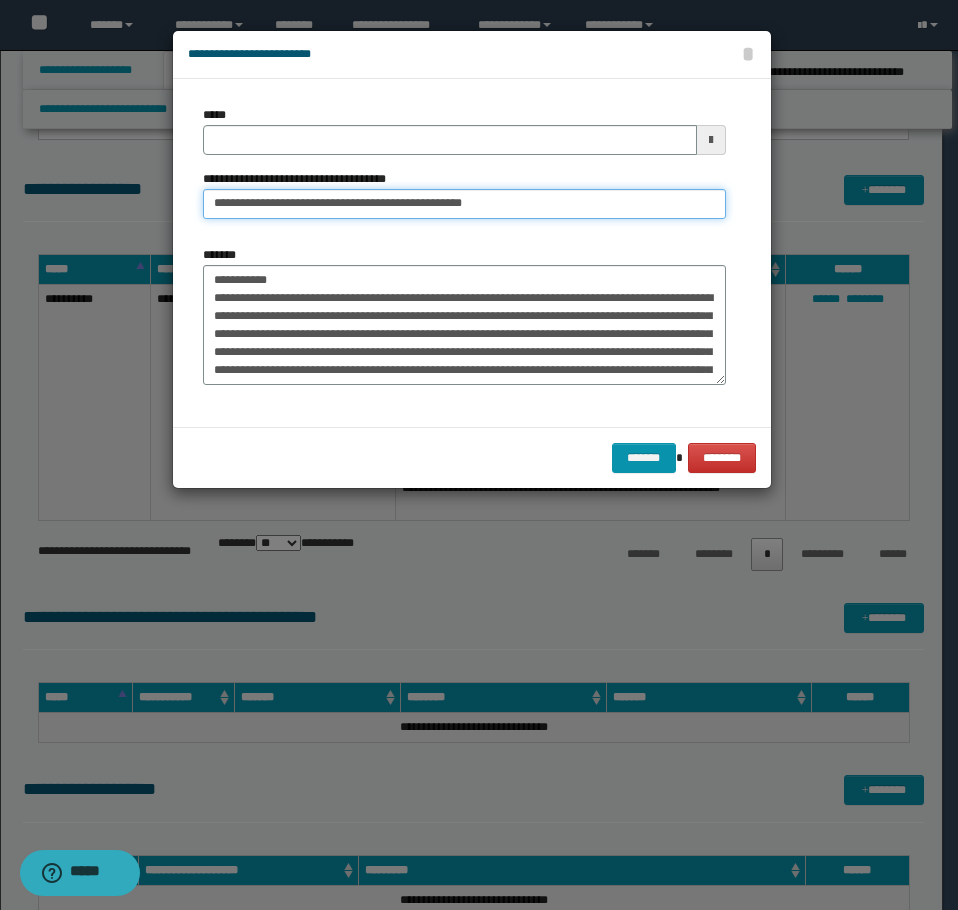 type on "**********" 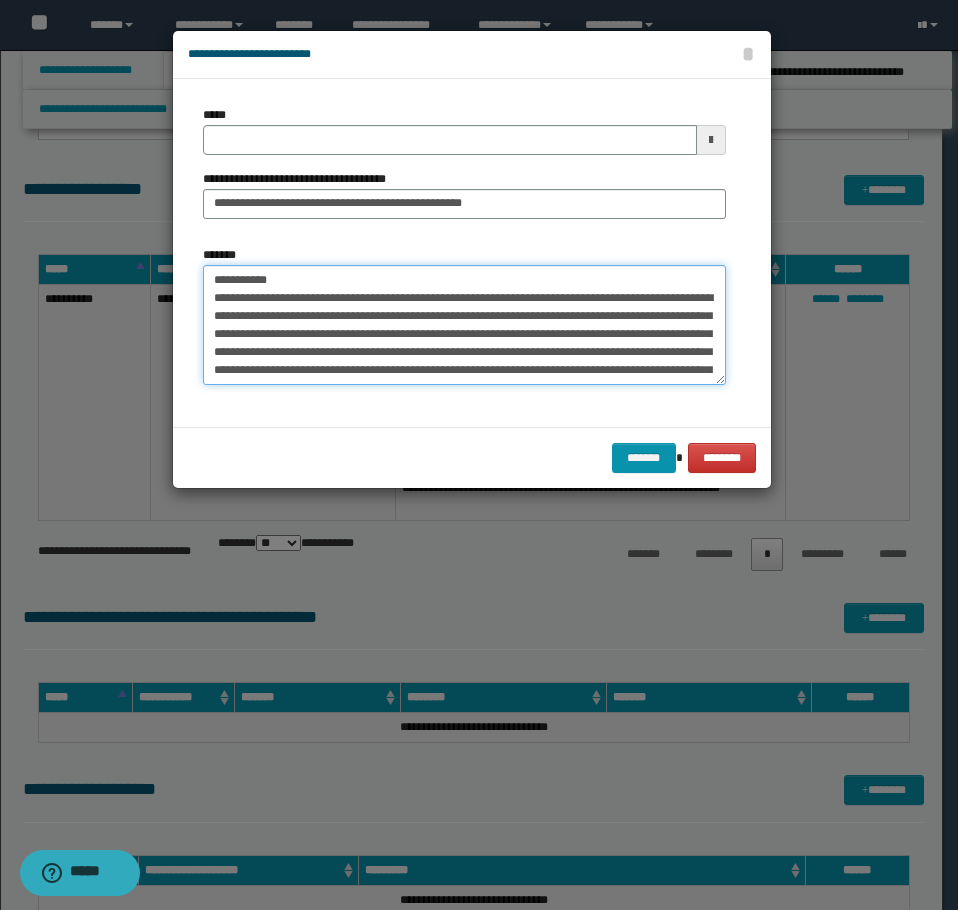 drag, startPoint x: 298, startPoint y: 266, endPoint x: 1, endPoint y: 241, distance: 298.05032 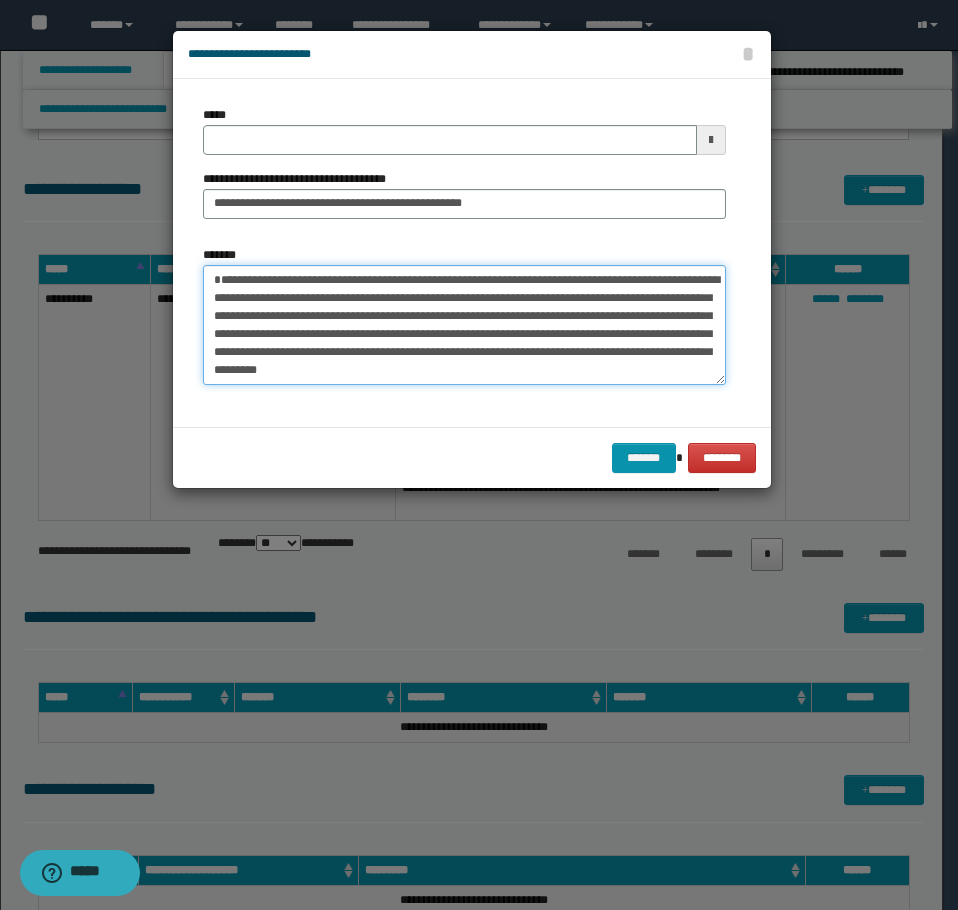 type 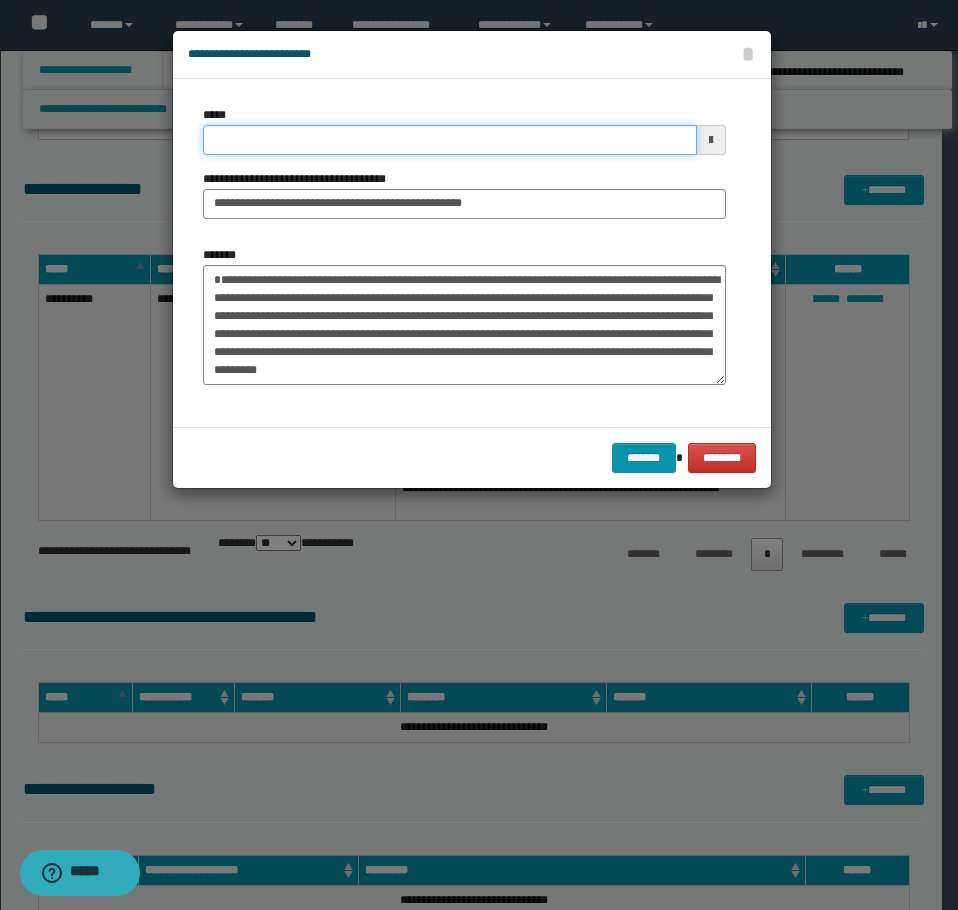 click on "*****" at bounding box center (450, 140) 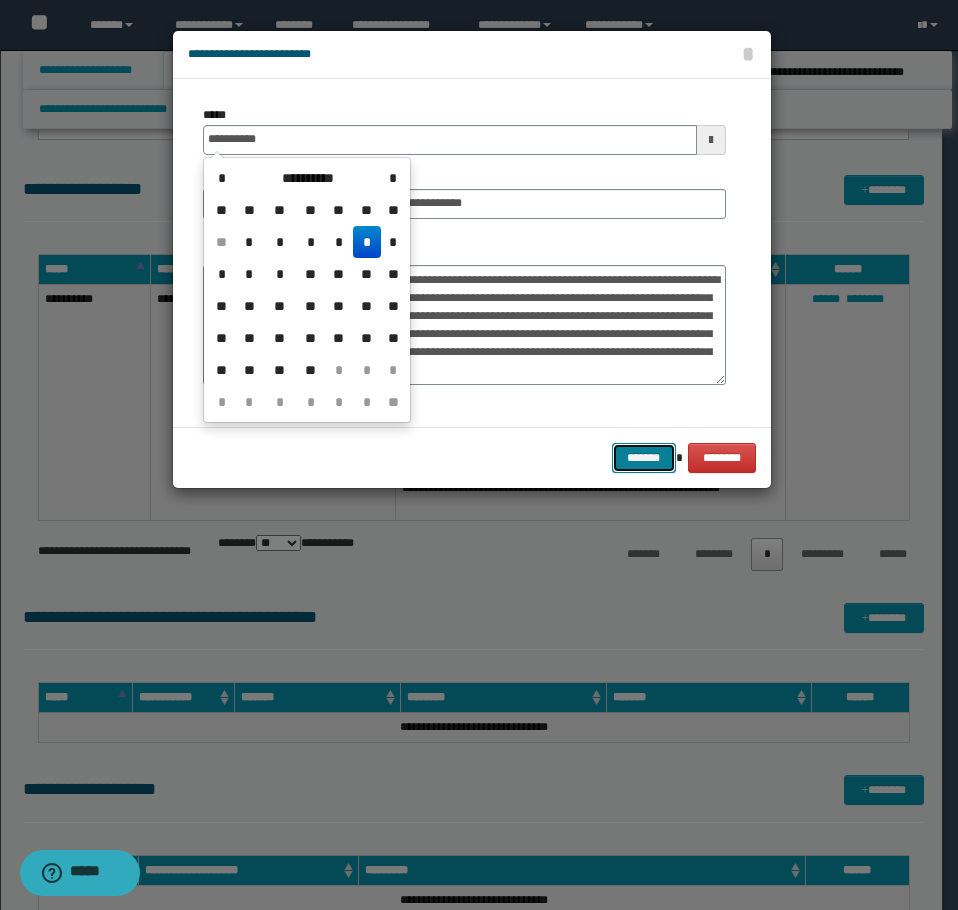 type on "**********" 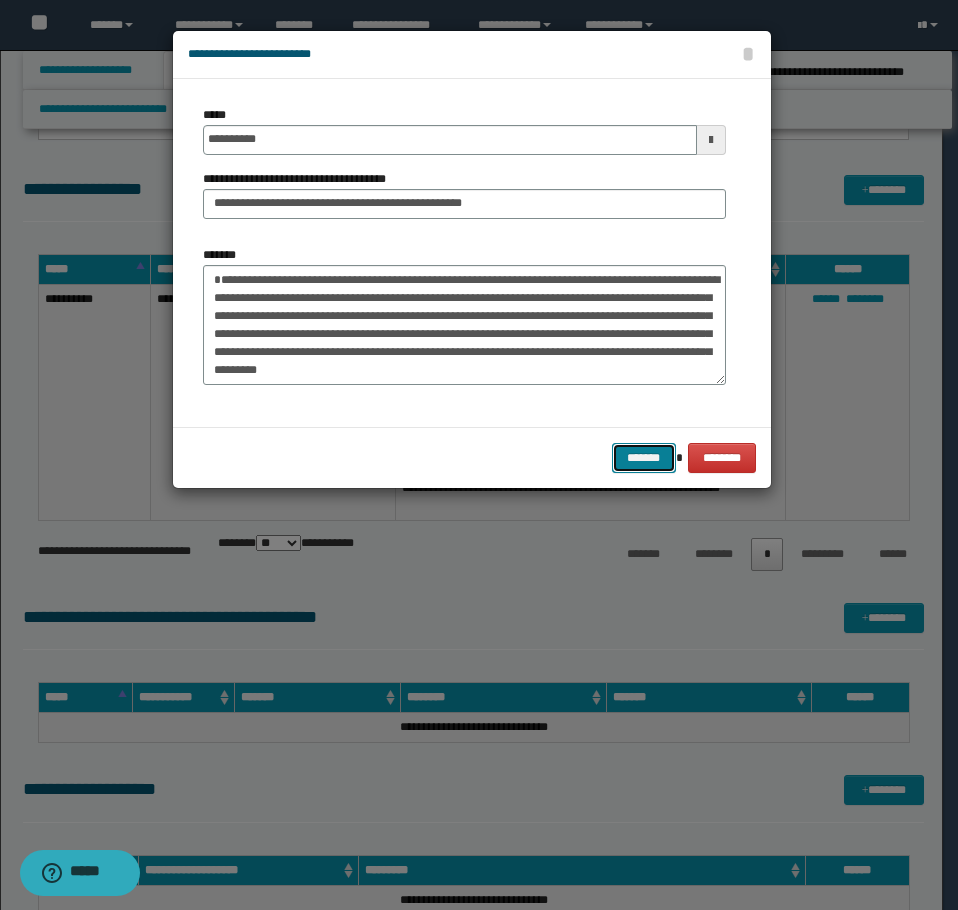 click on "*******" at bounding box center (644, 458) 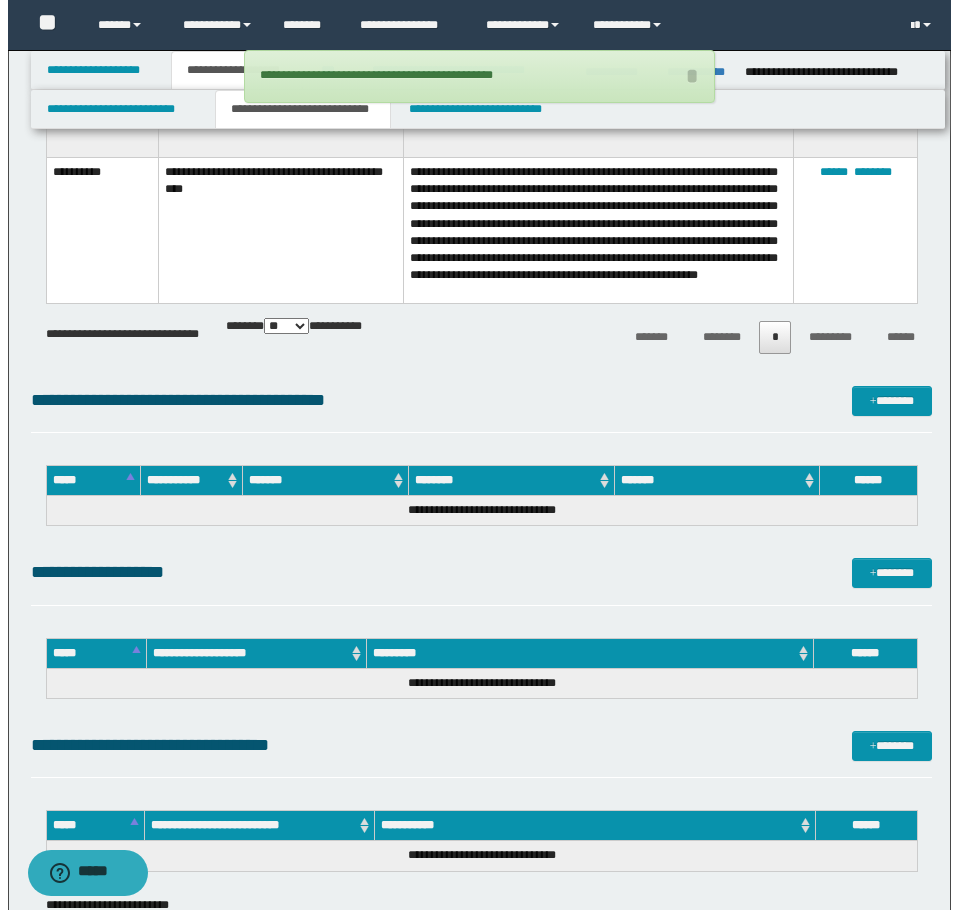 scroll, scrollTop: 1600, scrollLeft: 0, axis: vertical 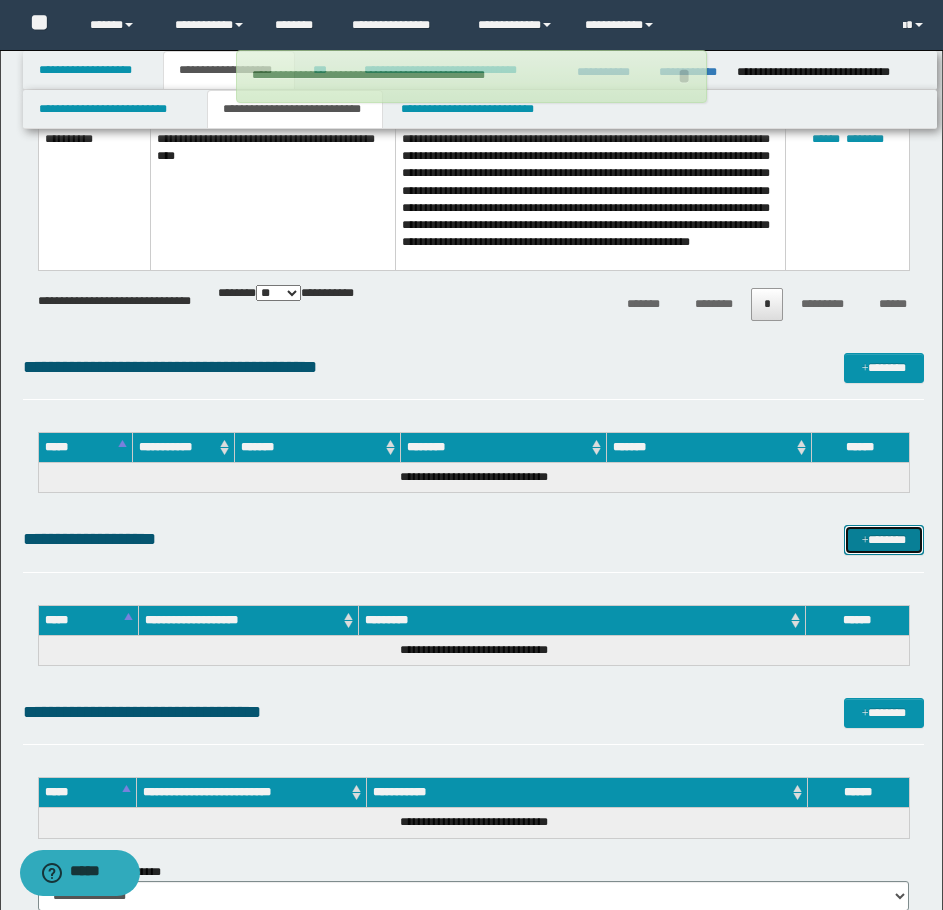 click on "*******" at bounding box center (884, 540) 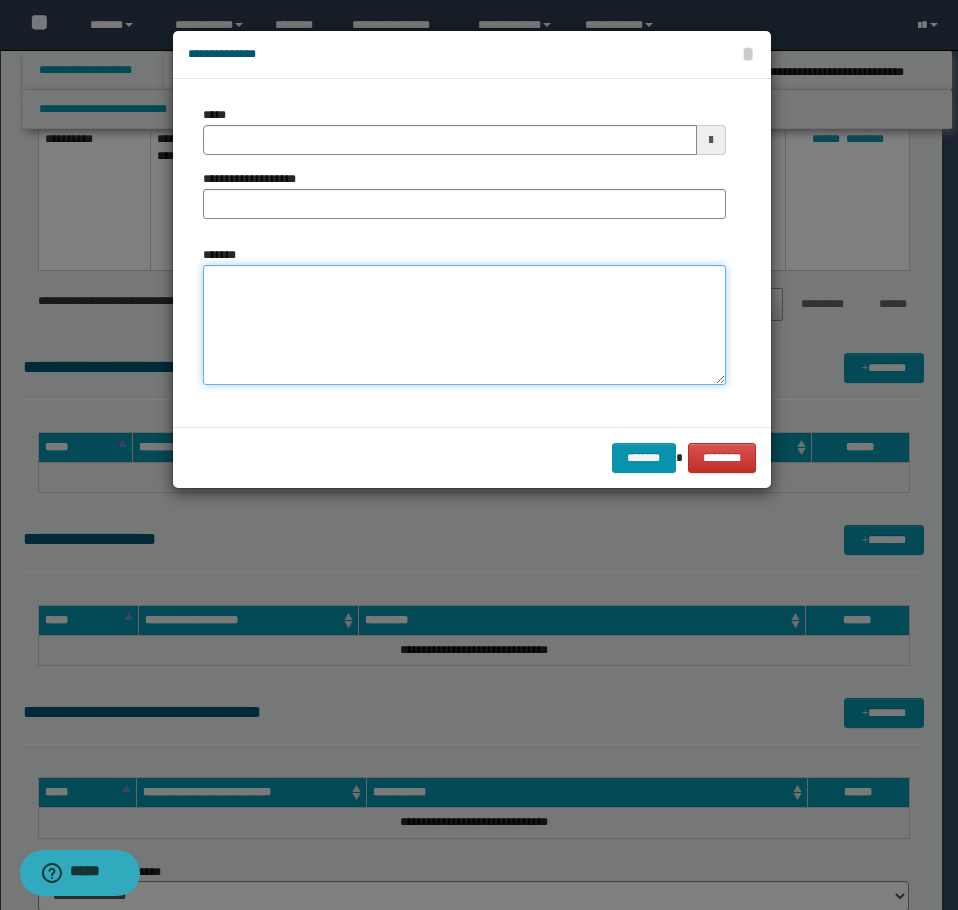 click on "*******" at bounding box center (464, 325) 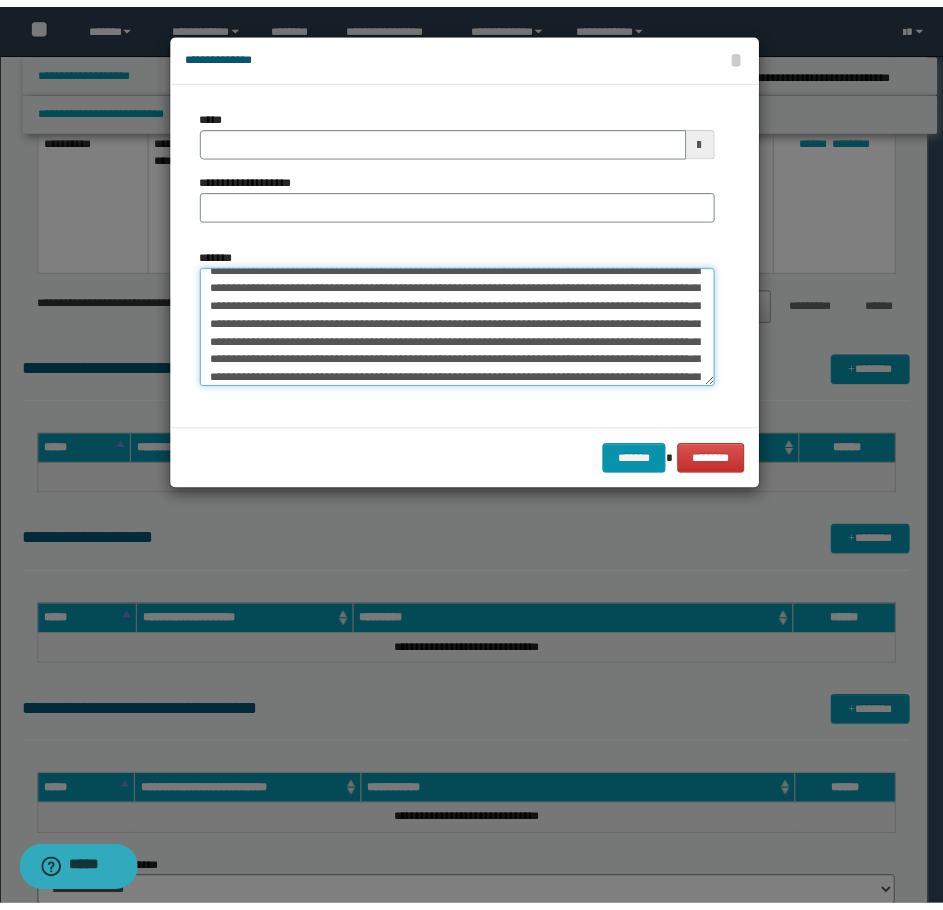 scroll, scrollTop: 0, scrollLeft: 0, axis: both 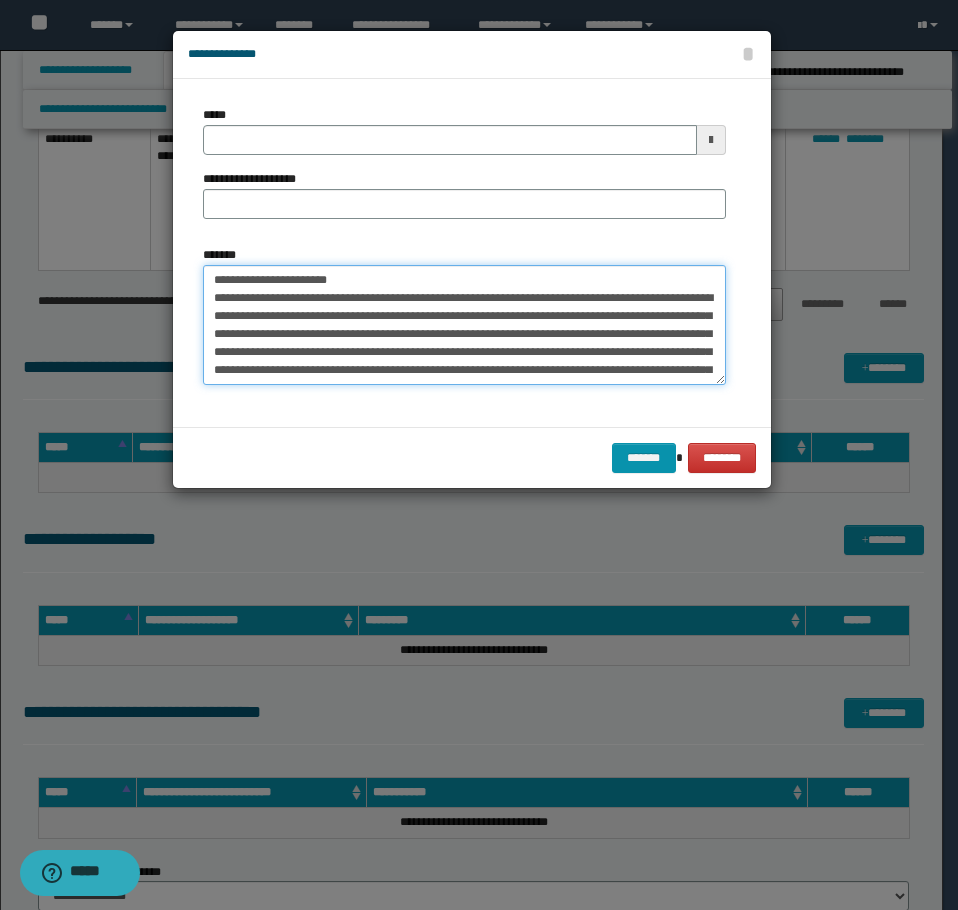 drag, startPoint x: 463, startPoint y: 283, endPoint x: 278, endPoint y: 280, distance: 185.02432 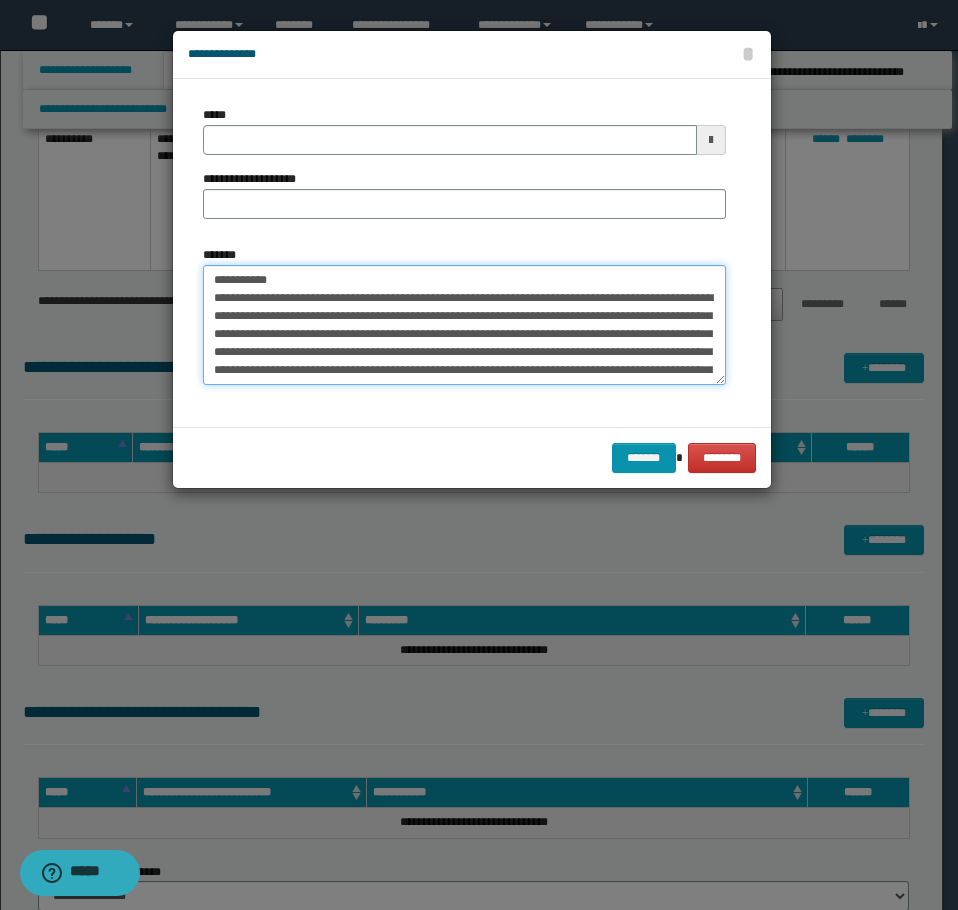 type on "**********" 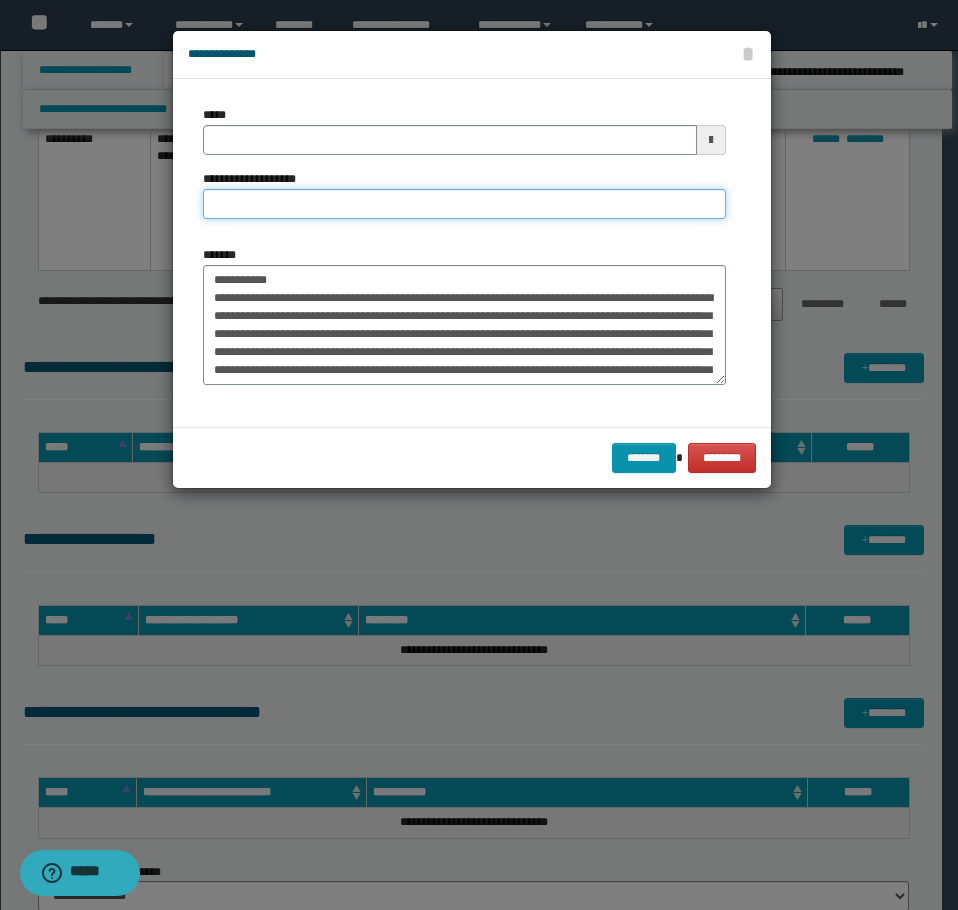 click on "**********" at bounding box center [464, 204] 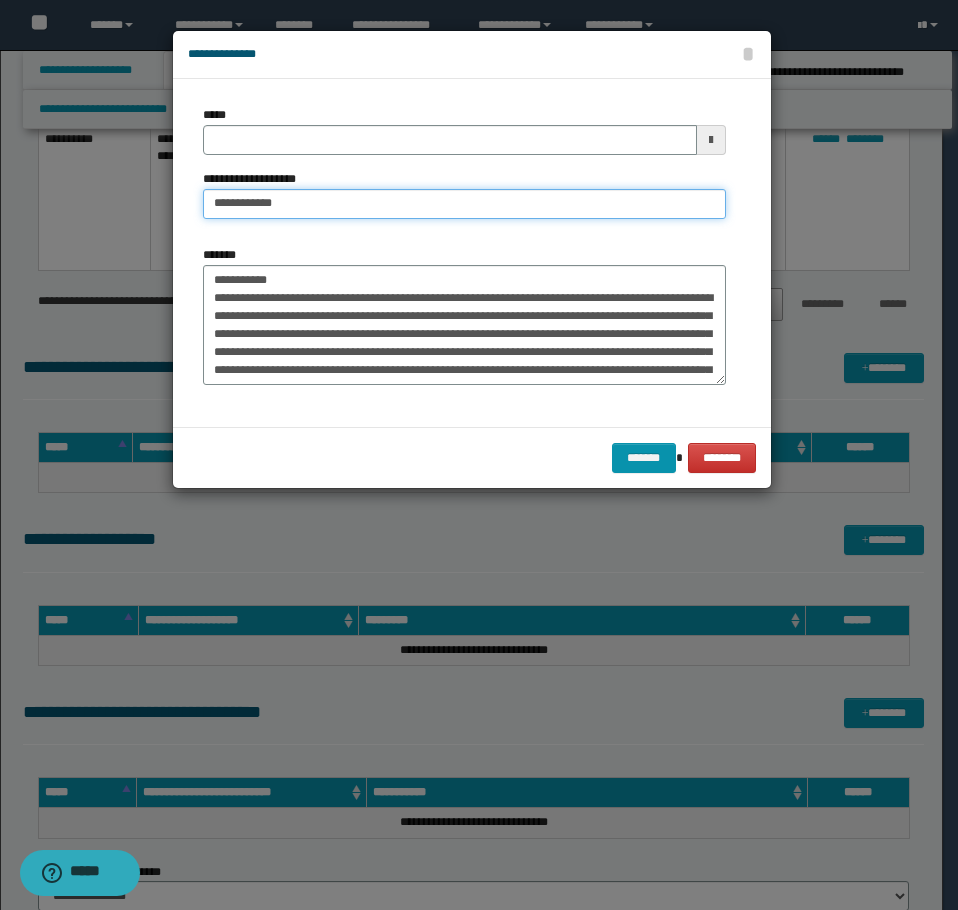 type on "**********" 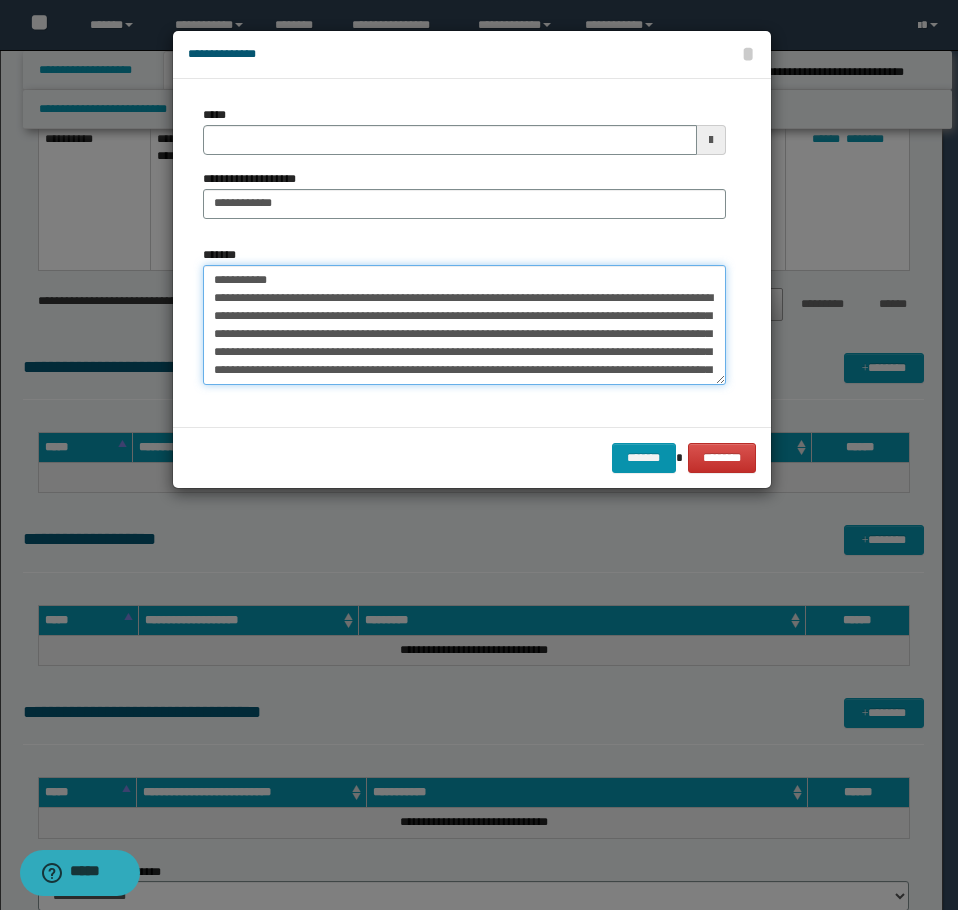 drag, startPoint x: 308, startPoint y: 288, endPoint x: 100, endPoint y: 257, distance: 210.29741 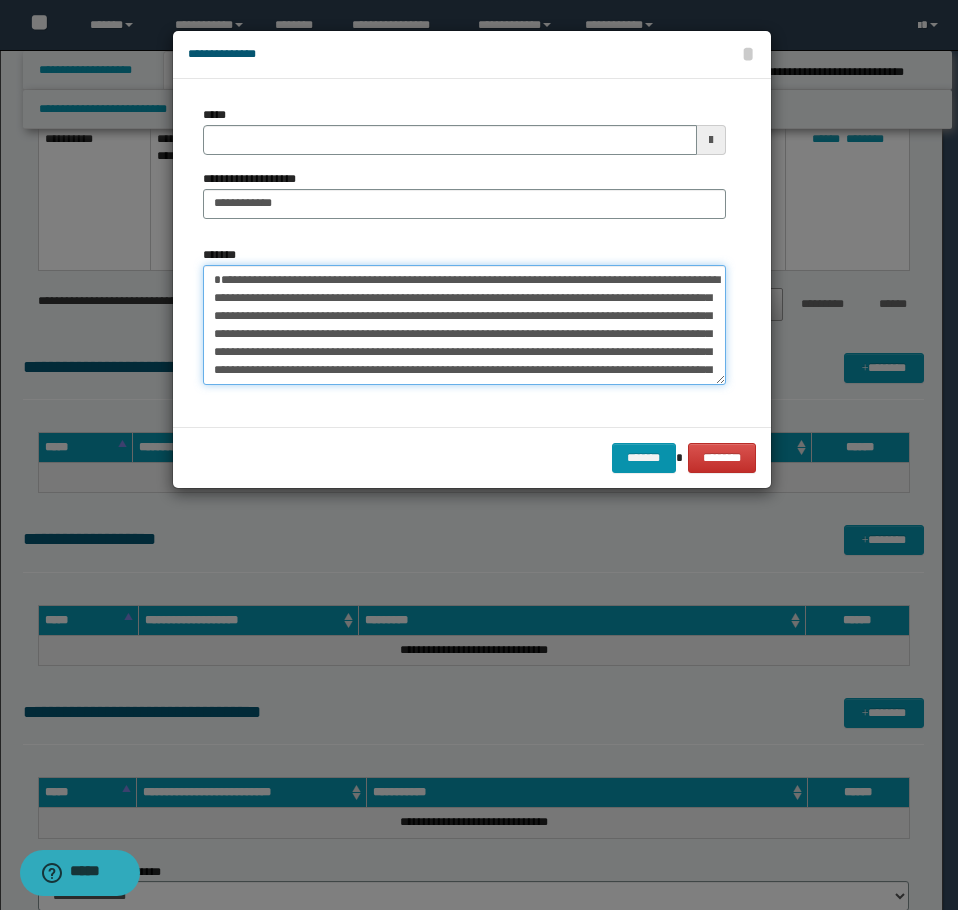 type 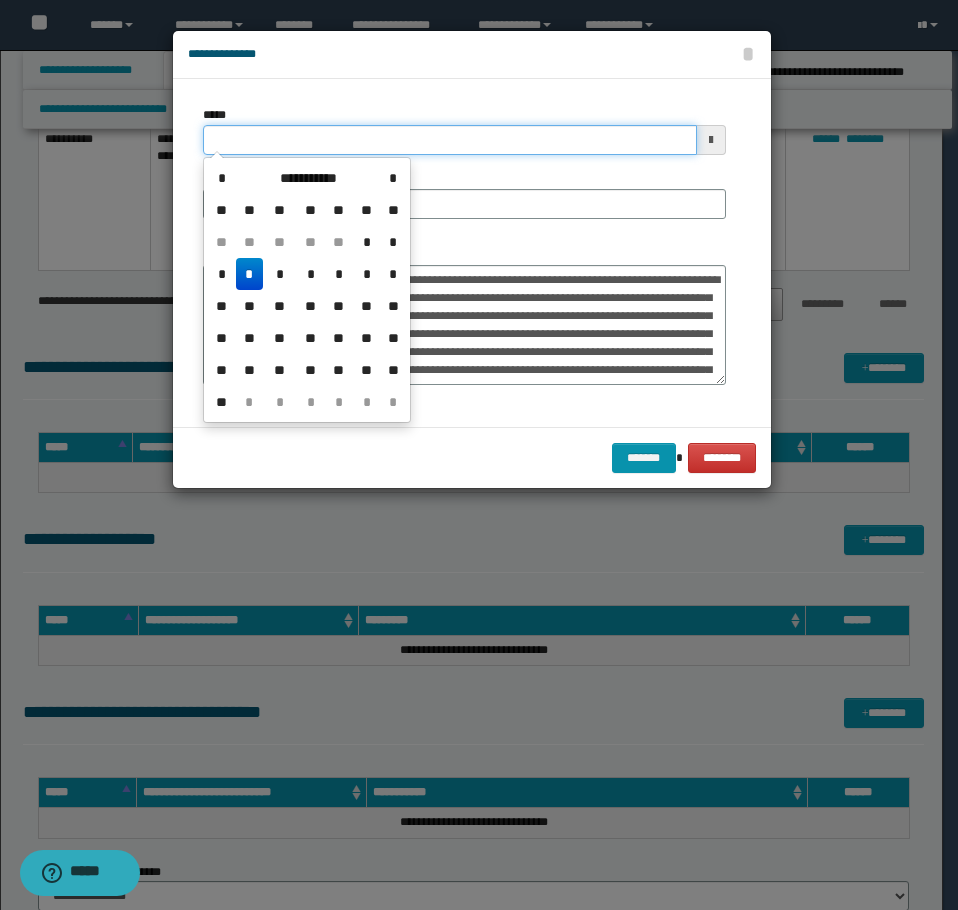 click on "*****" at bounding box center (450, 140) 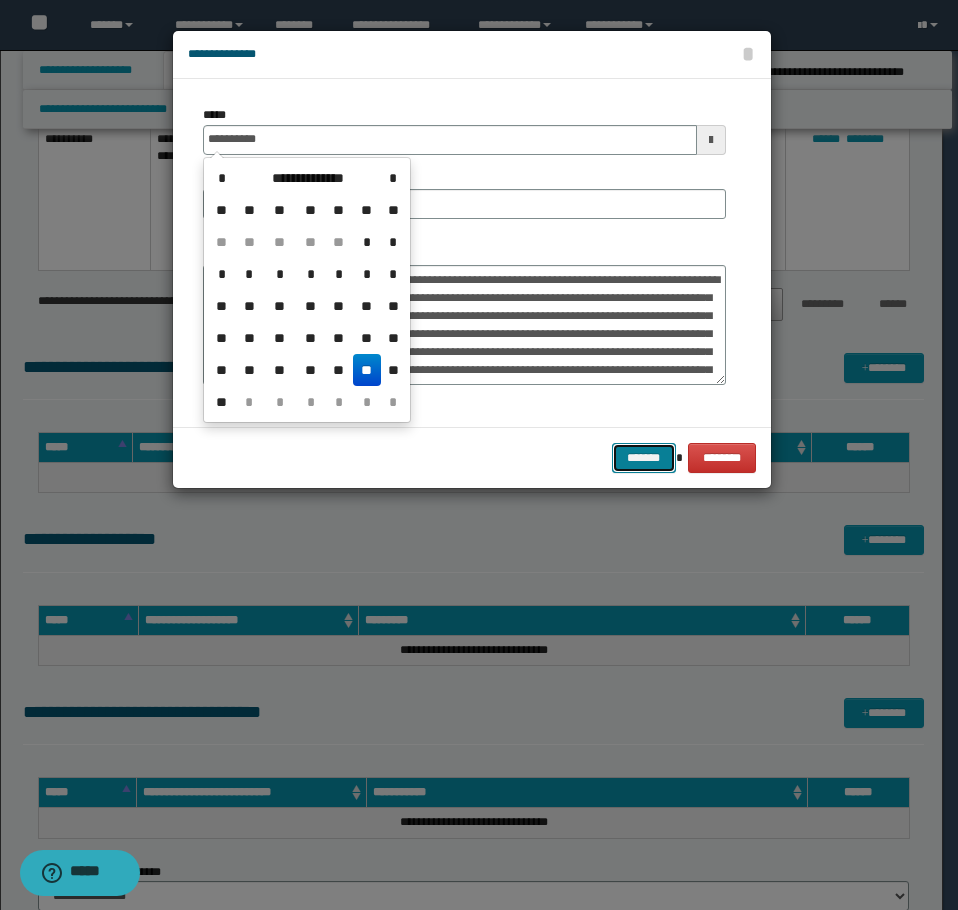 type on "**********" 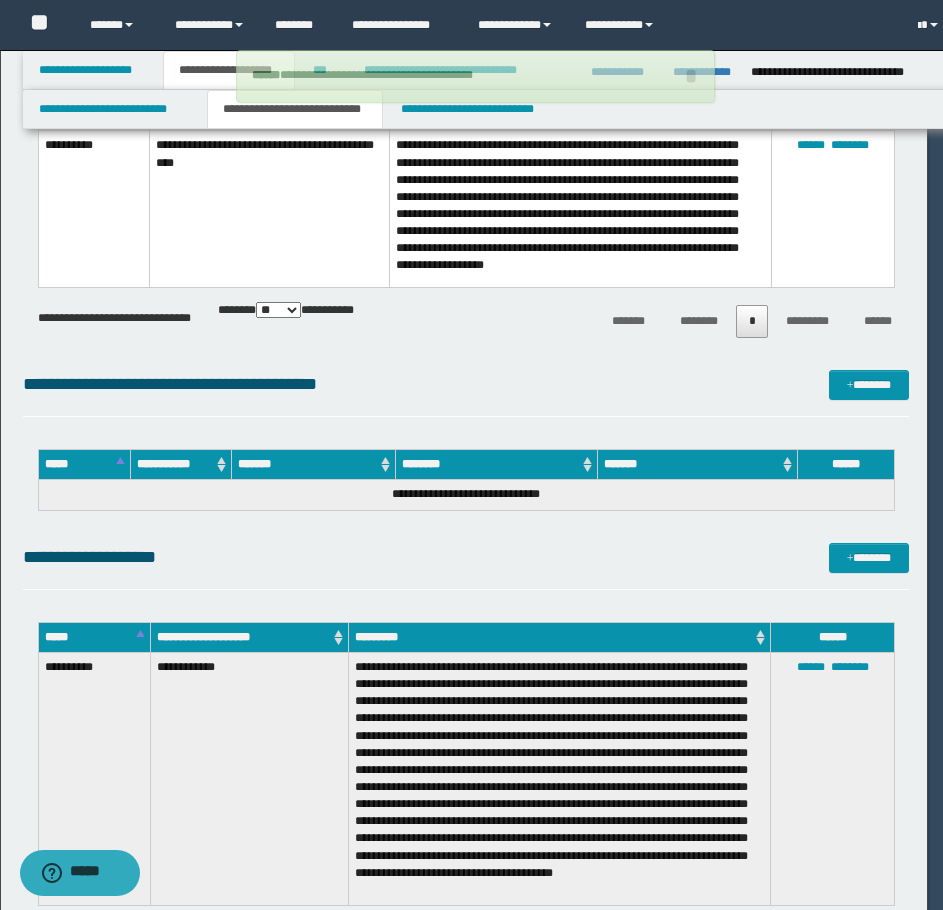 type 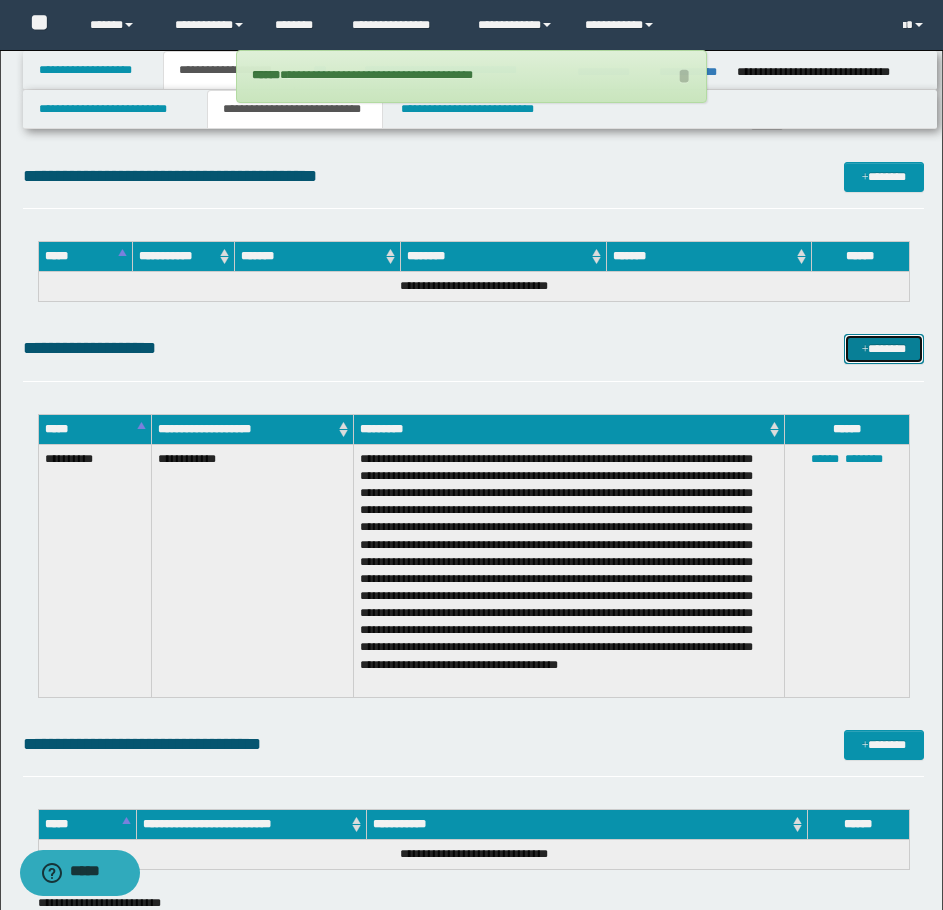 scroll, scrollTop: 1800, scrollLeft: 0, axis: vertical 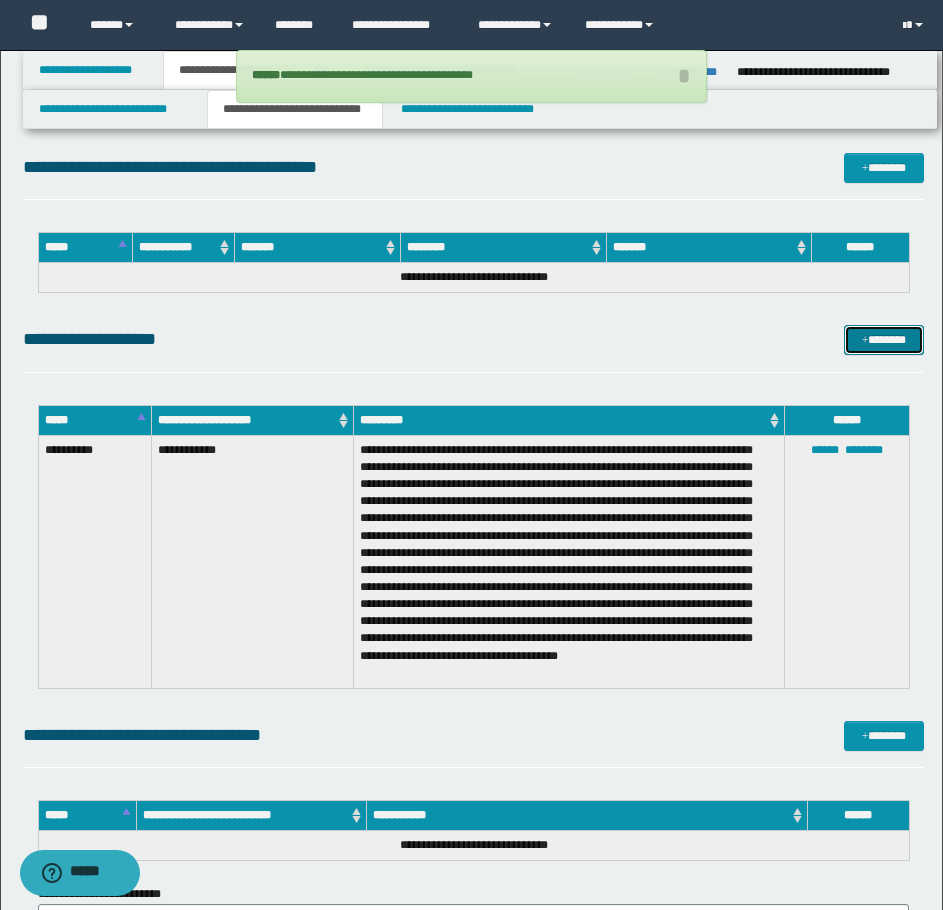 click on "*******" at bounding box center (884, 340) 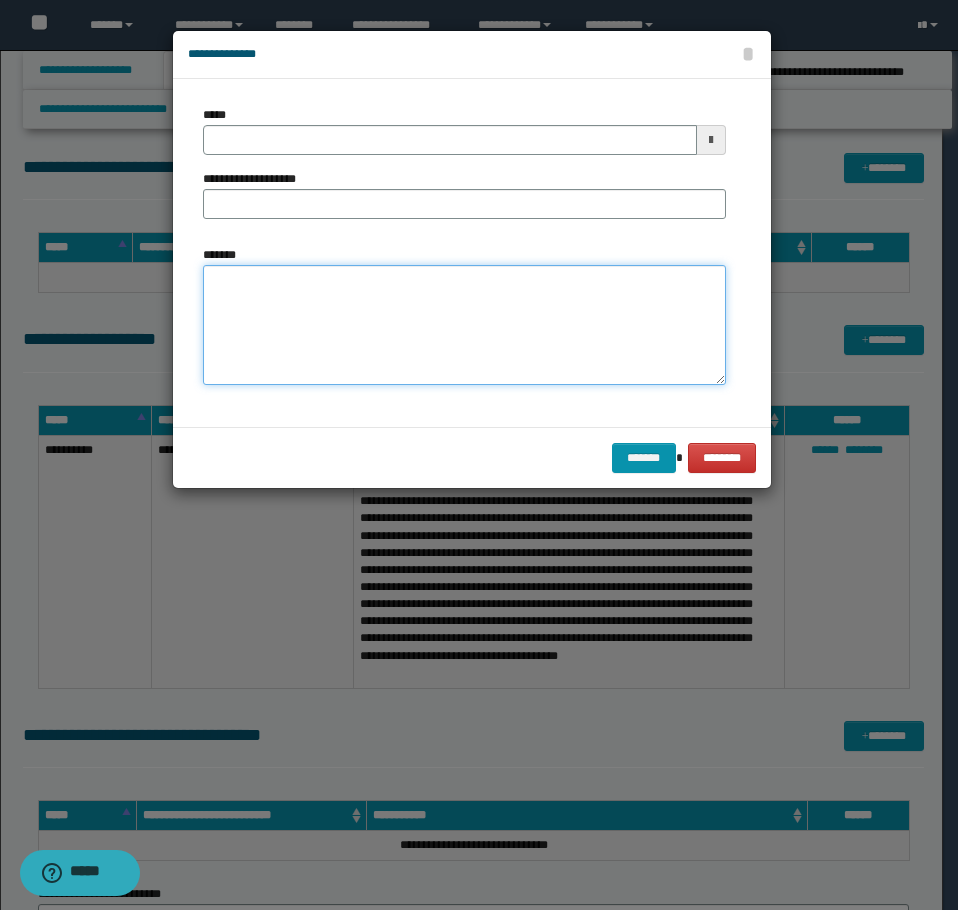 drag, startPoint x: 464, startPoint y: 318, endPoint x: 438, endPoint y: 316, distance: 26.076809 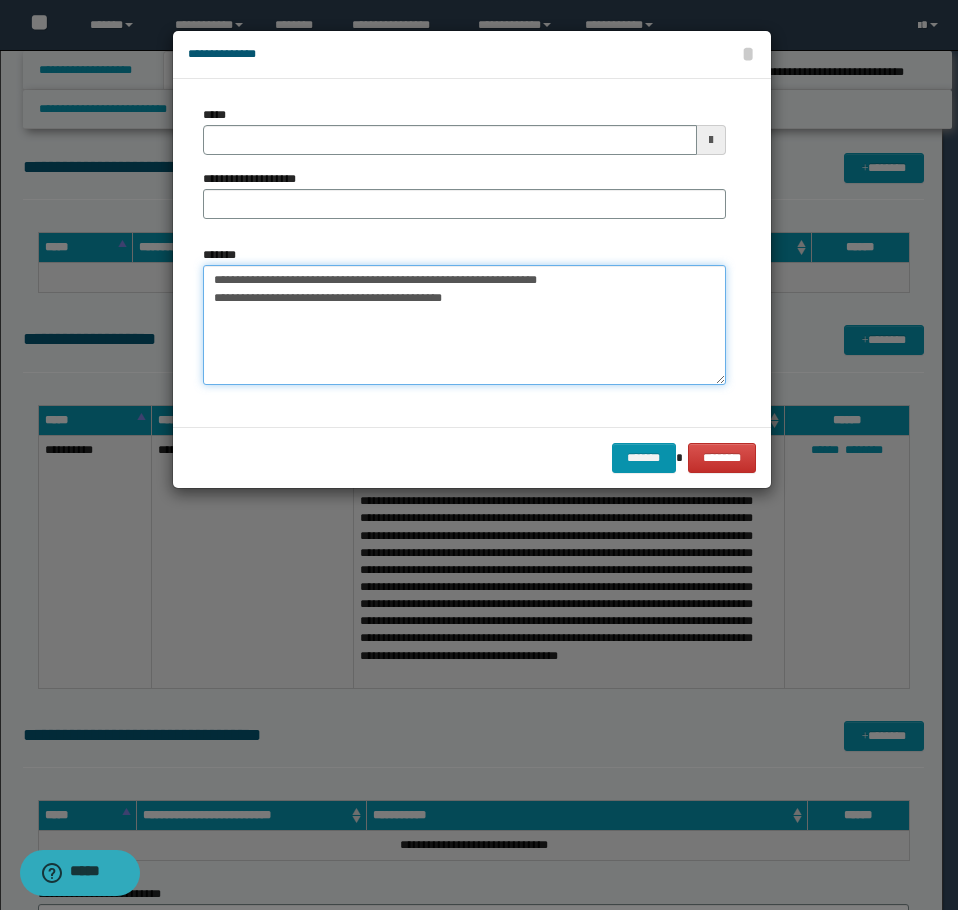 drag, startPoint x: 601, startPoint y: 280, endPoint x: 280, endPoint y: 280, distance: 321 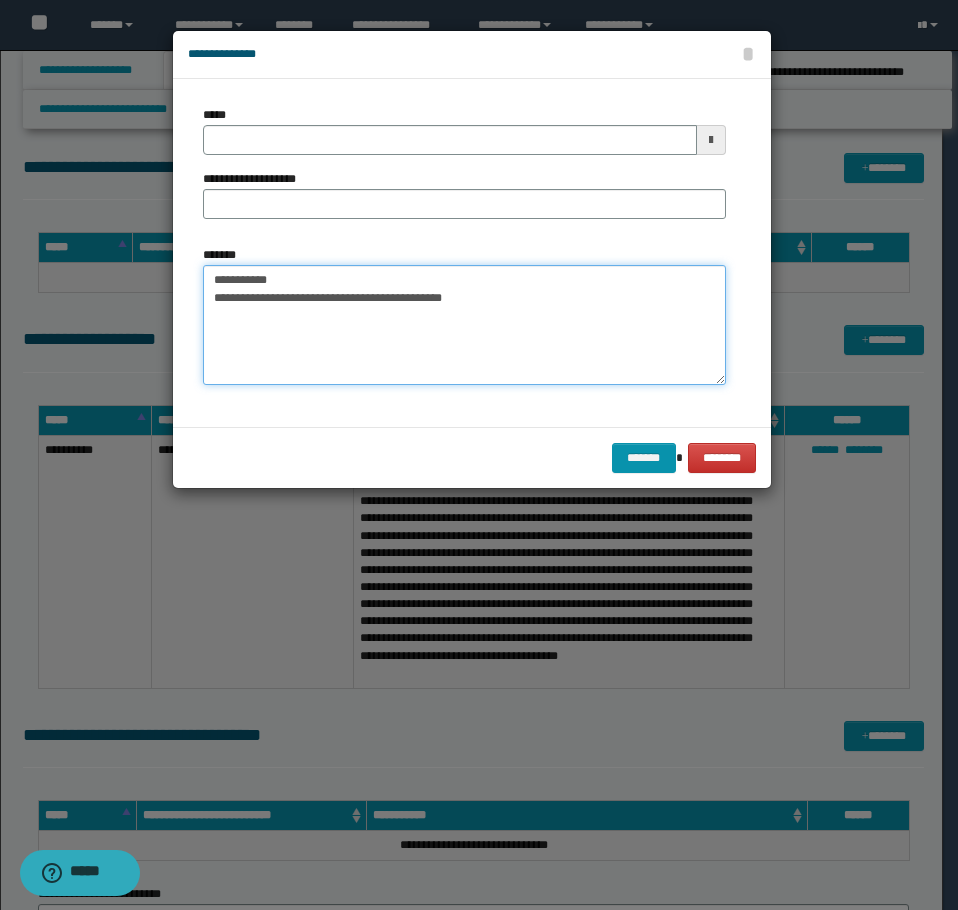 type on "**********" 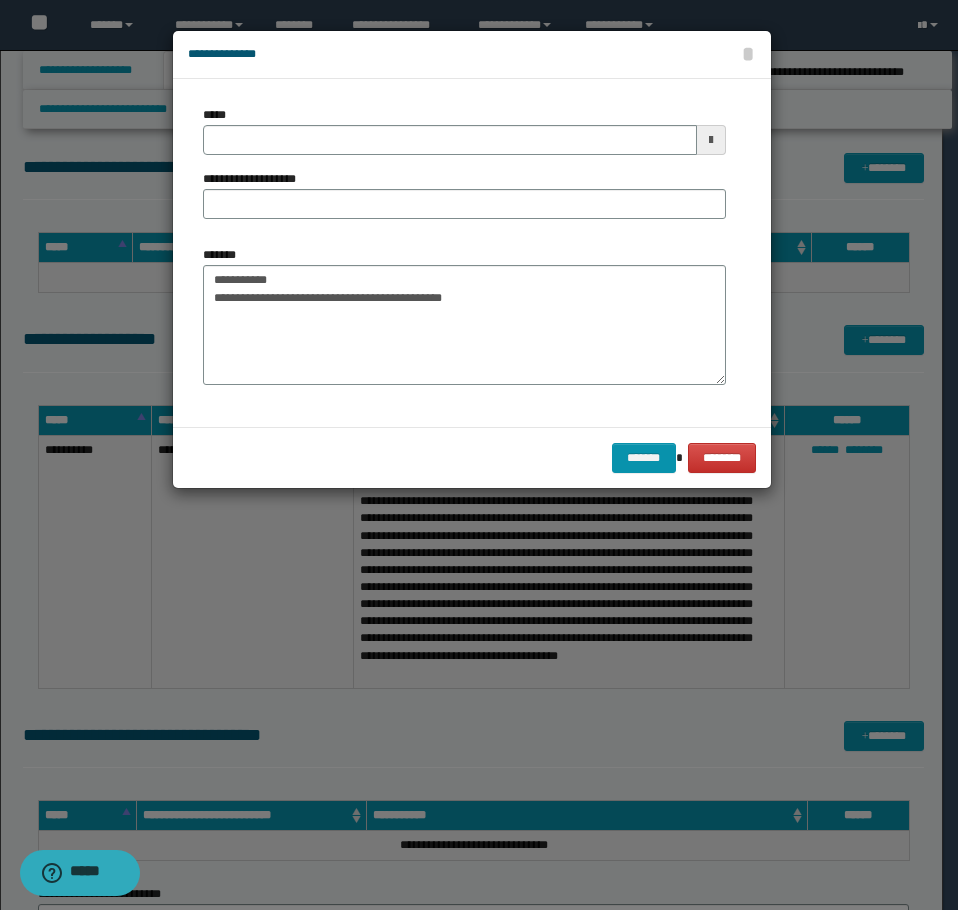 click on "**********" at bounding box center (464, 170) 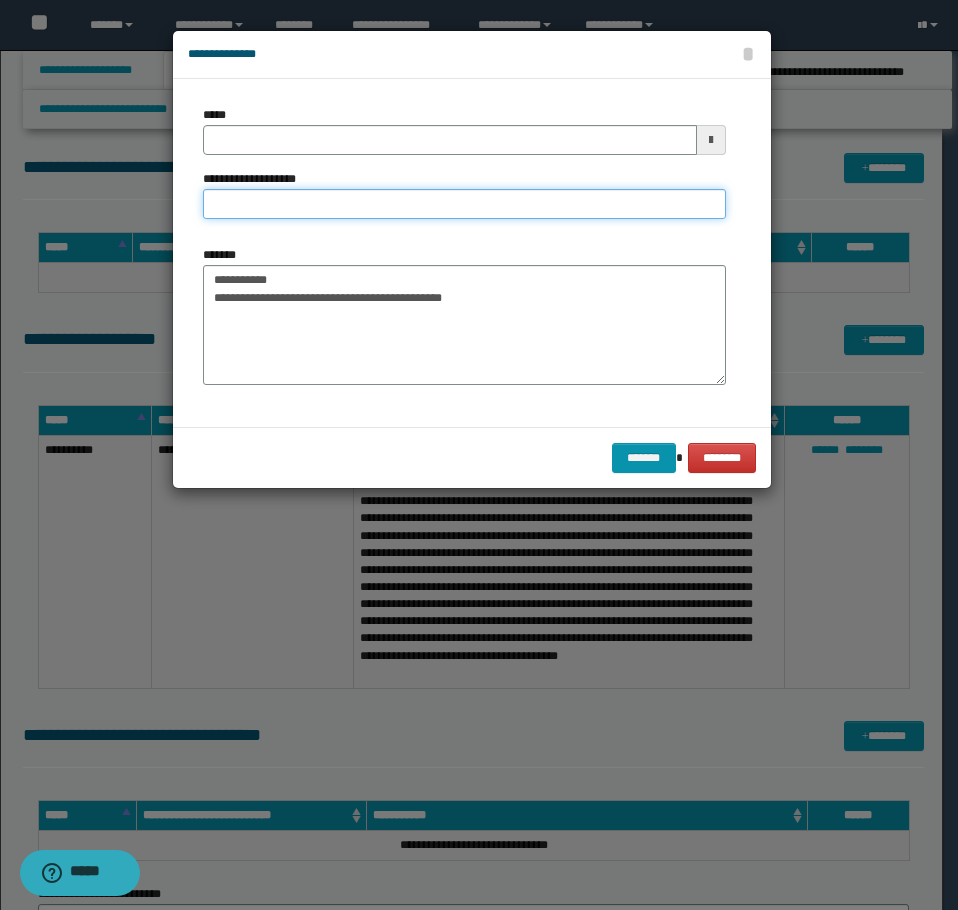 click on "**********" at bounding box center (464, 204) 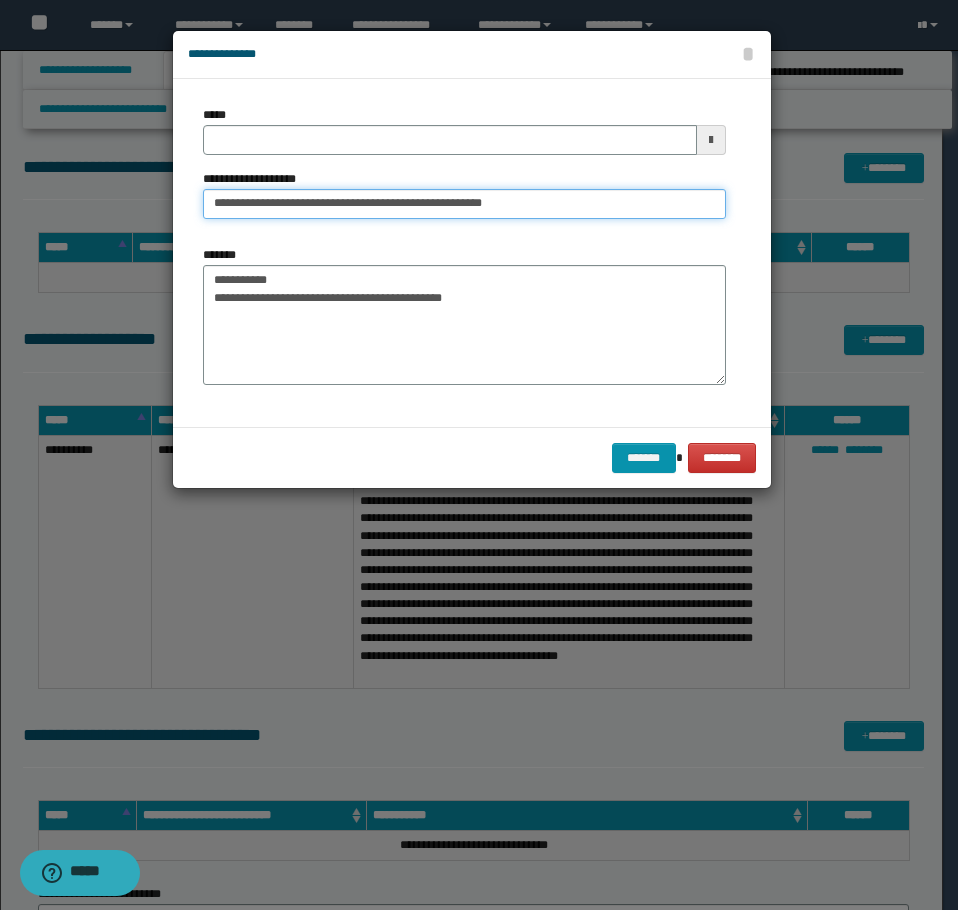 type on "**********" 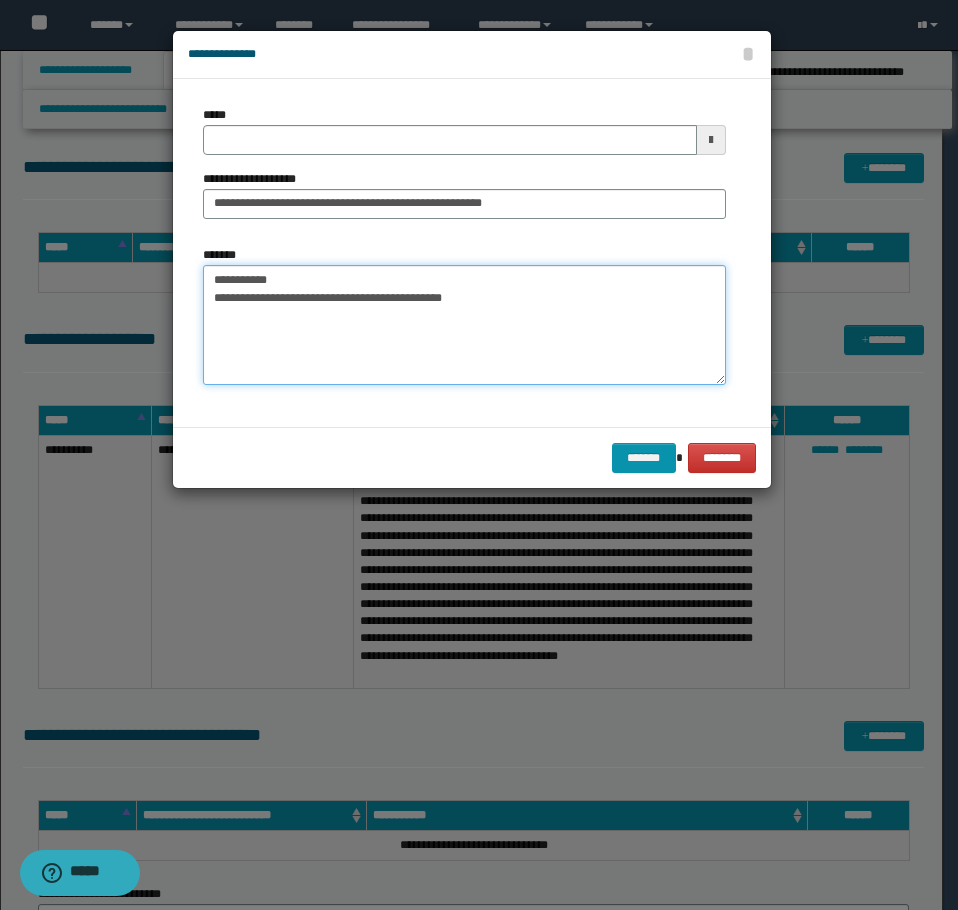 drag, startPoint x: 175, startPoint y: 268, endPoint x: 75, endPoint y: 256, distance: 100.71743 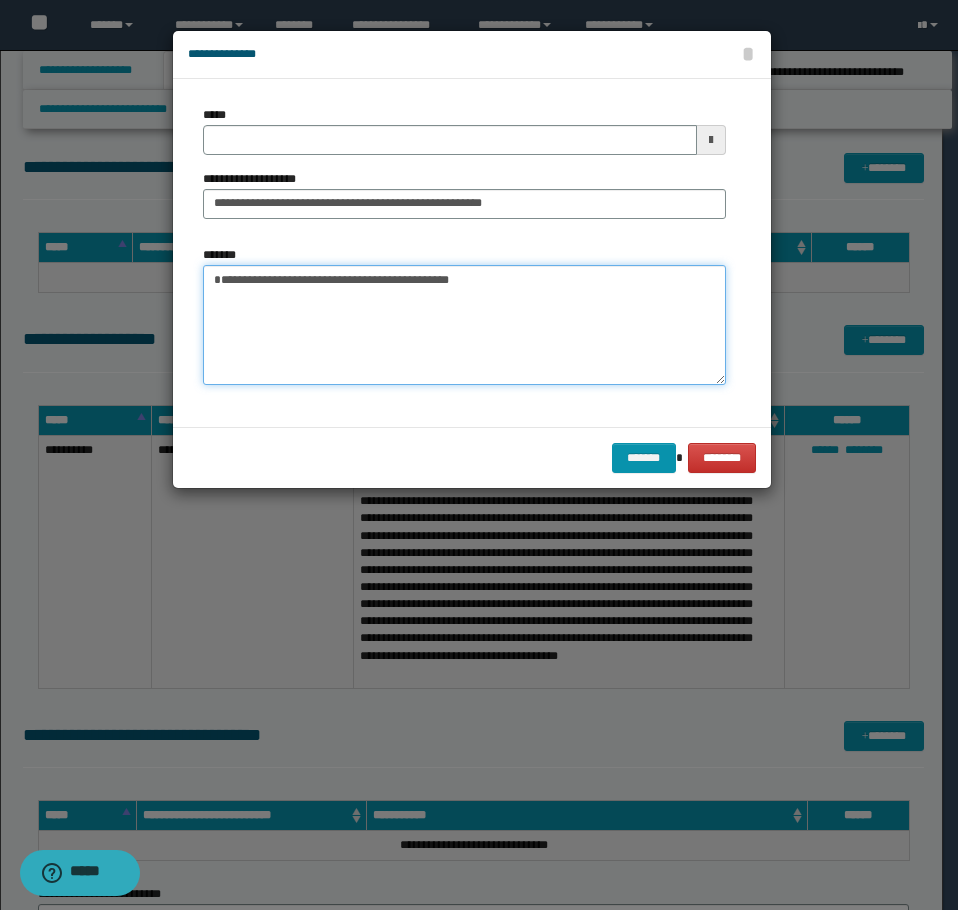 type 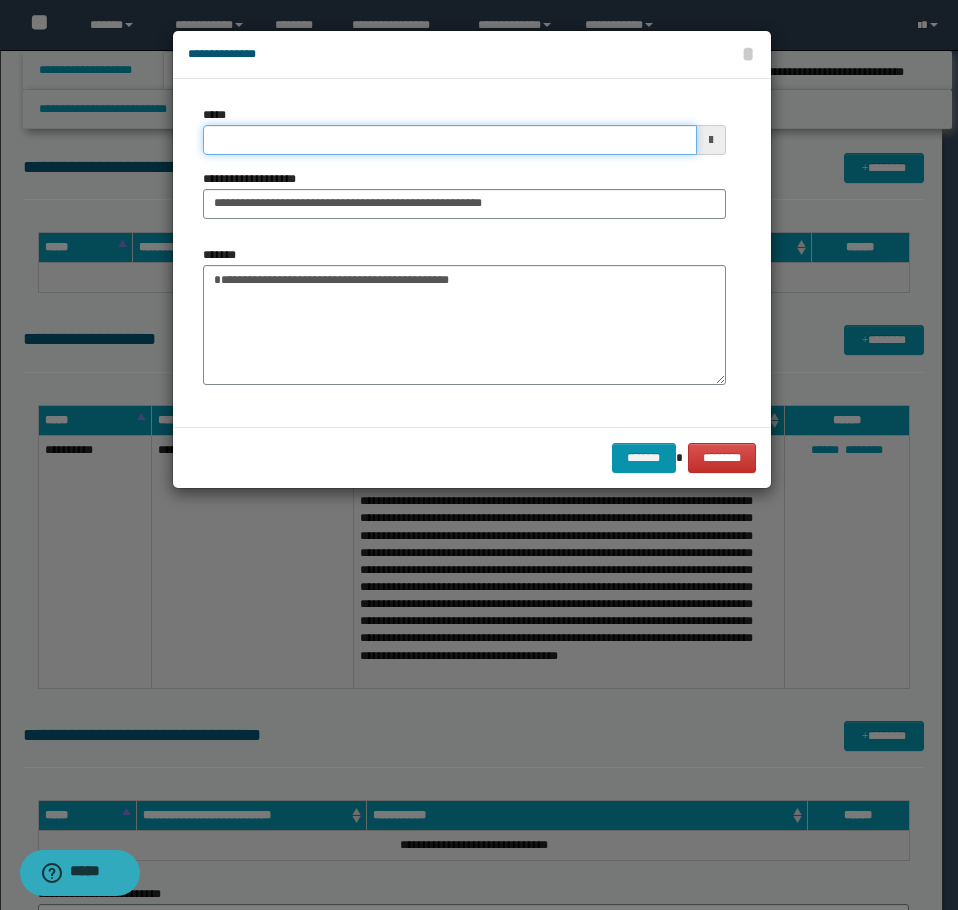 drag, startPoint x: 417, startPoint y: 129, endPoint x: 449, endPoint y: 145, distance: 35.77709 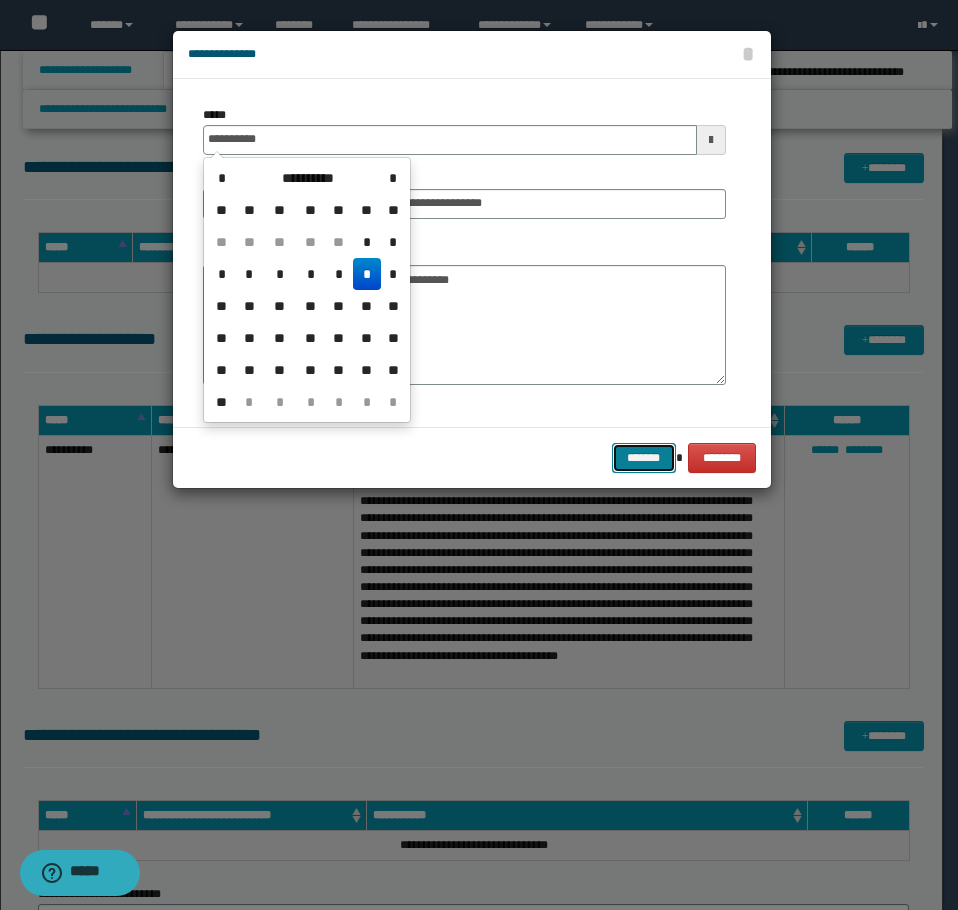 type on "**********" 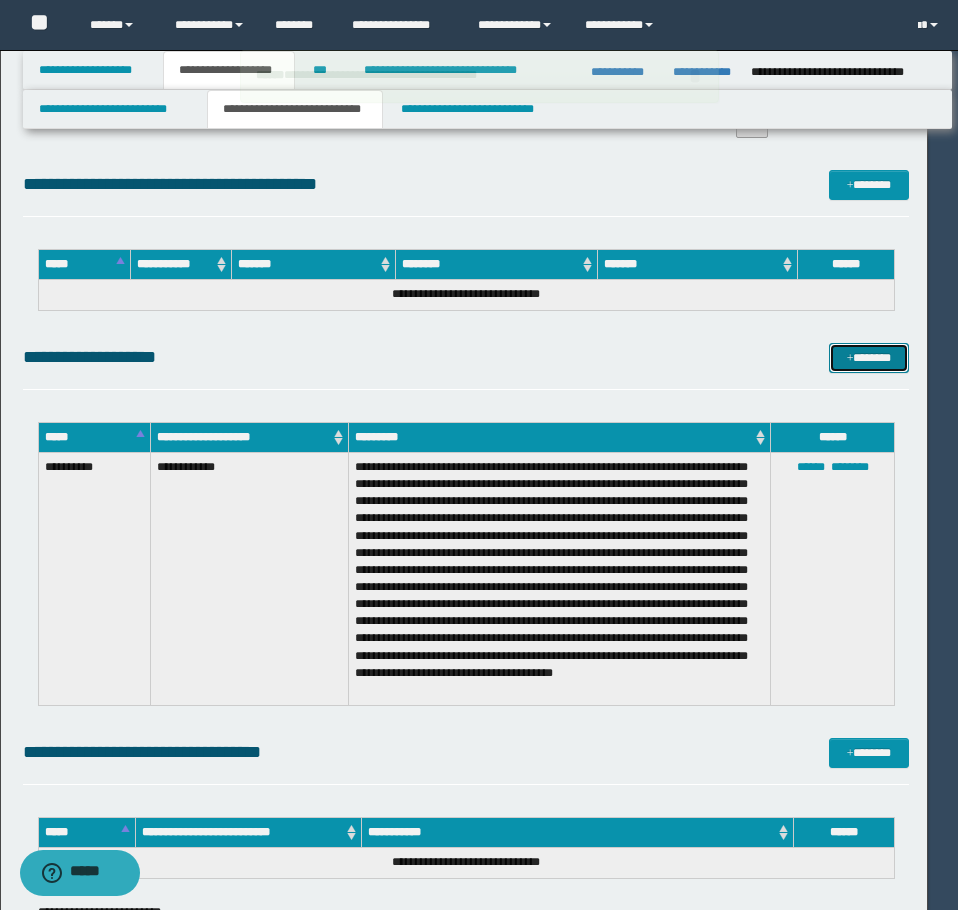 type 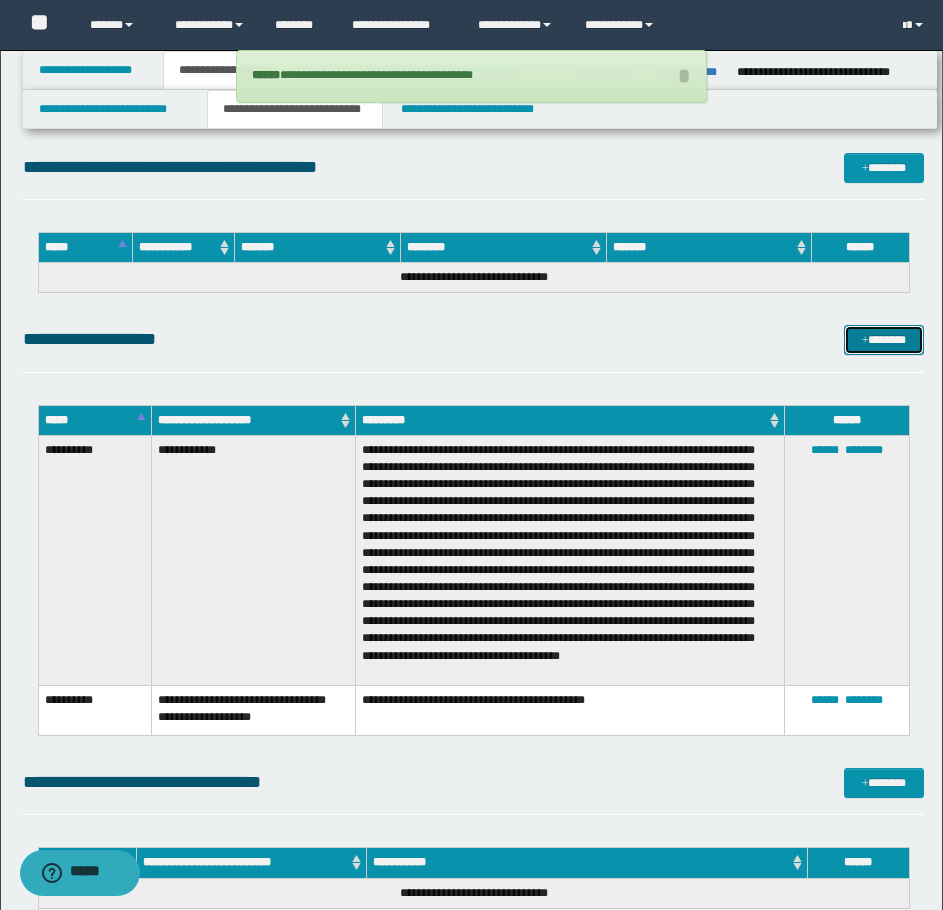 click on "*******" at bounding box center (884, 340) 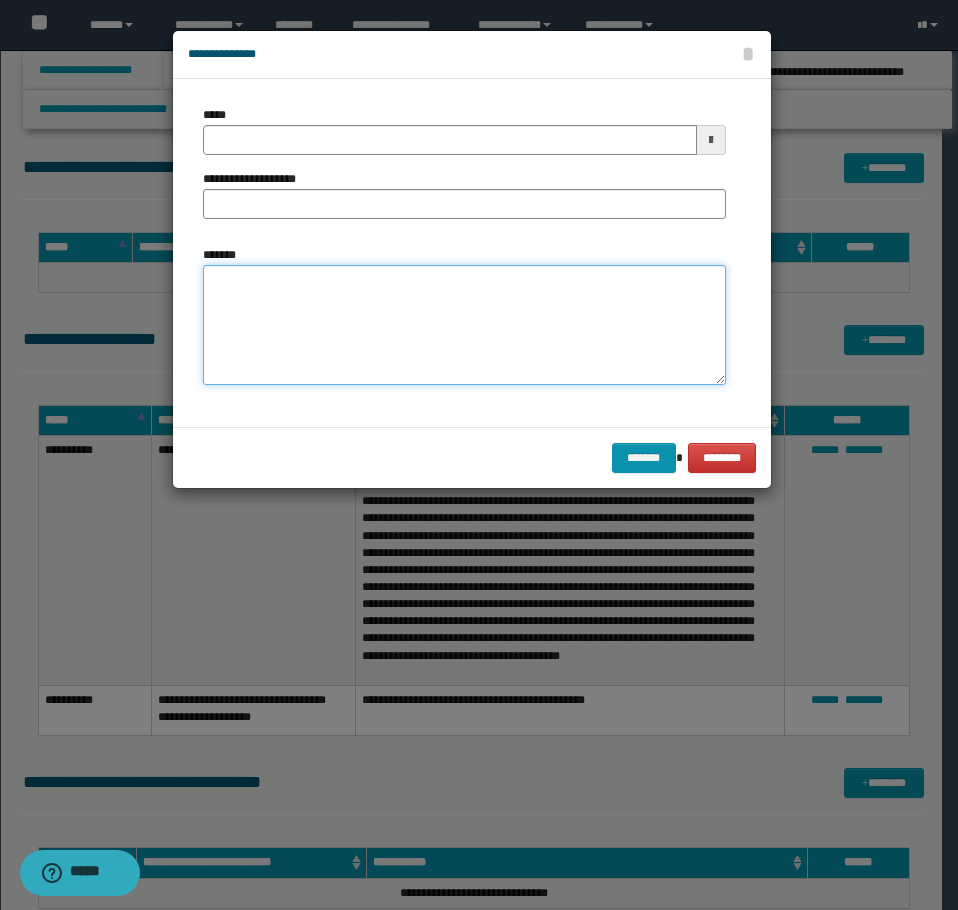 click on "*******" at bounding box center [464, 325] 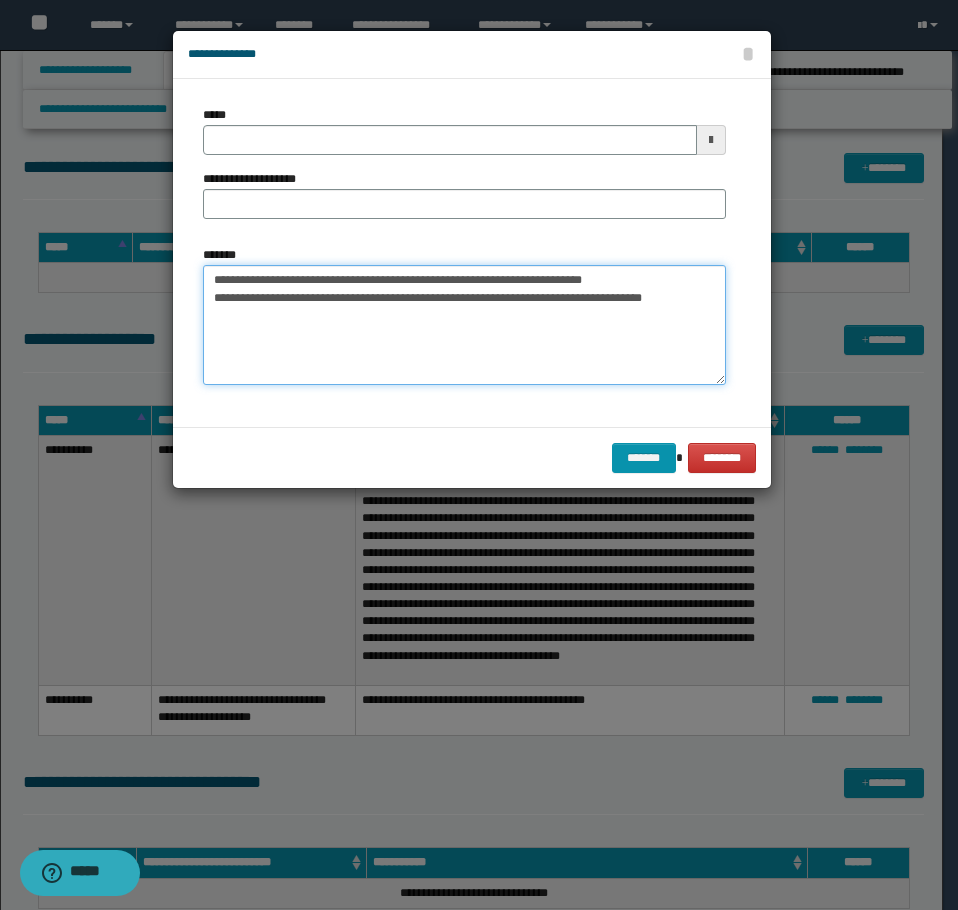 drag, startPoint x: 666, startPoint y: 278, endPoint x: 279, endPoint y: 277, distance: 387.00128 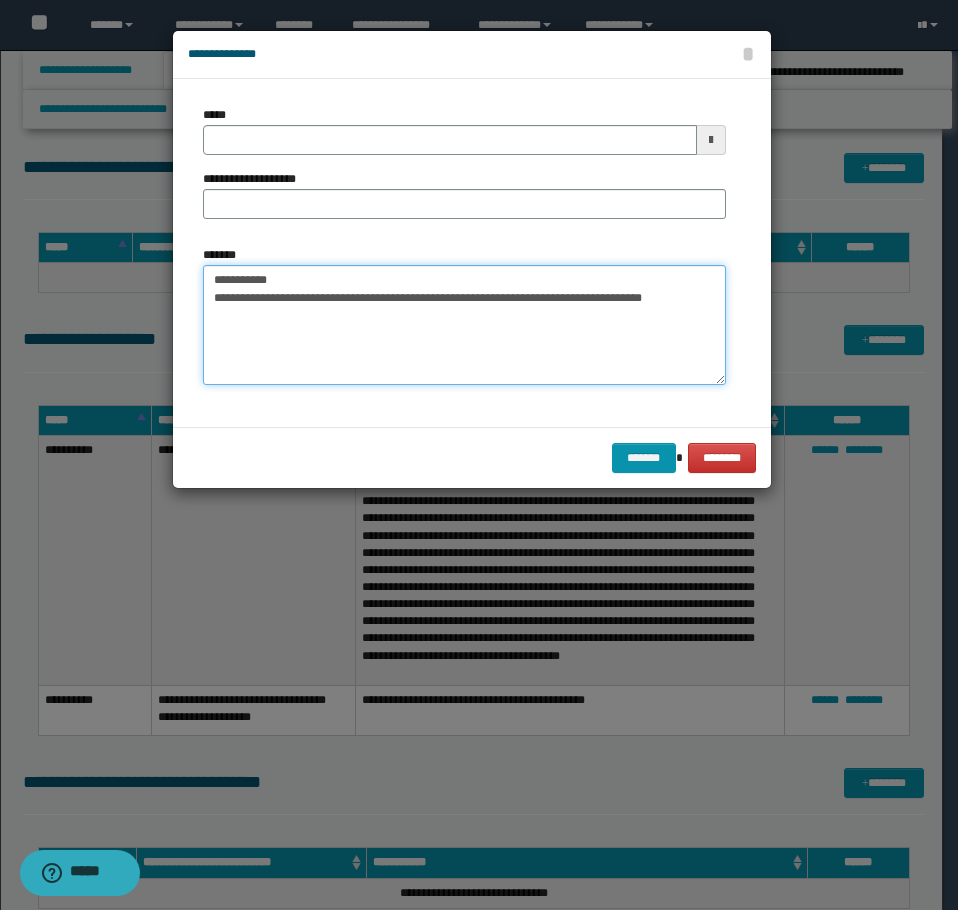 type on "**********" 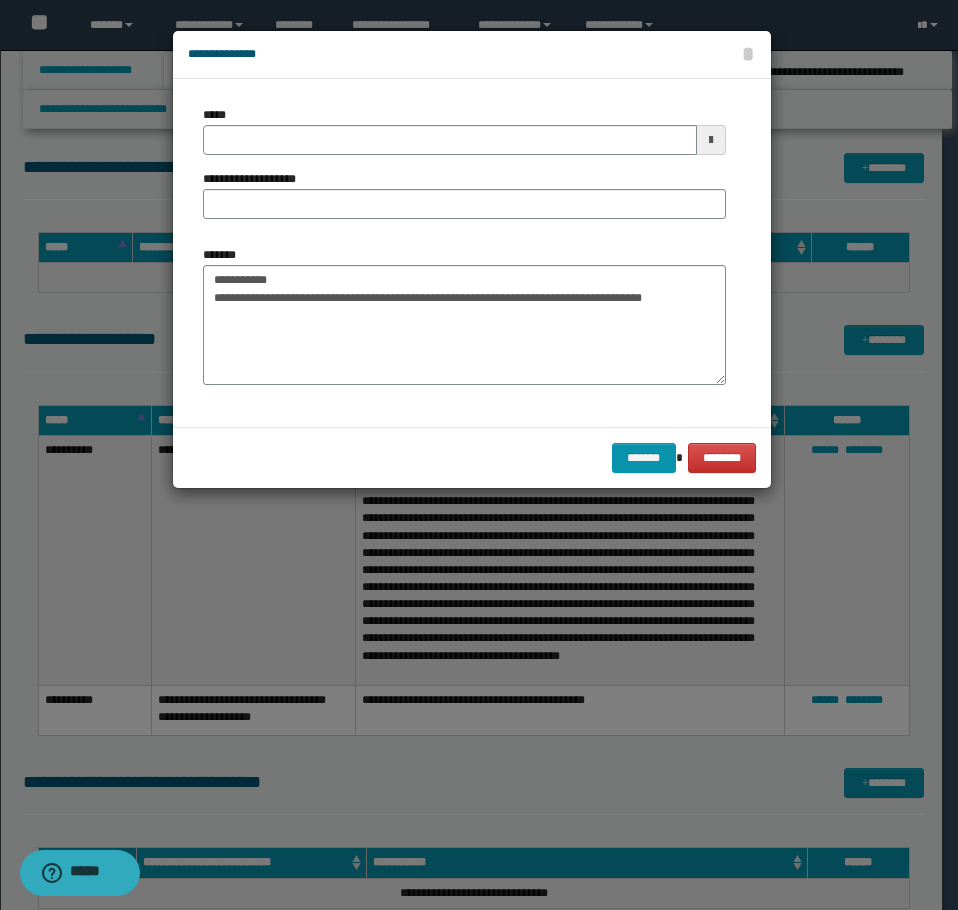 click on "**********" at bounding box center (464, 170) 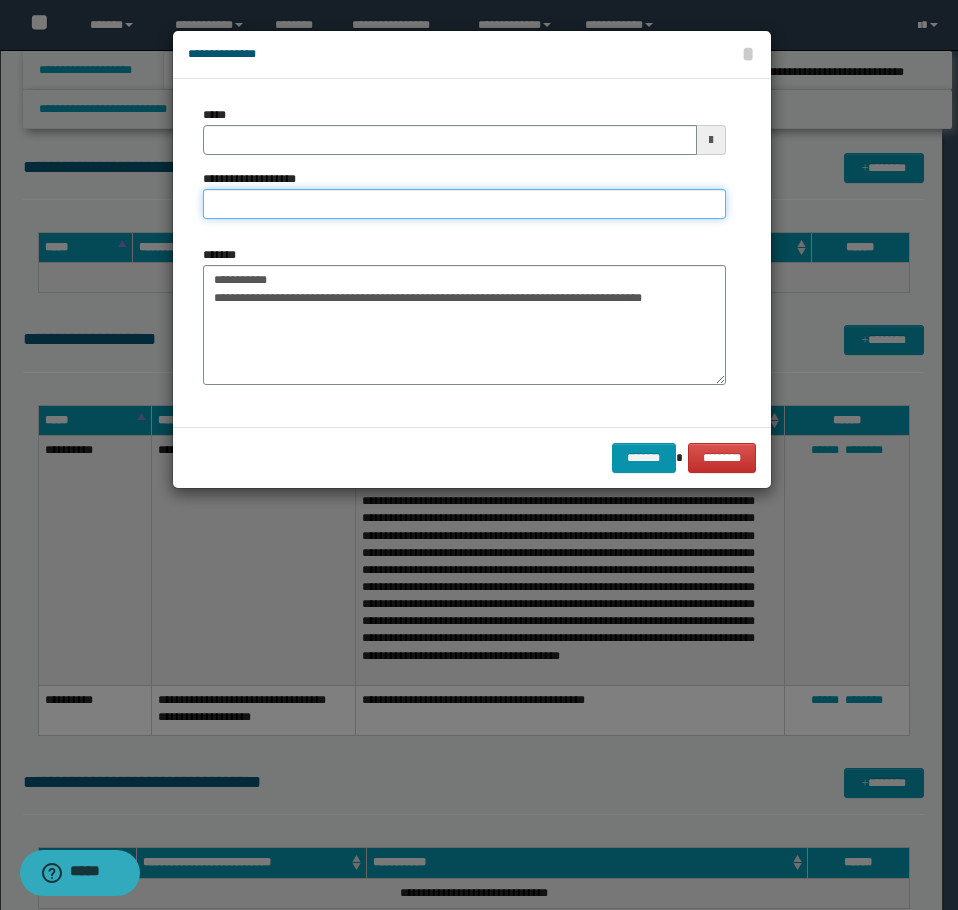 click on "**********" at bounding box center [464, 204] 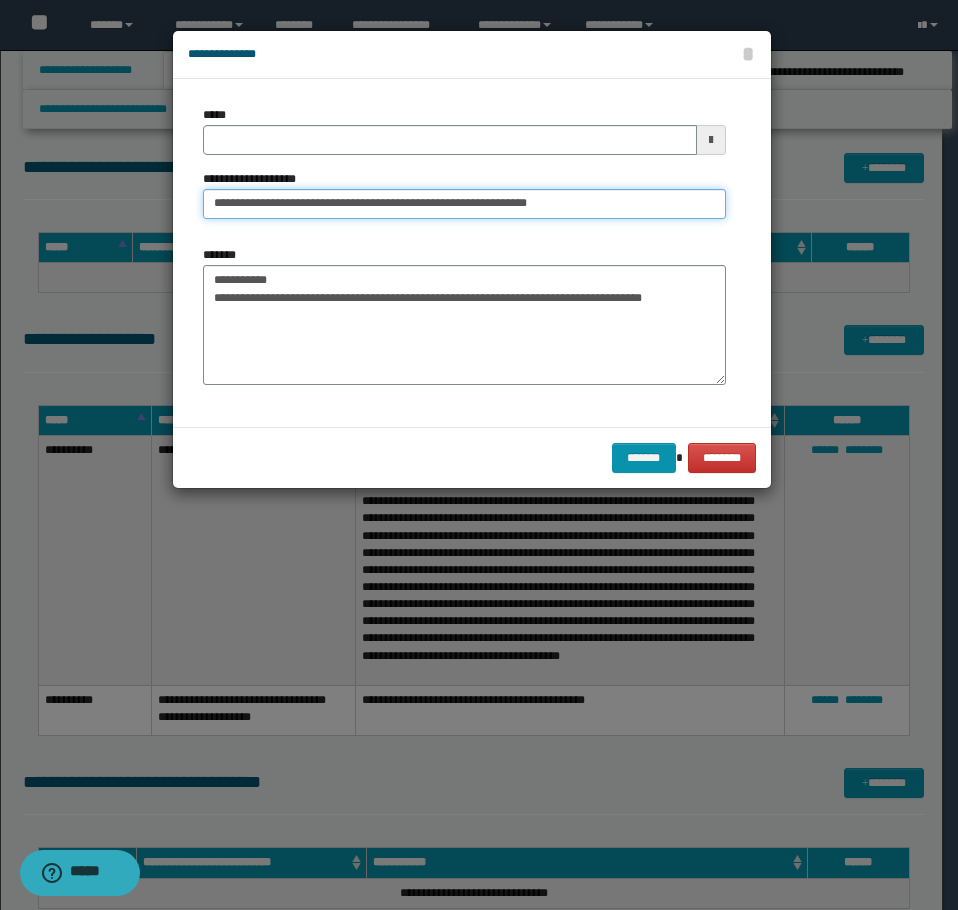 type on "**********" 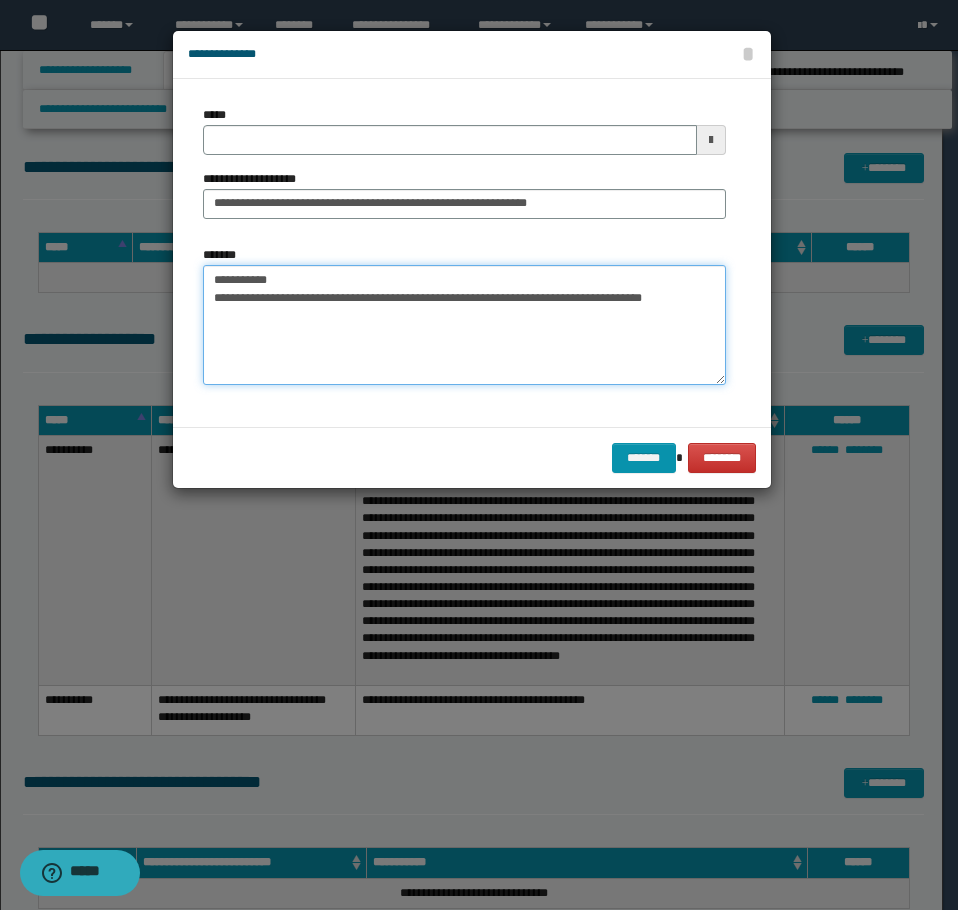drag, startPoint x: 310, startPoint y: 264, endPoint x: 115, endPoint y: 268, distance: 195.04102 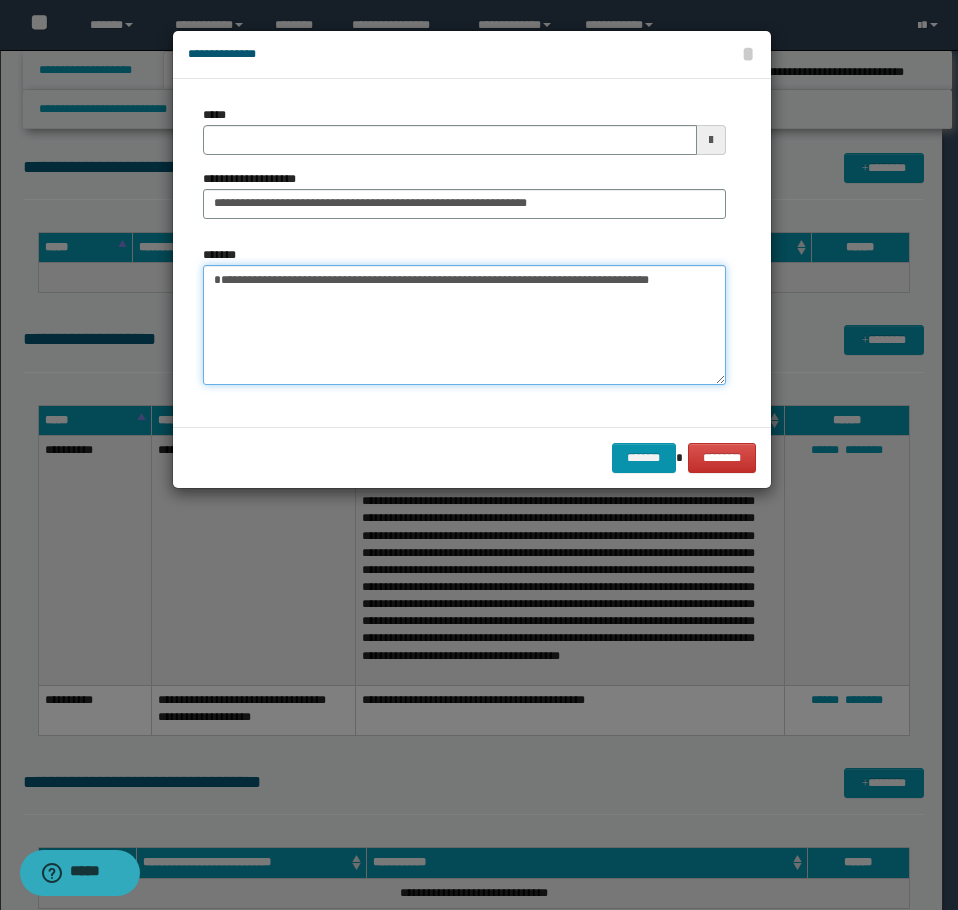 type 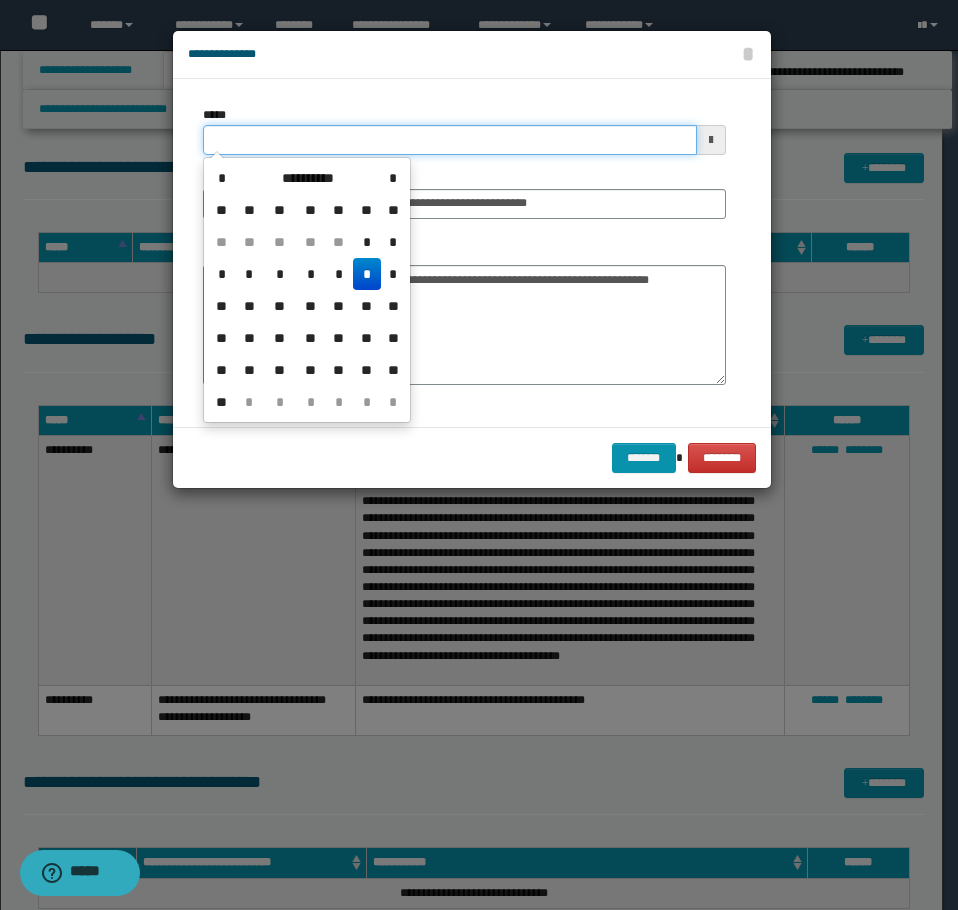 click on "*****" at bounding box center [450, 140] 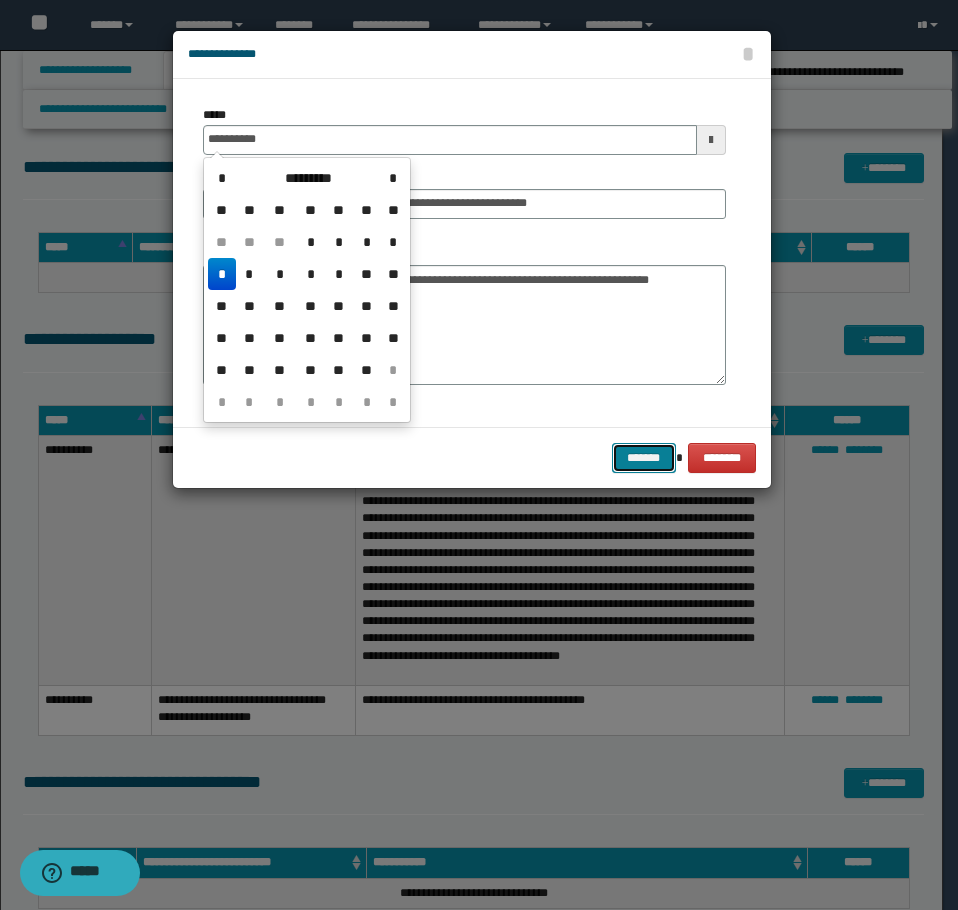 type on "**********" 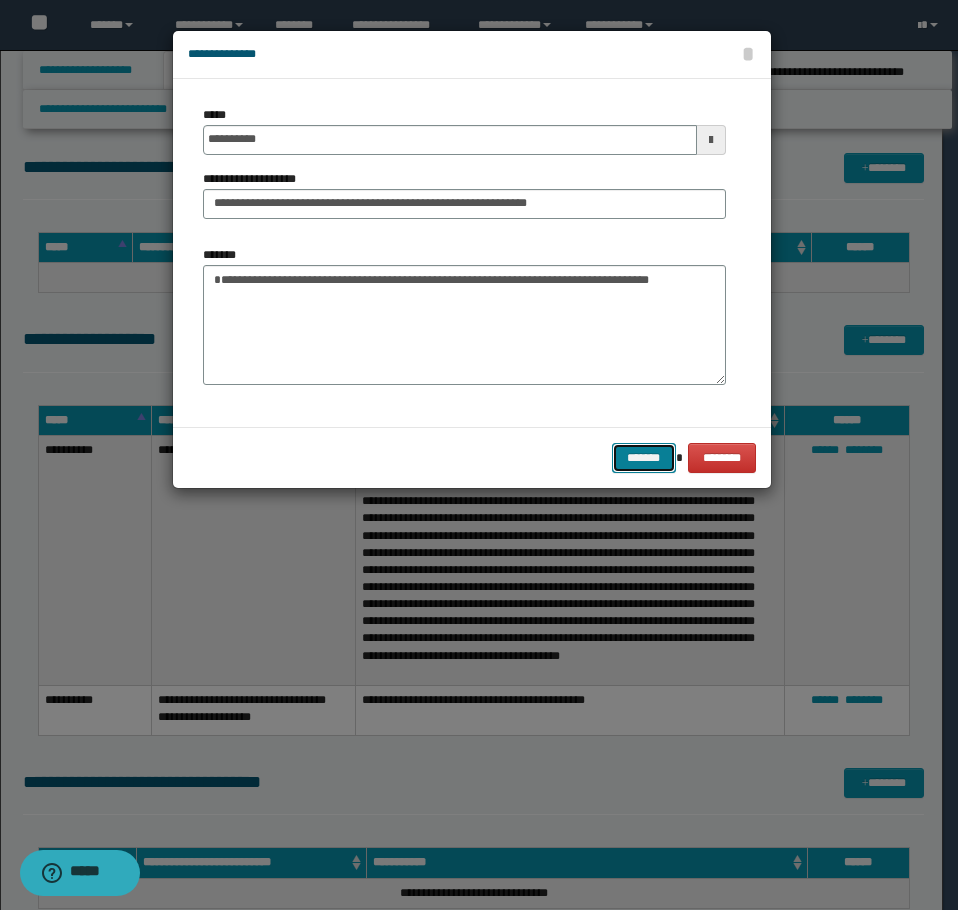 click on "*******" at bounding box center (644, 458) 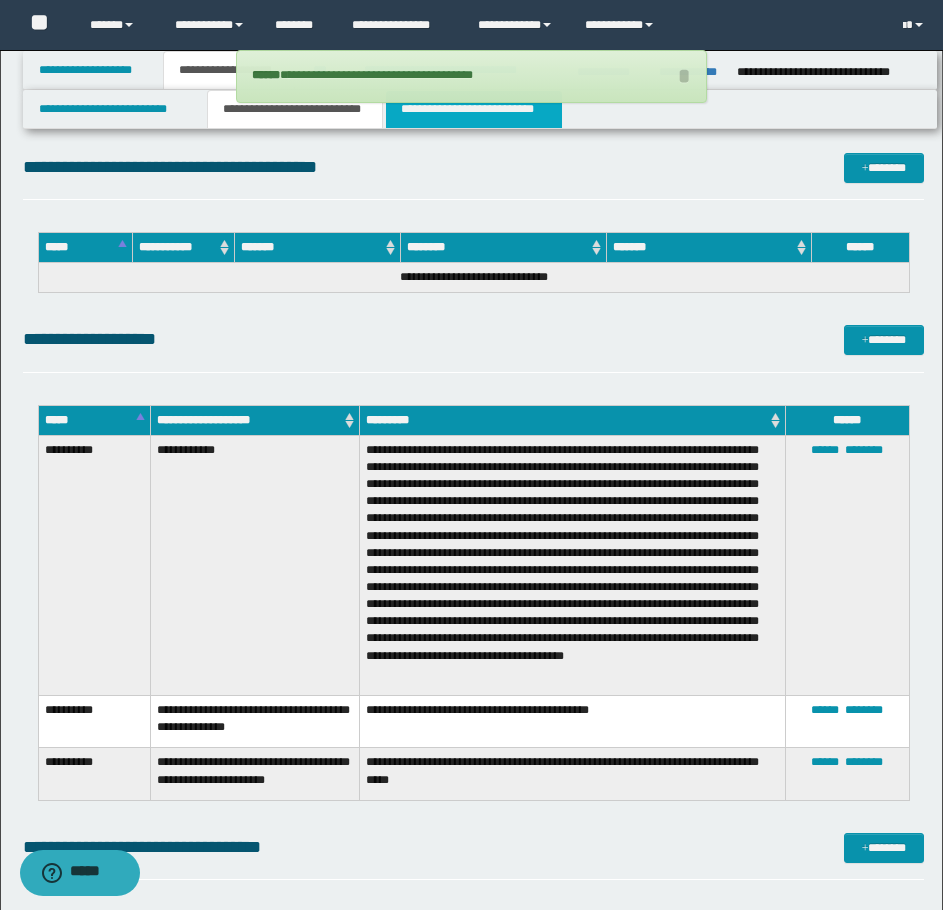 click on "**********" at bounding box center [474, 109] 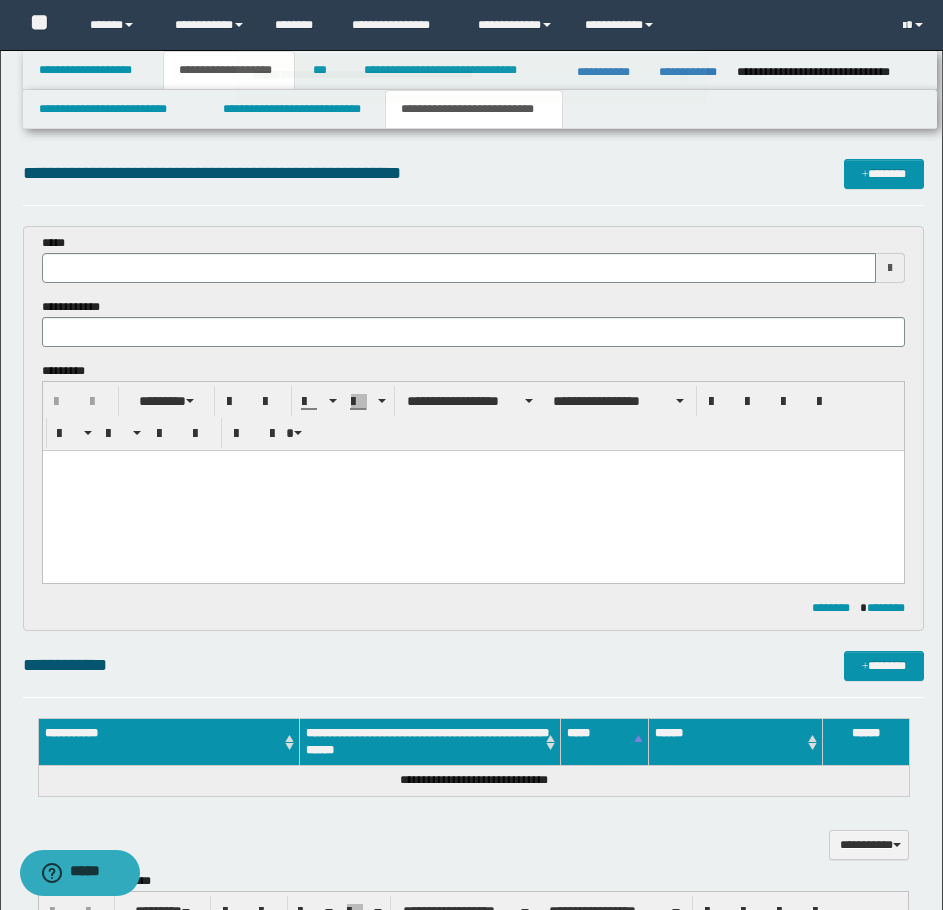scroll, scrollTop: 0, scrollLeft: 0, axis: both 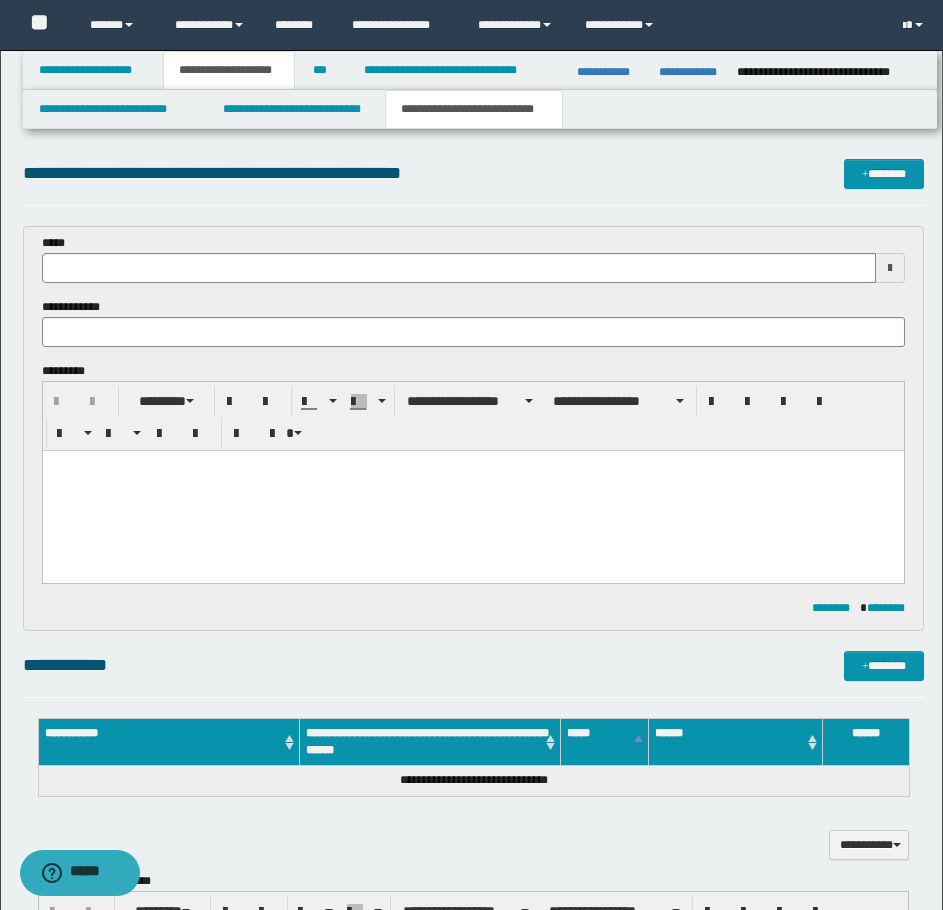 click at bounding box center (472, 491) 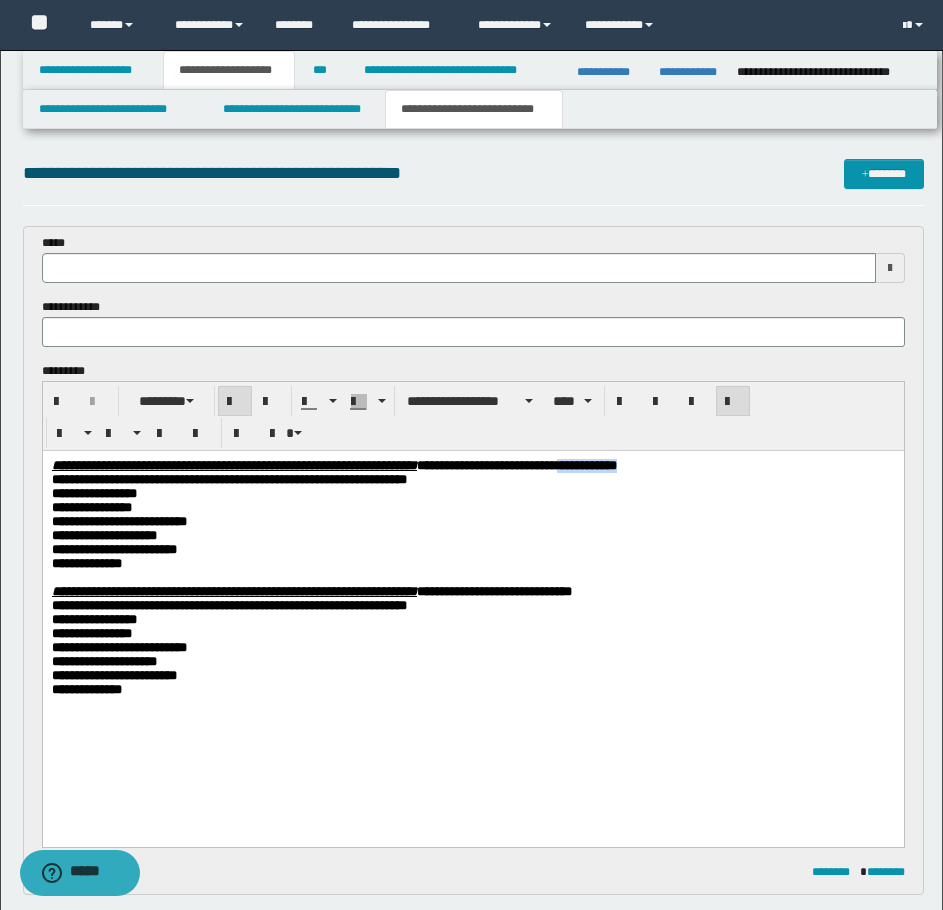 drag, startPoint x: 860, startPoint y: 465, endPoint x: 768, endPoint y: 460, distance: 92.13577 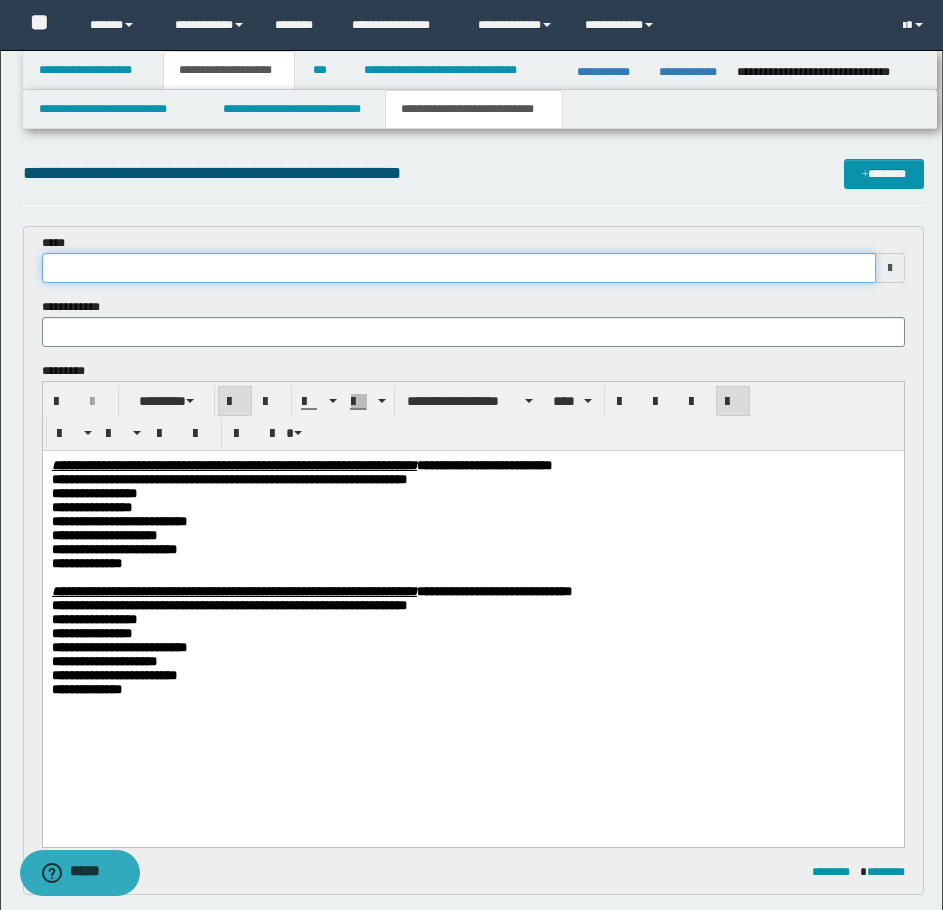 click at bounding box center (459, 268) 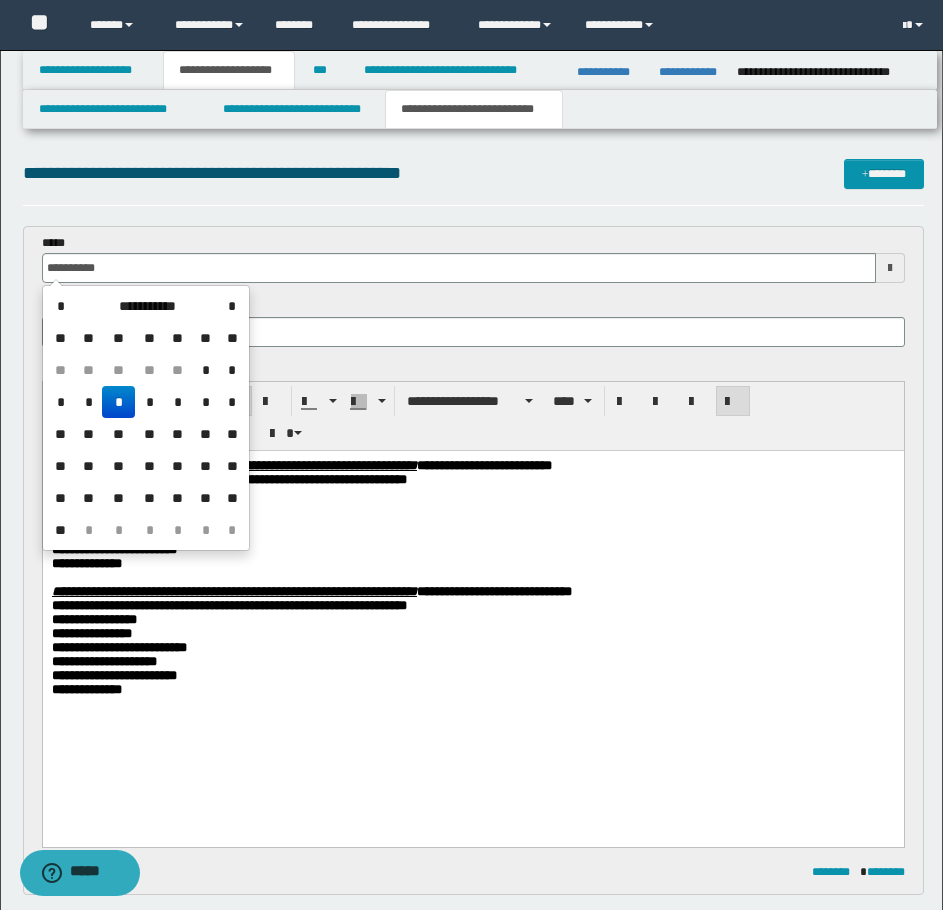 click on "*" at bounding box center [118, 402] 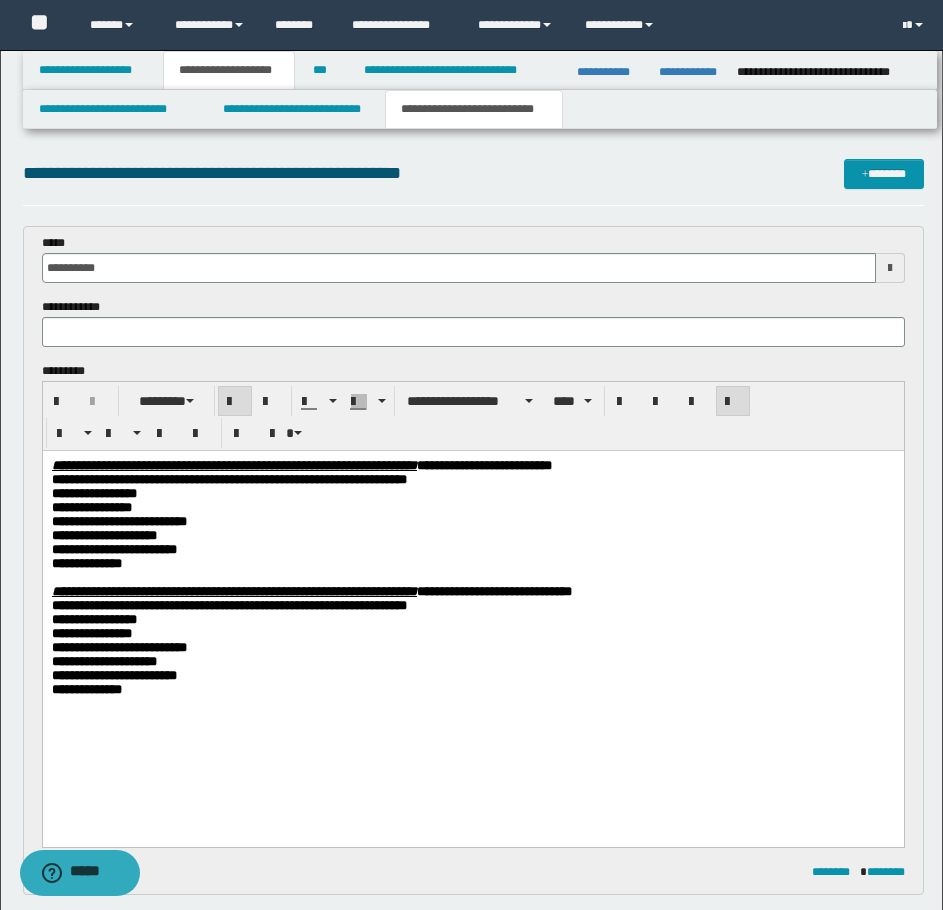 drag, startPoint x: 562, startPoint y: 534, endPoint x: 816, endPoint y: 491, distance: 257.61404 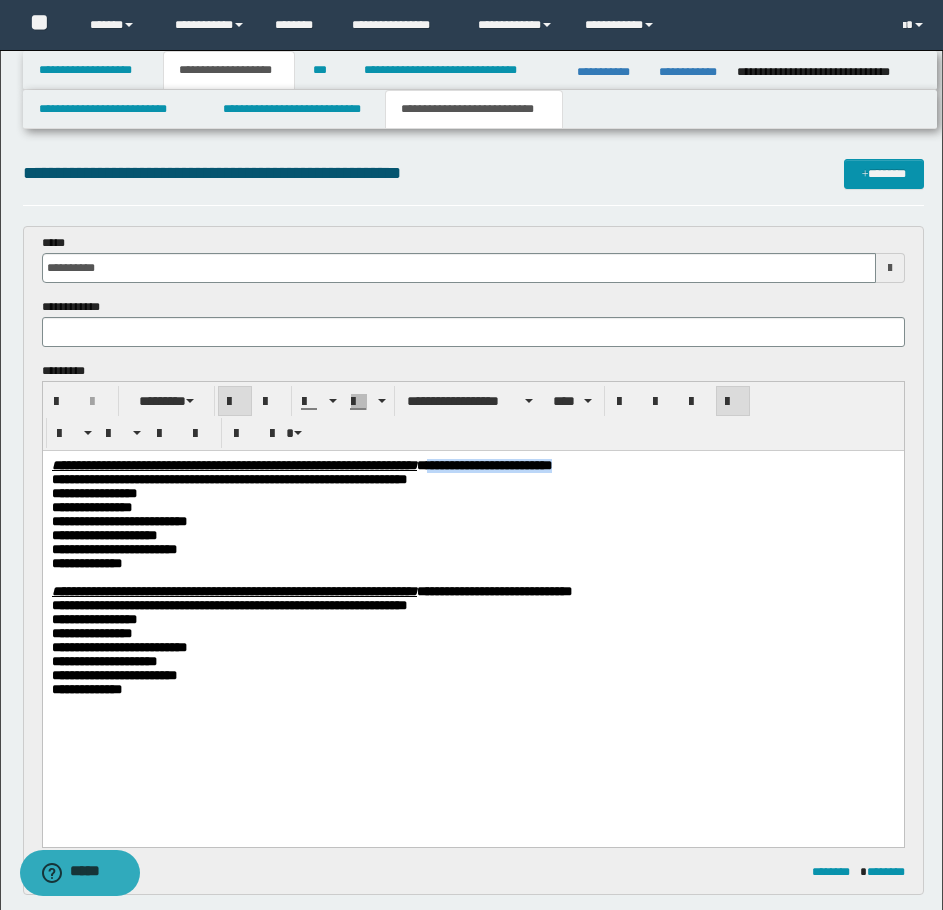 drag, startPoint x: 783, startPoint y: 463, endPoint x: 623, endPoint y: 460, distance: 160.02812 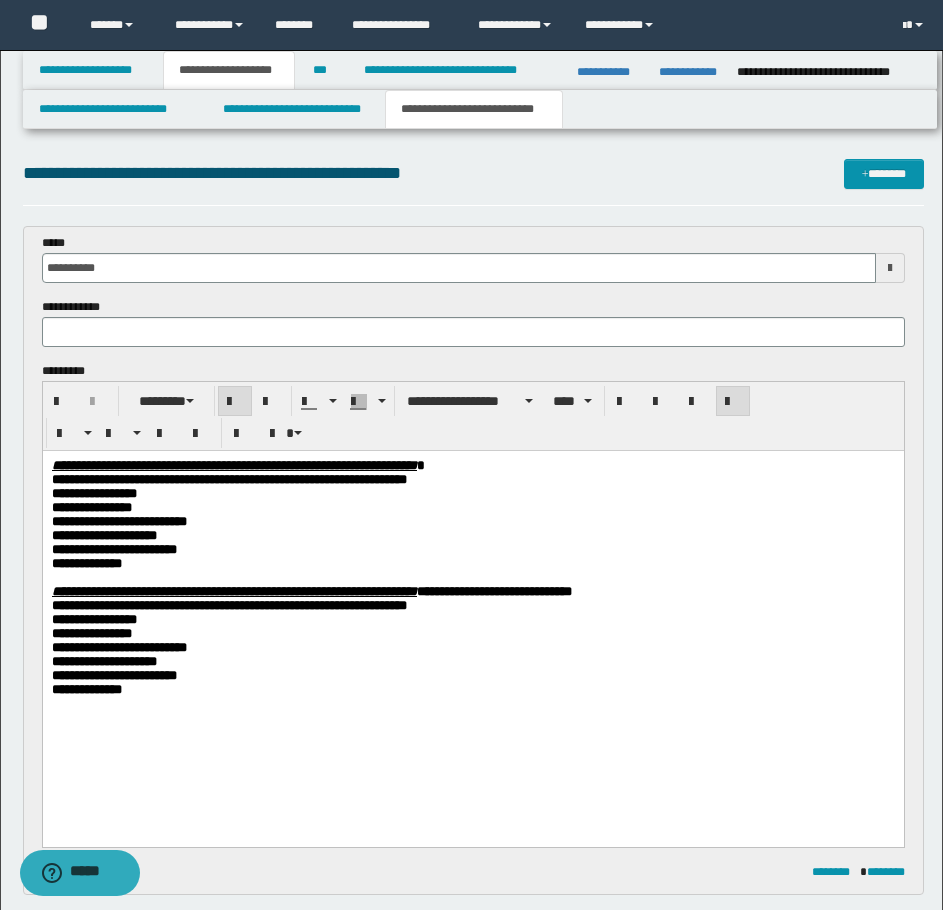 drag, startPoint x: 610, startPoint y: 350, endPoint x: 639, endPoint y: 331, distance: 34.669872 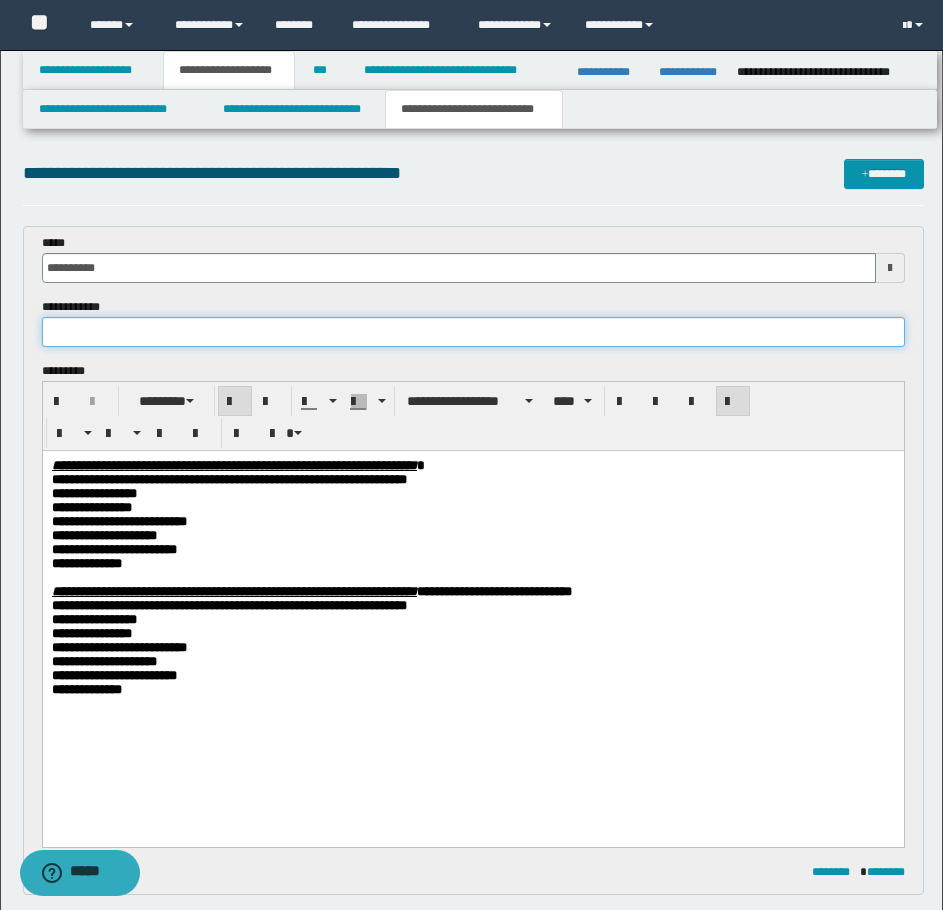 click at bounding box center (473, 332) 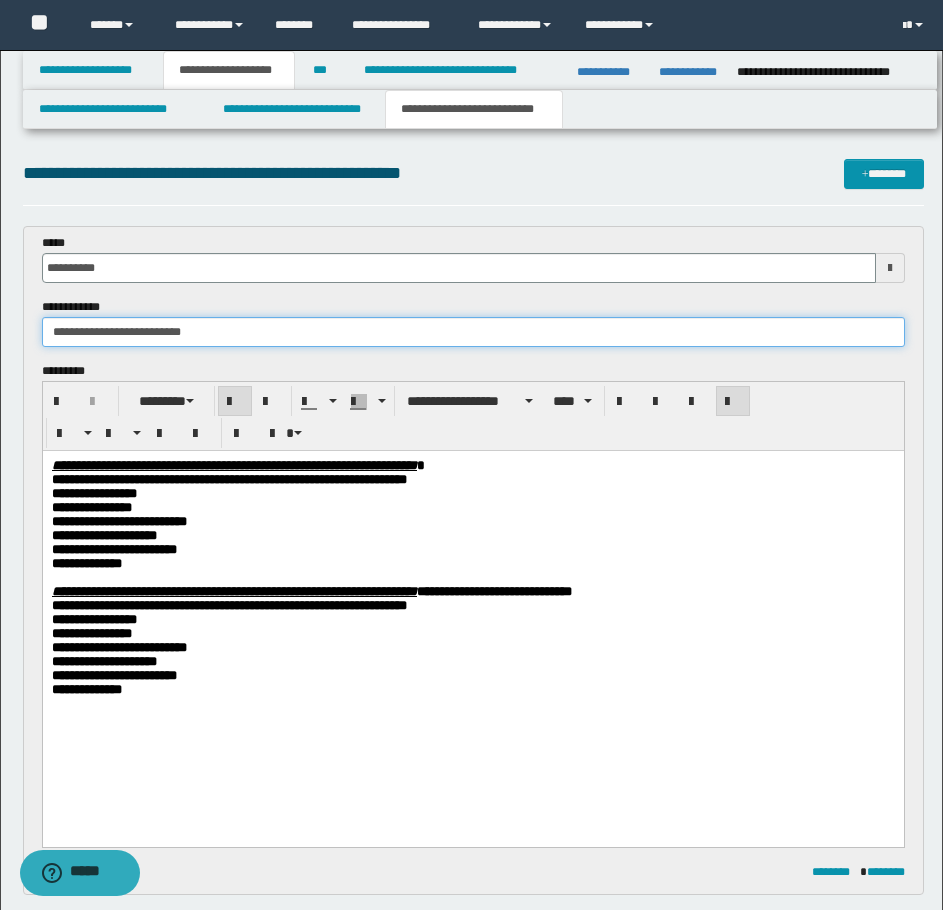 type on "**********" 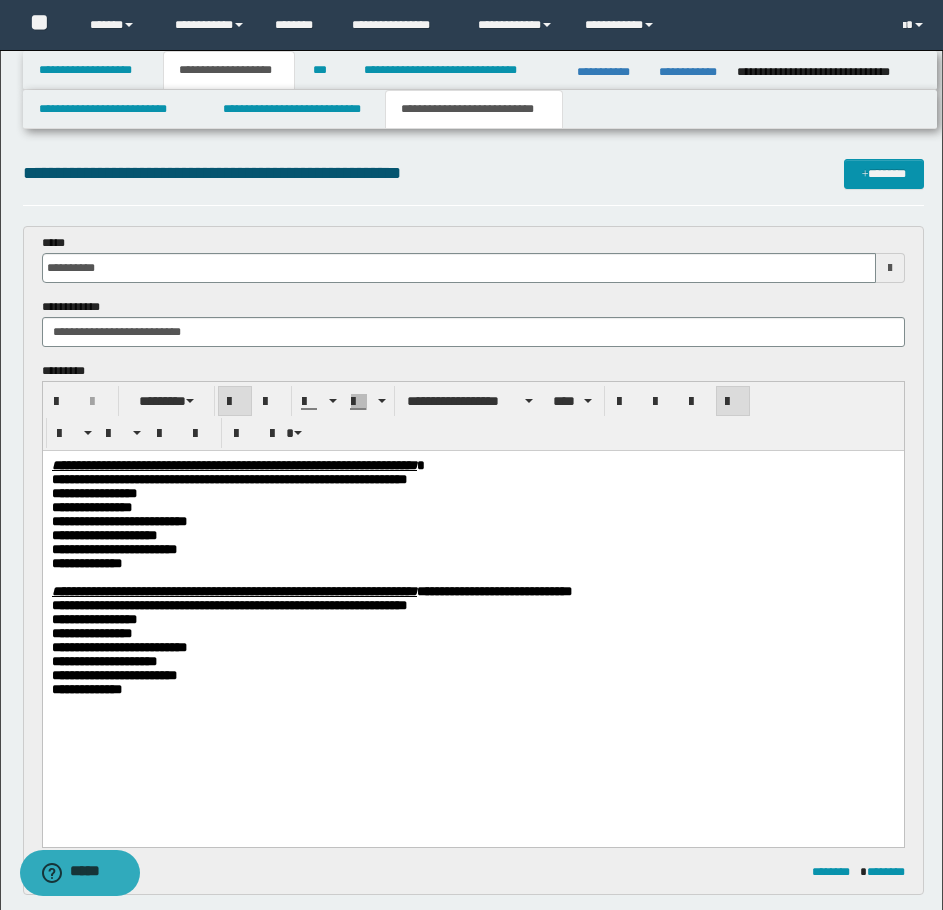 drag, startPoint x: 761, startPoint y: 515, endPoint x: 866, endPoint y: 791, distance: 295.29816 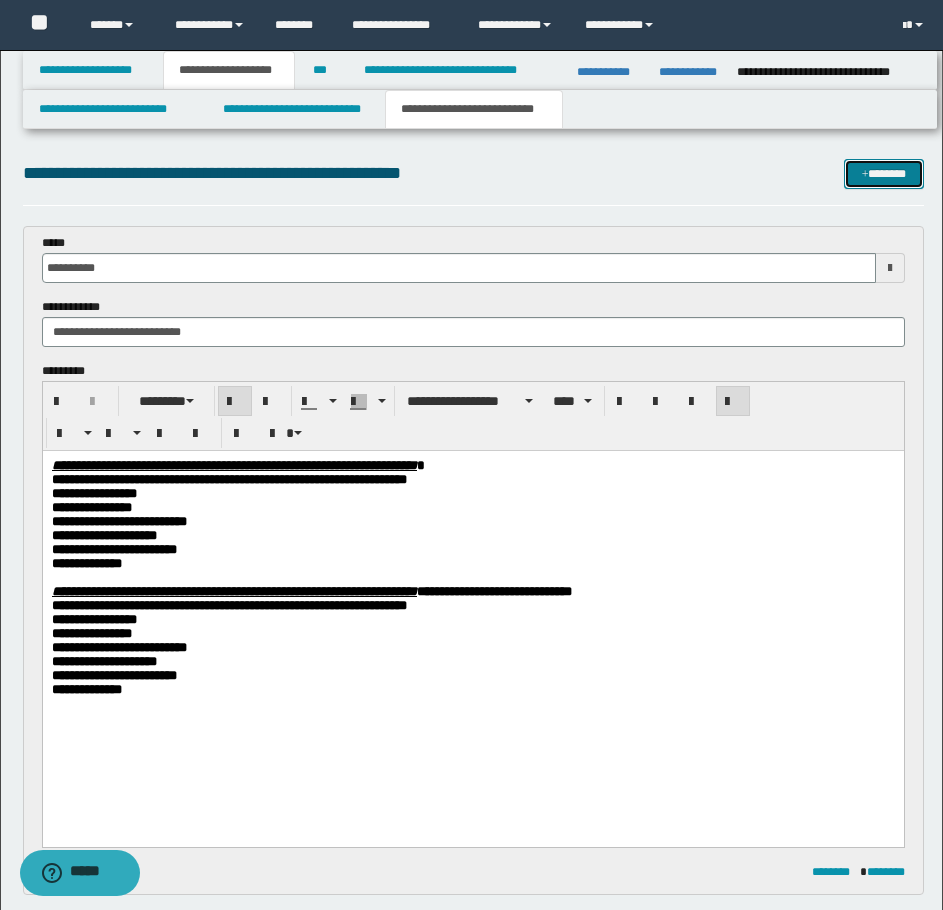 click on "*******" at bounding box center [884, 174] 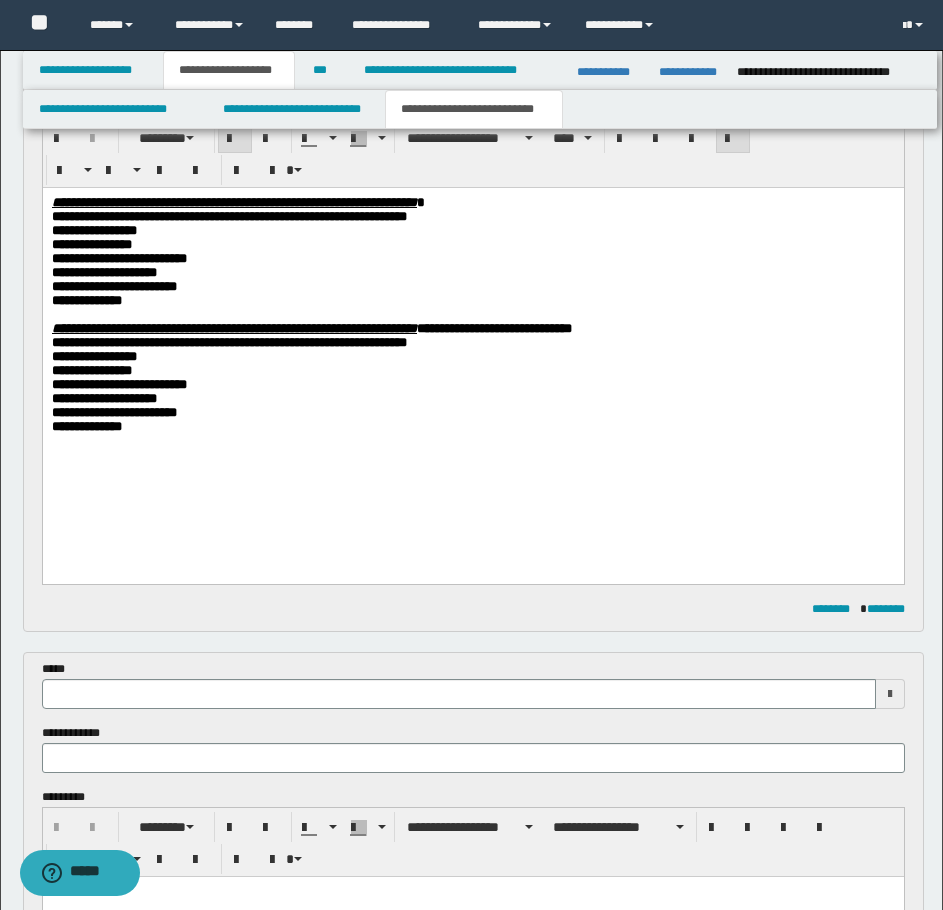 scroll, scrollTop: 242, scrollLeft: 0, axis: vertical 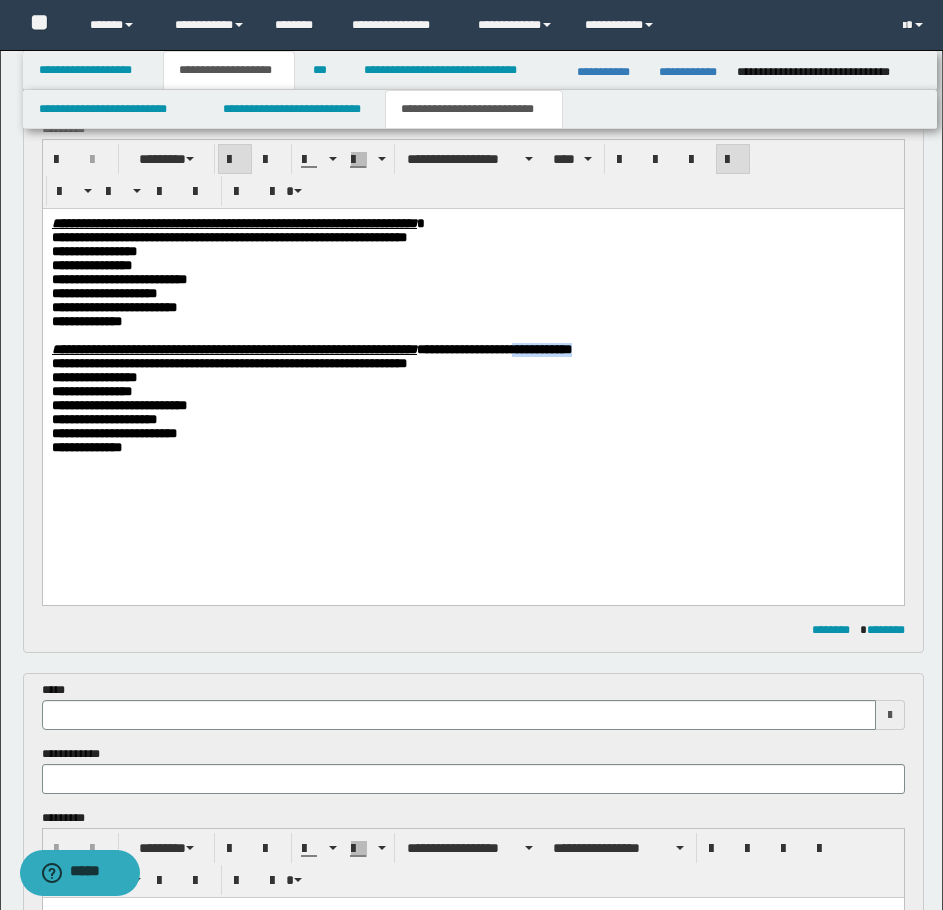 drag, startPoint x: 796, startPoint y: 371, endPoint x: 727, endPoint y: 370, distance: 69.00725 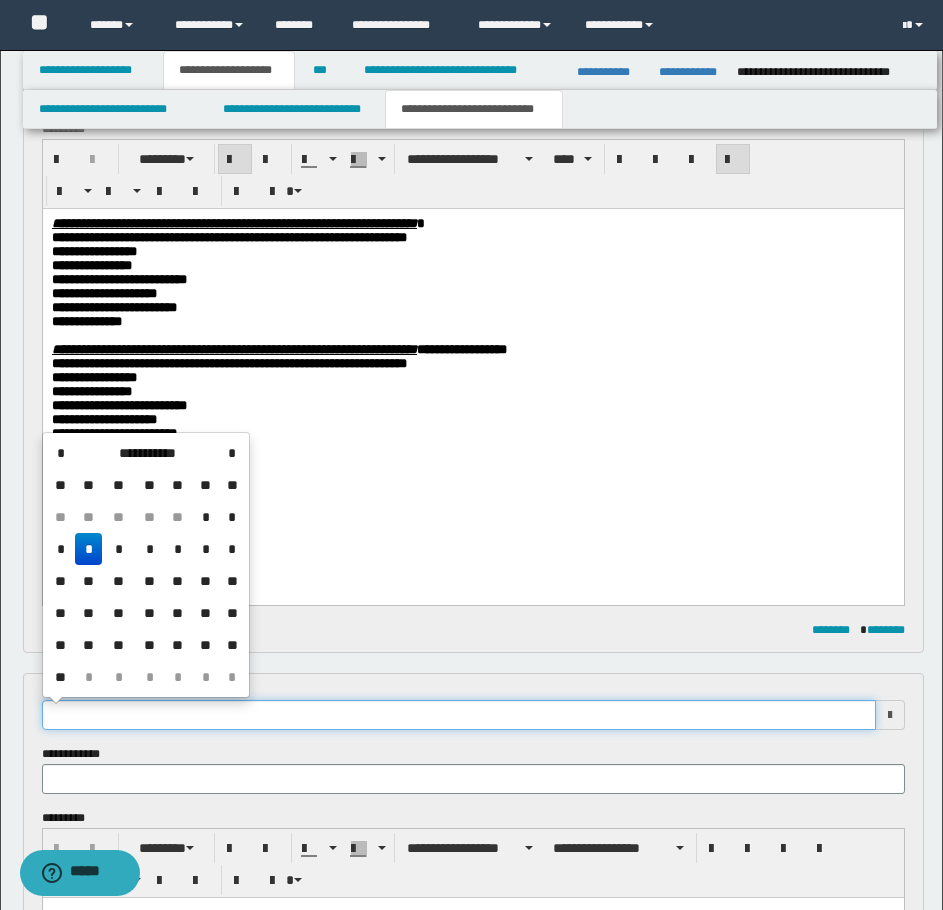 click at bounding box center [459, 715] 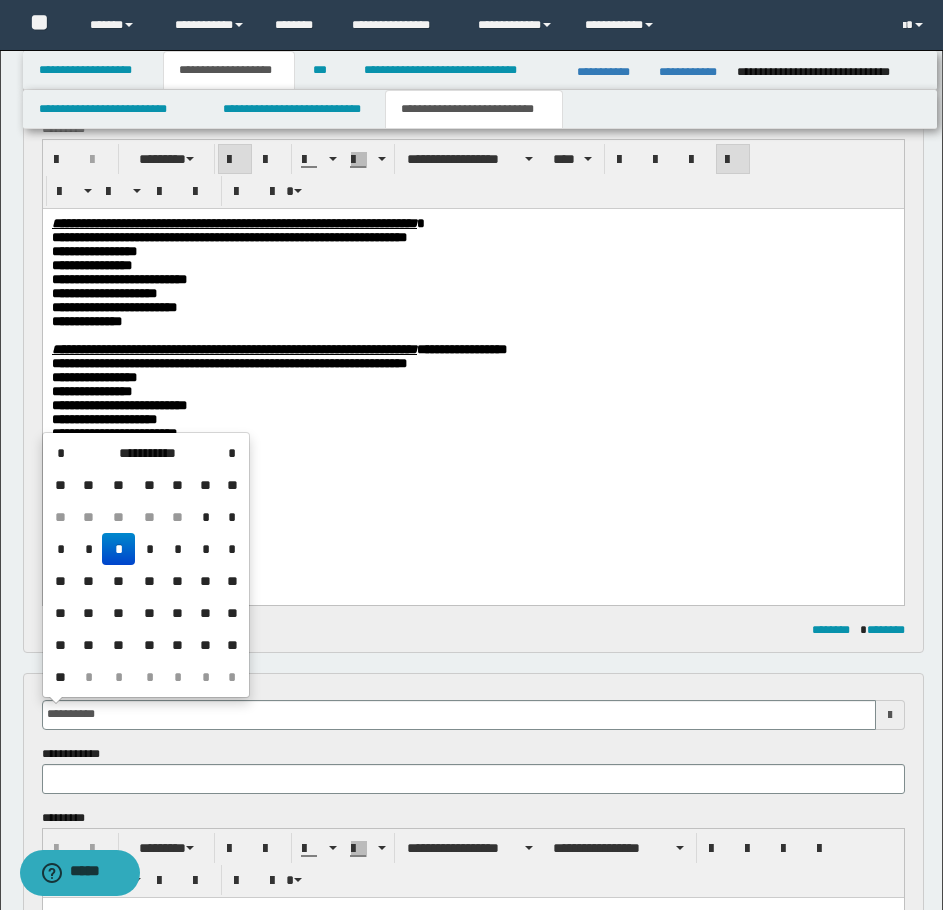 click on "*" at bounding box center (118, 549) 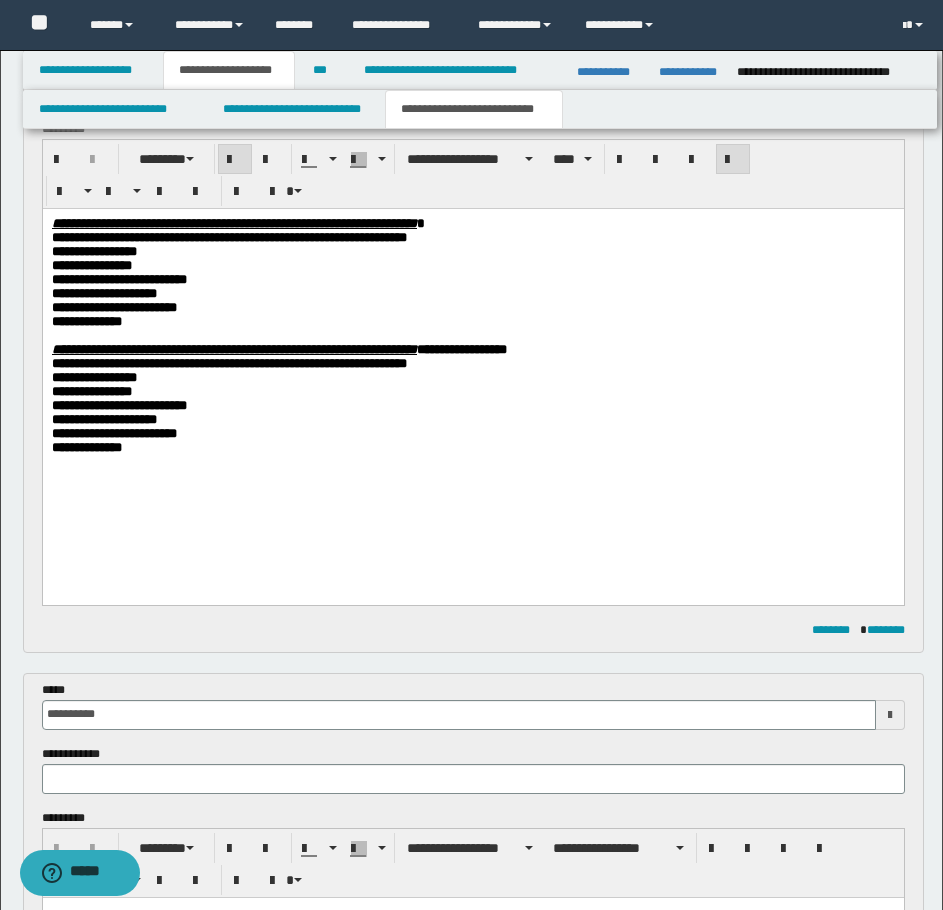 click on "**********" at bounding box center (472, 365) 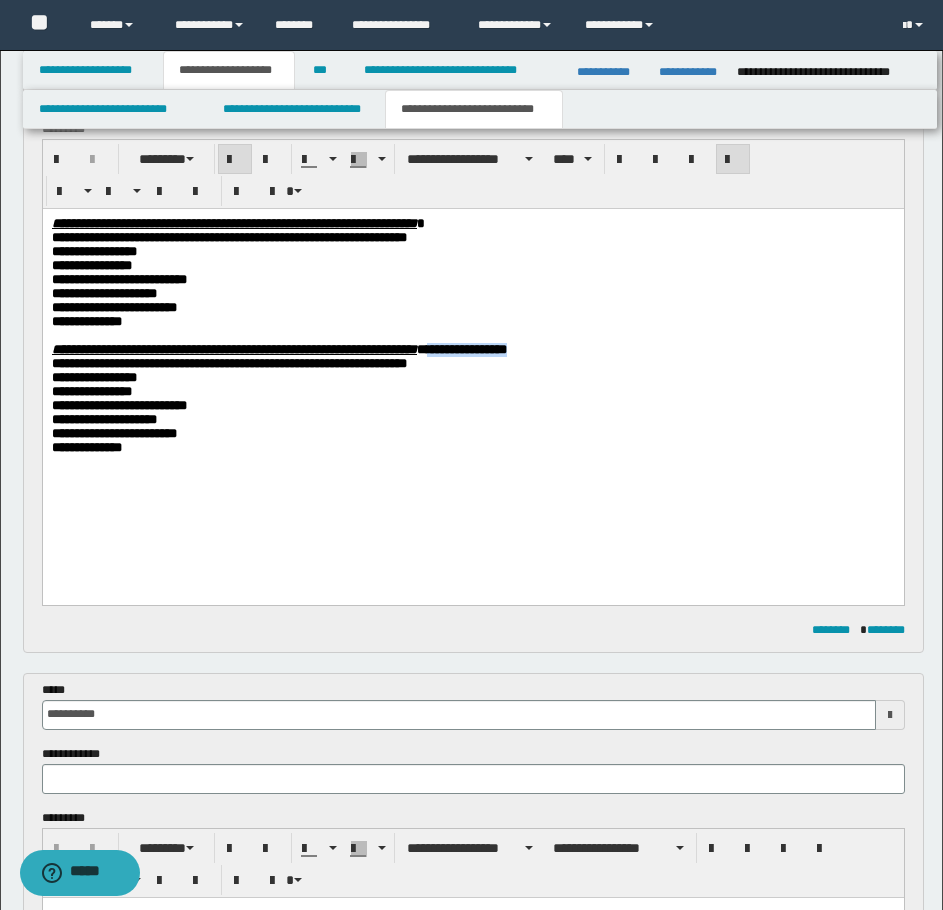 drag, startPoint x: 735, startPoint y: 363, endPoint x: 623, endPoint y: 373, distance: 112.44554 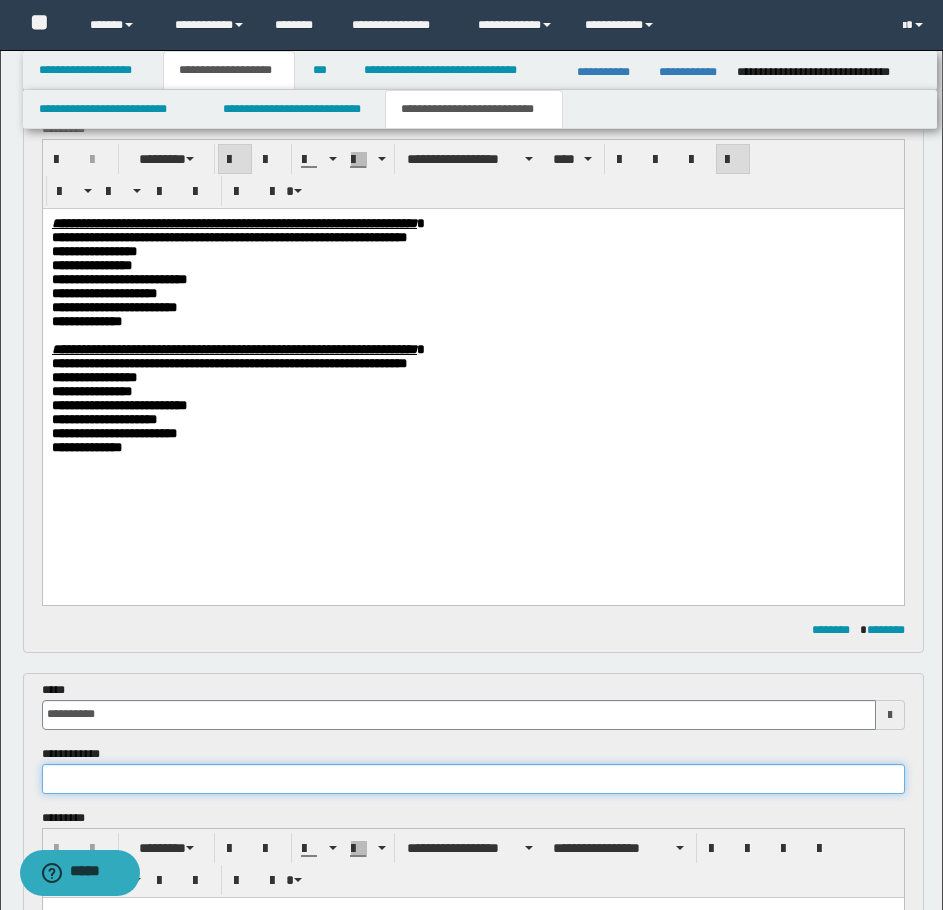 click at bounding box center [473, 779] 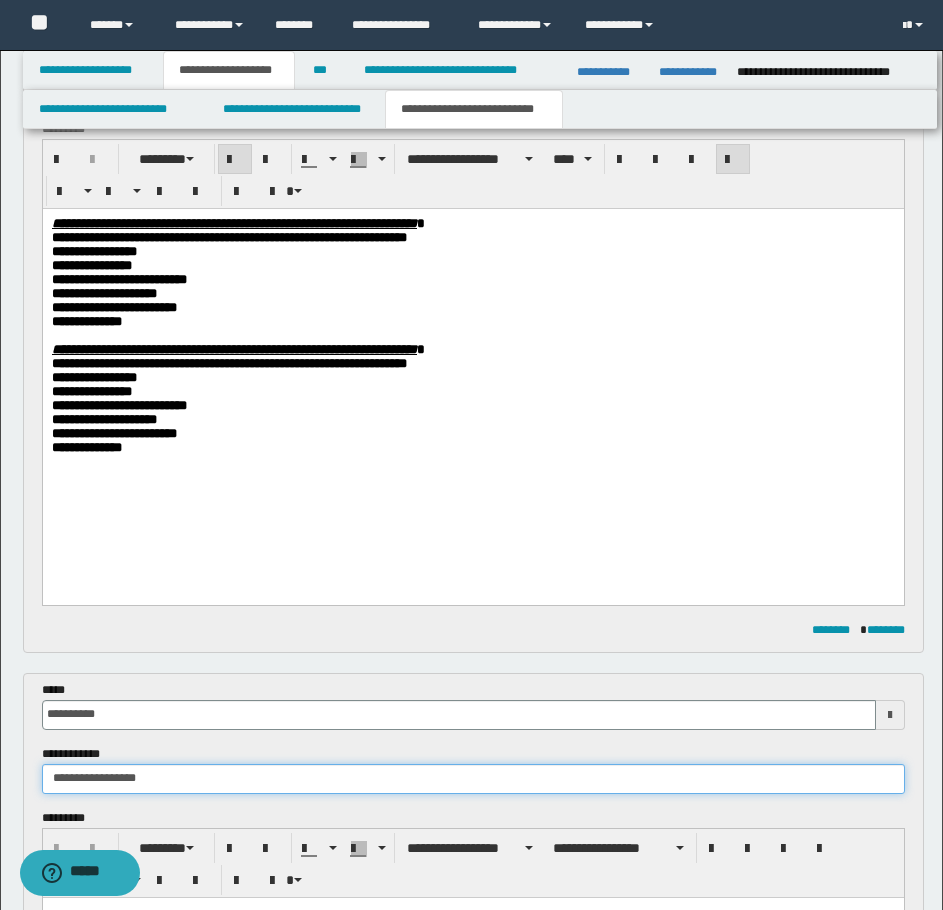 type on "**********" 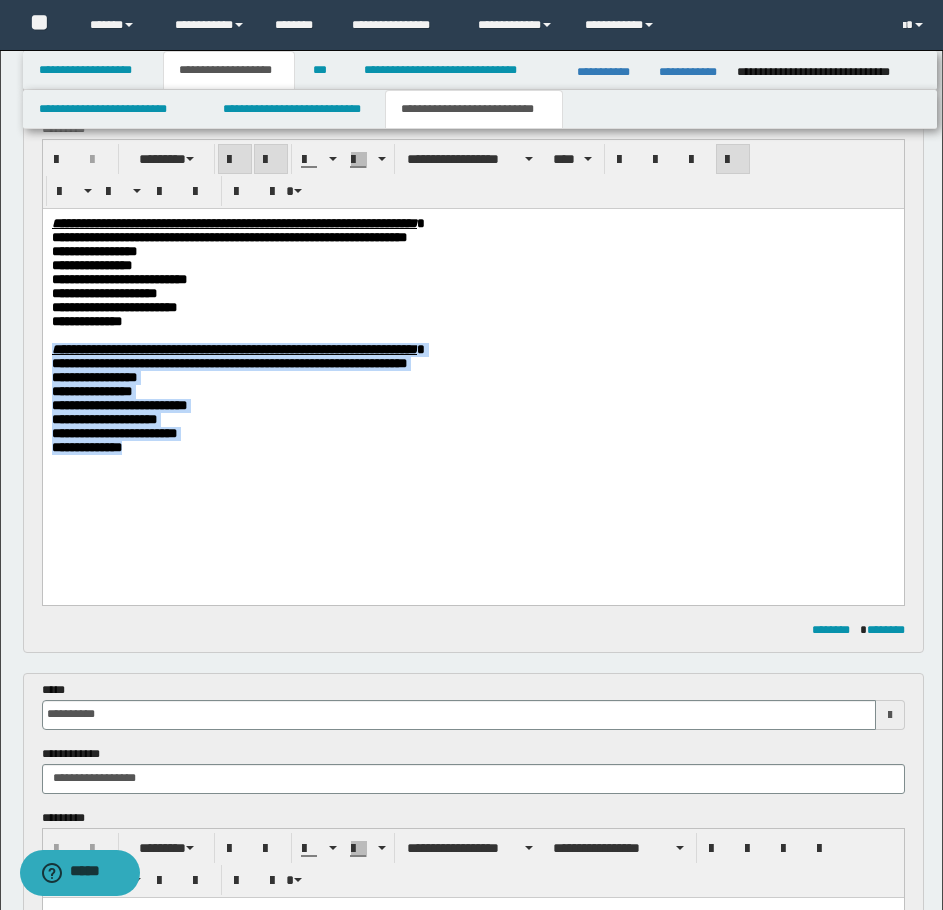 drag, startPoint x: 196, startPoint y: 479, endPoint x: 48, endPoint y: 573, distance: 175.32826 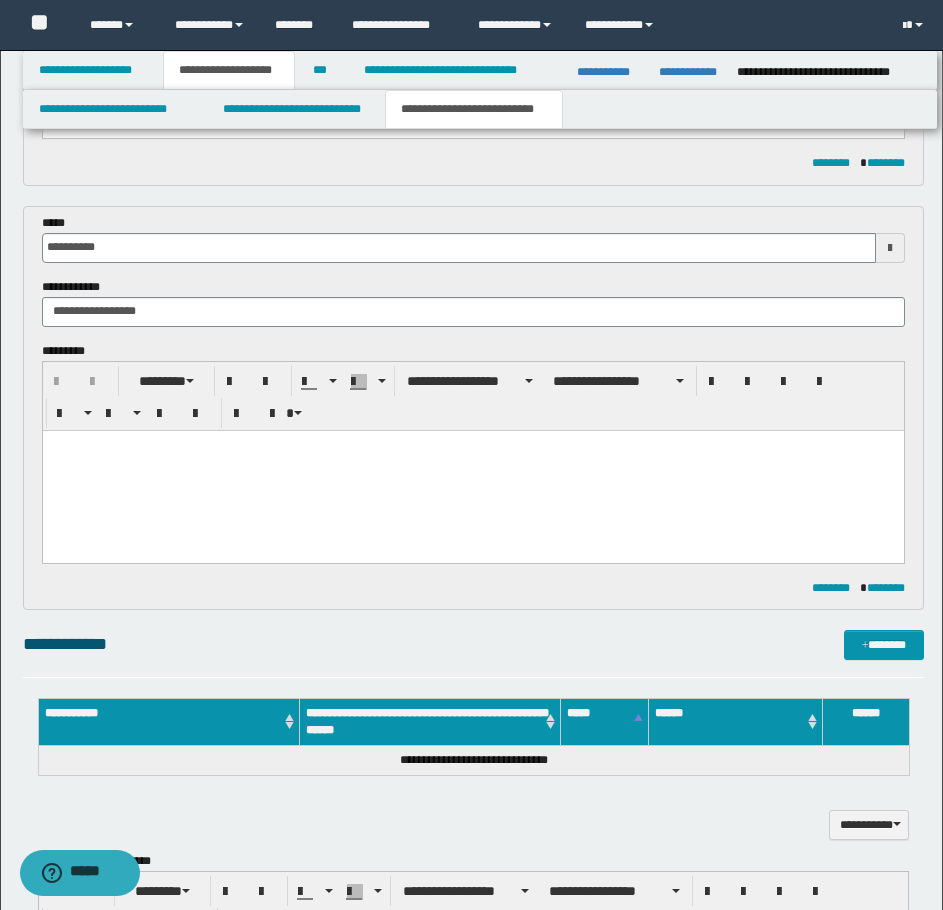 scroll, scrollTop: 642, scrollLeft: 0, axis: vertical 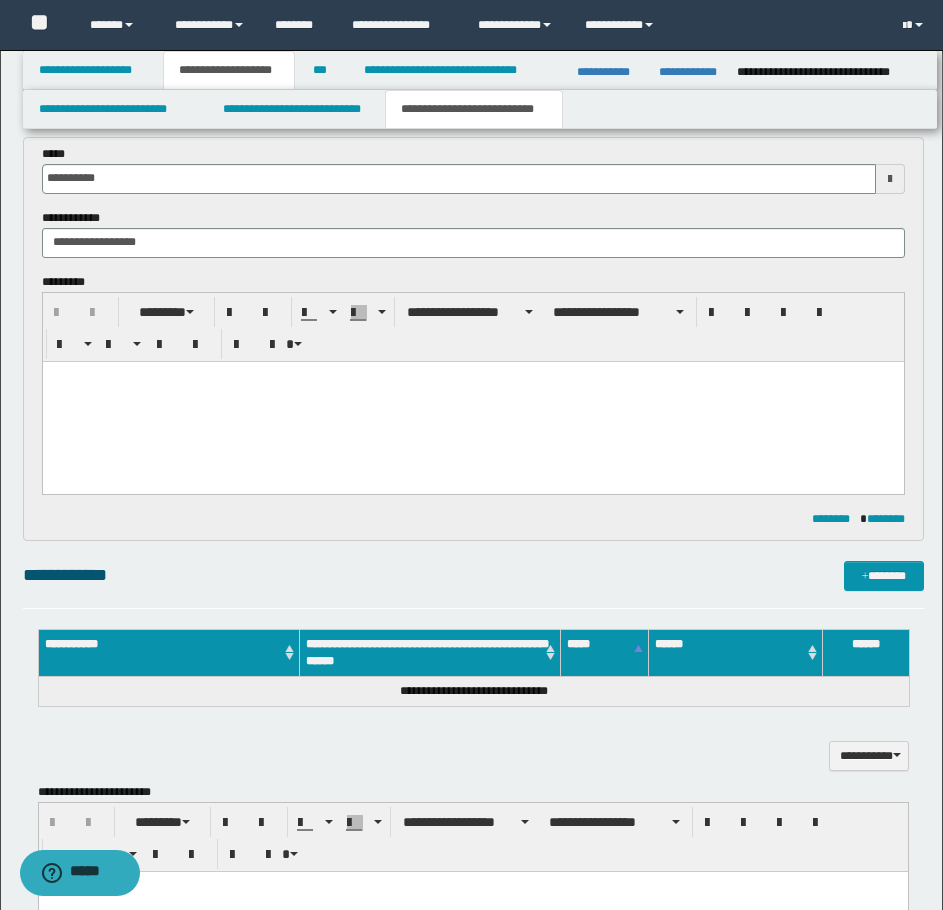 click at bounding box center (472, 401) 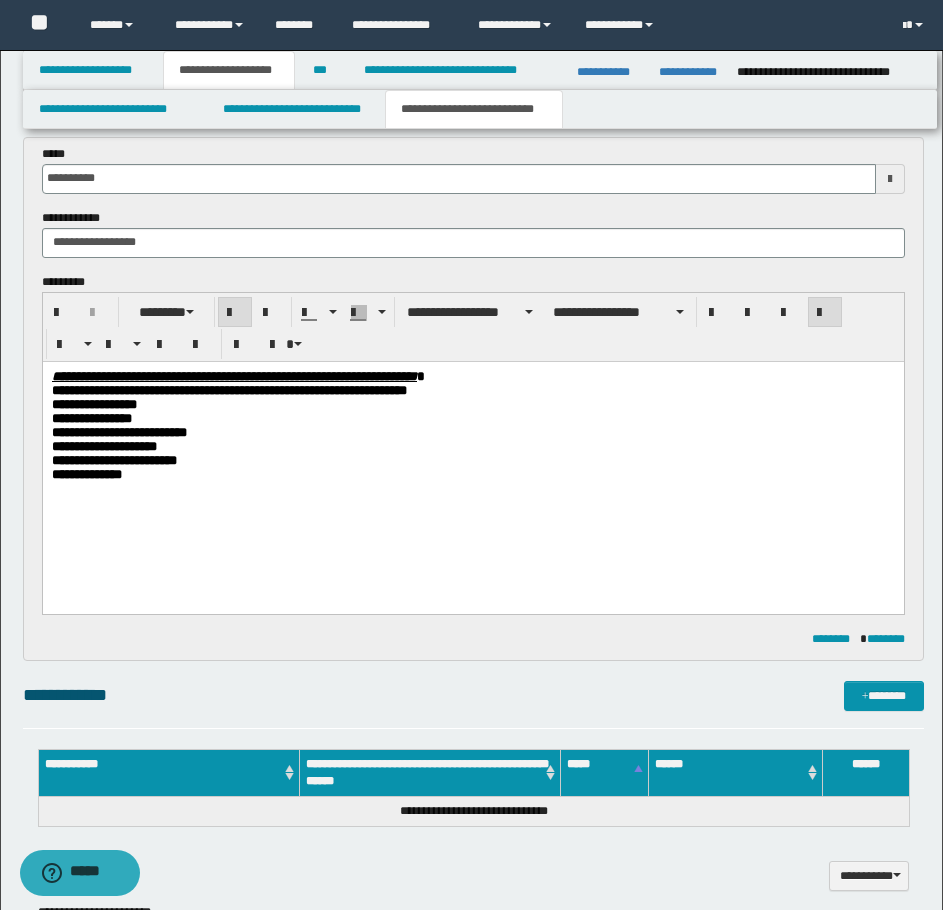 drag, startPoint x: 750, startPoint y: 466, endPoint x: 954, endPoint y: 836, distance: 422.51154 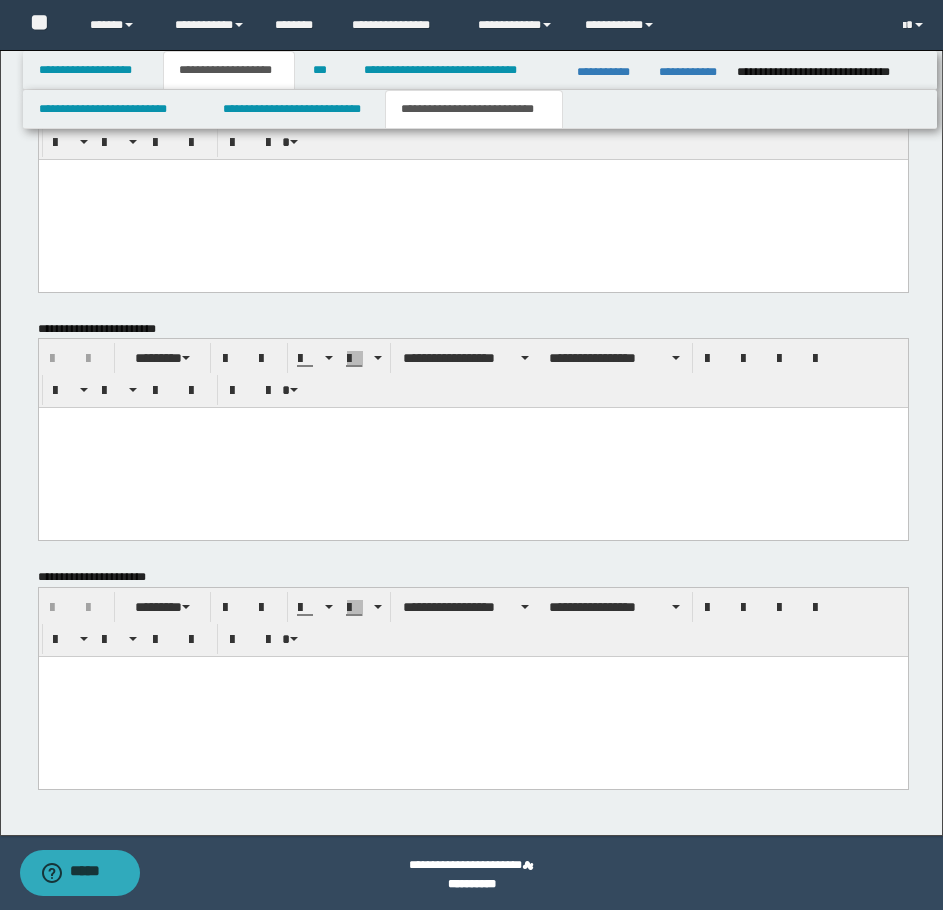 scroll, scrollTop: 1478, scrollLeft: 0, axis: vertical 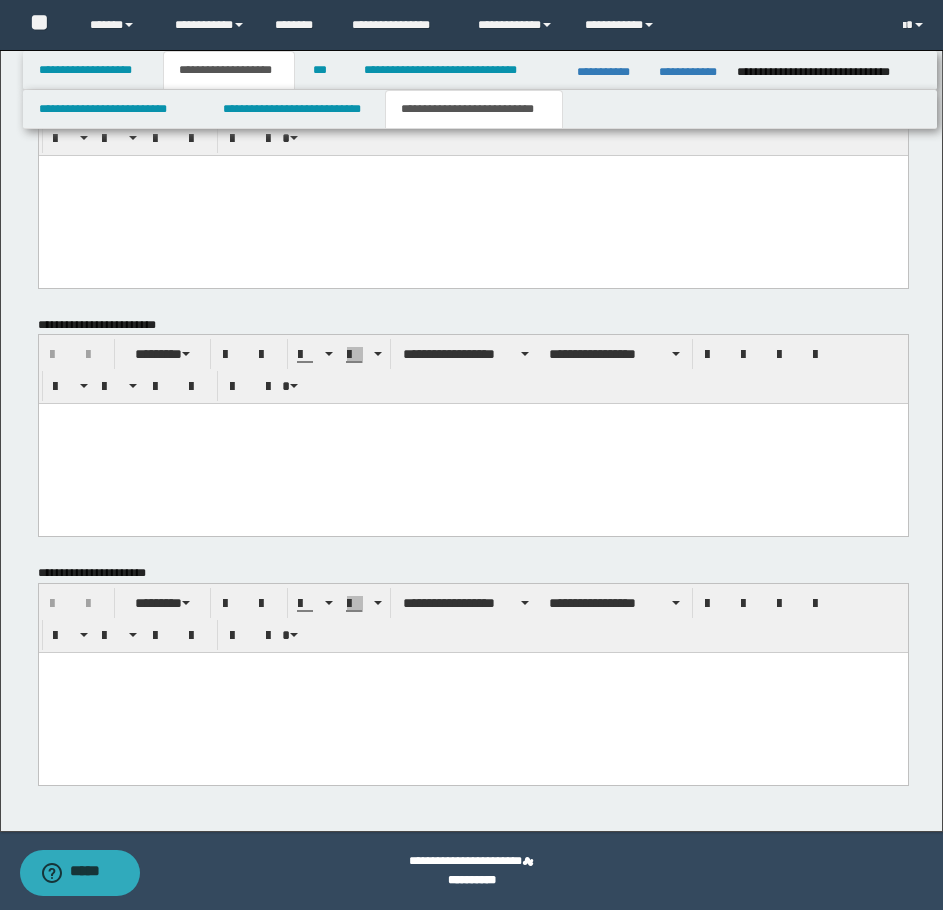 click at bounding box center [472, 693] 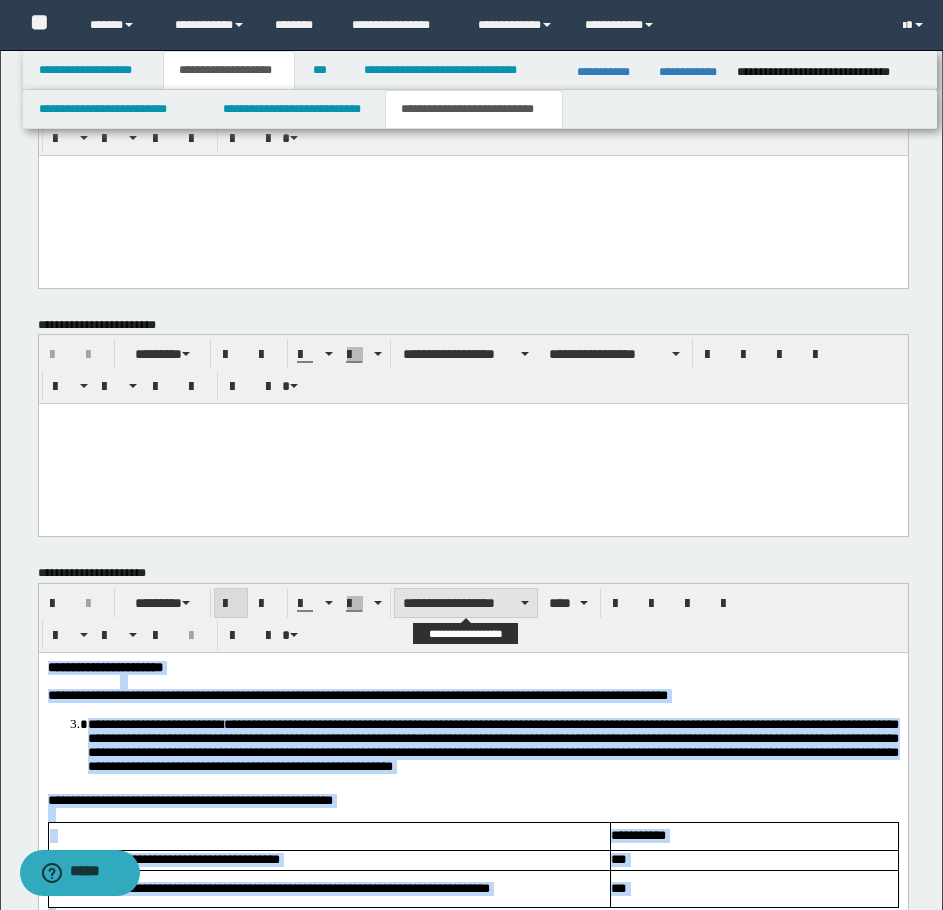 click on "**********" at bounding box center [466, 603] 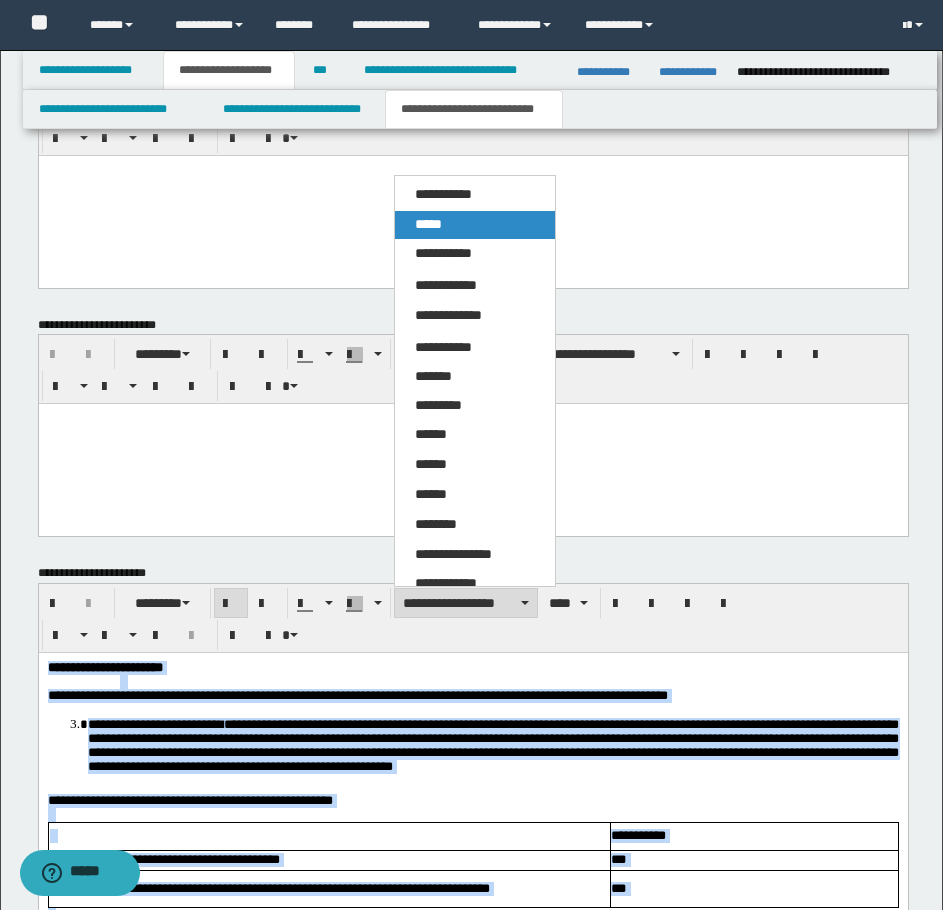 click on "*****" at bounding box center [428, 224] 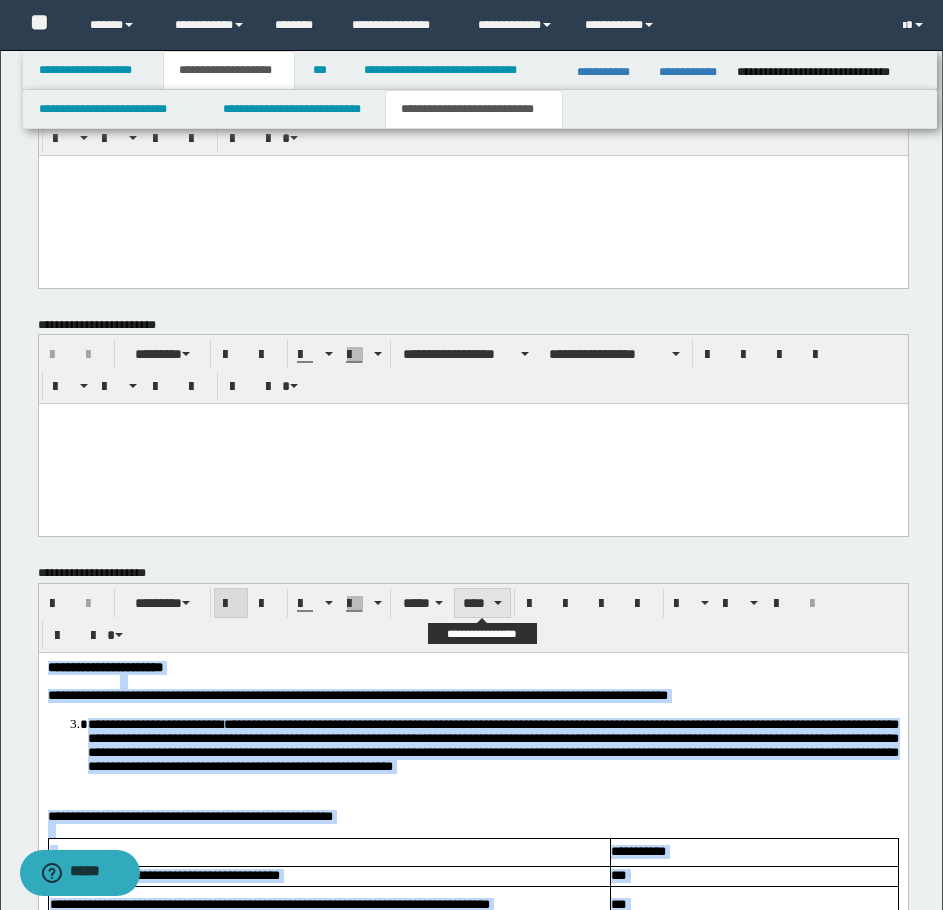 click on "****" at bounding box center [482, 603] 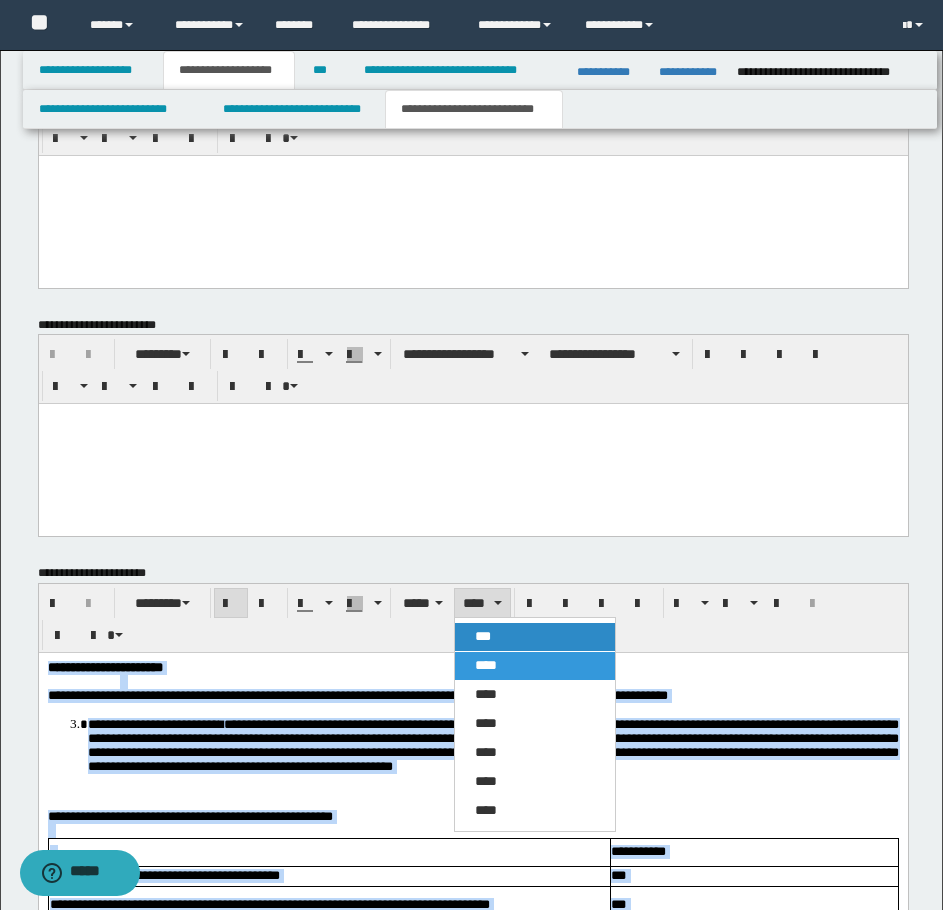 click on "***" at bounding box center (535, 637) 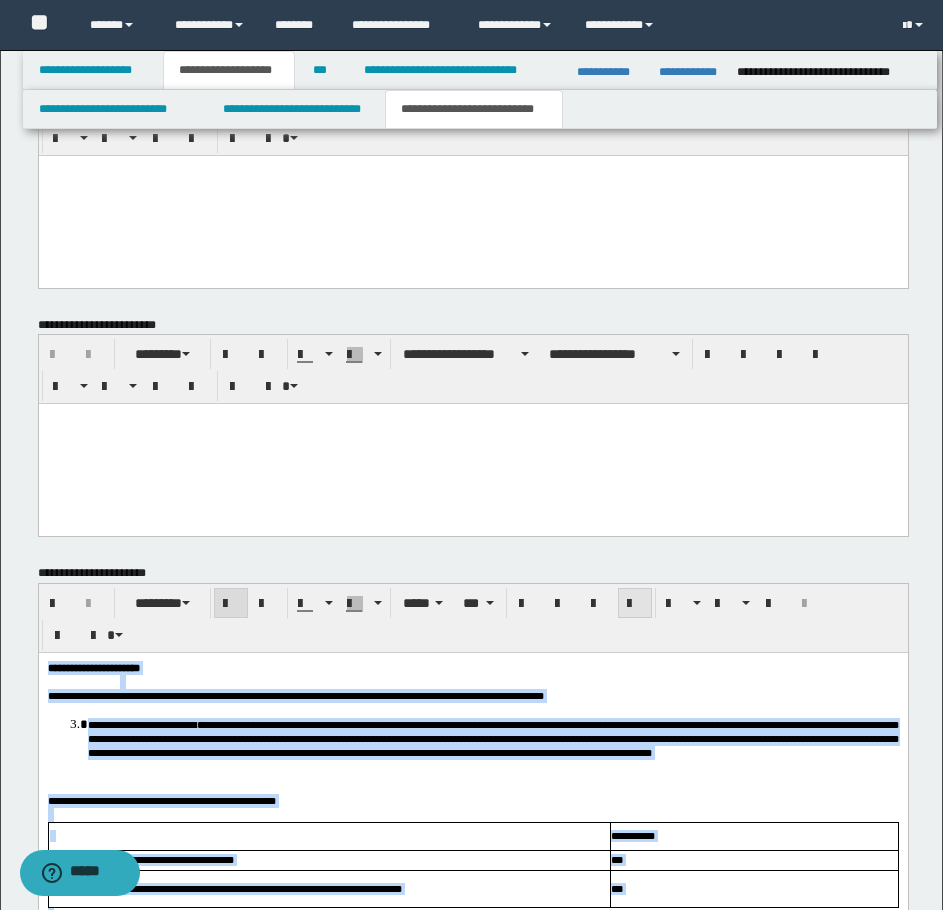 click at bounding box center (635, 603) 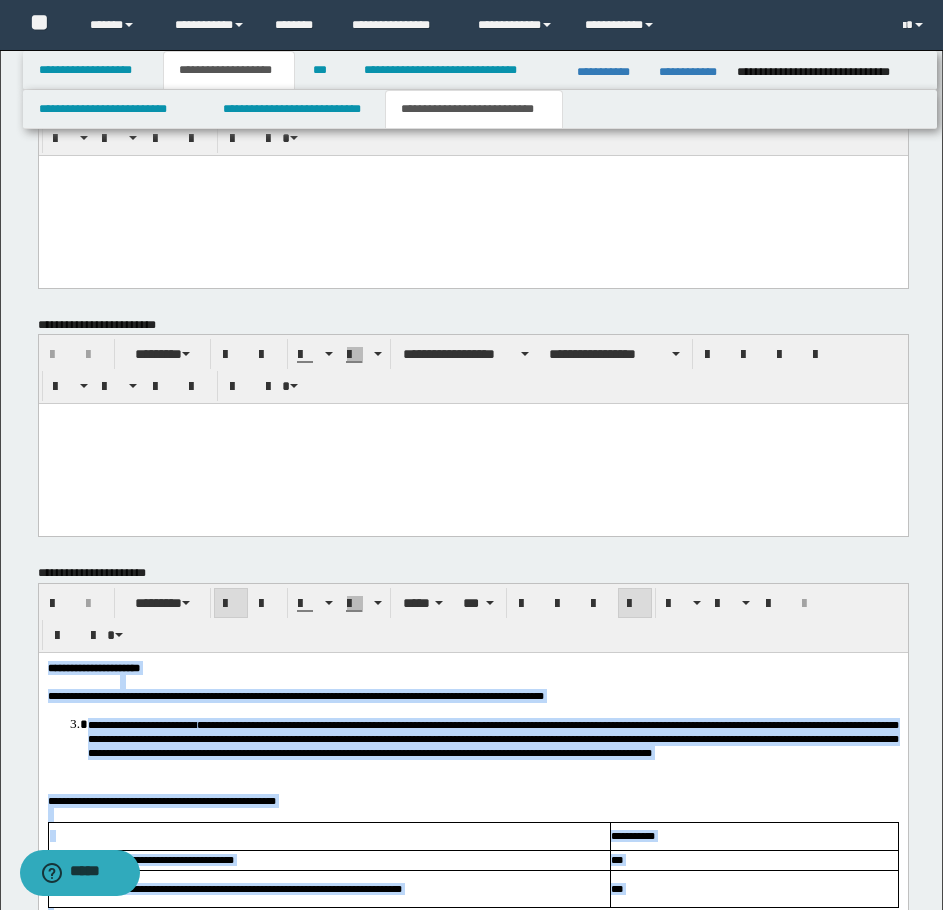 click on "**********" at bounding box center (492, 748) 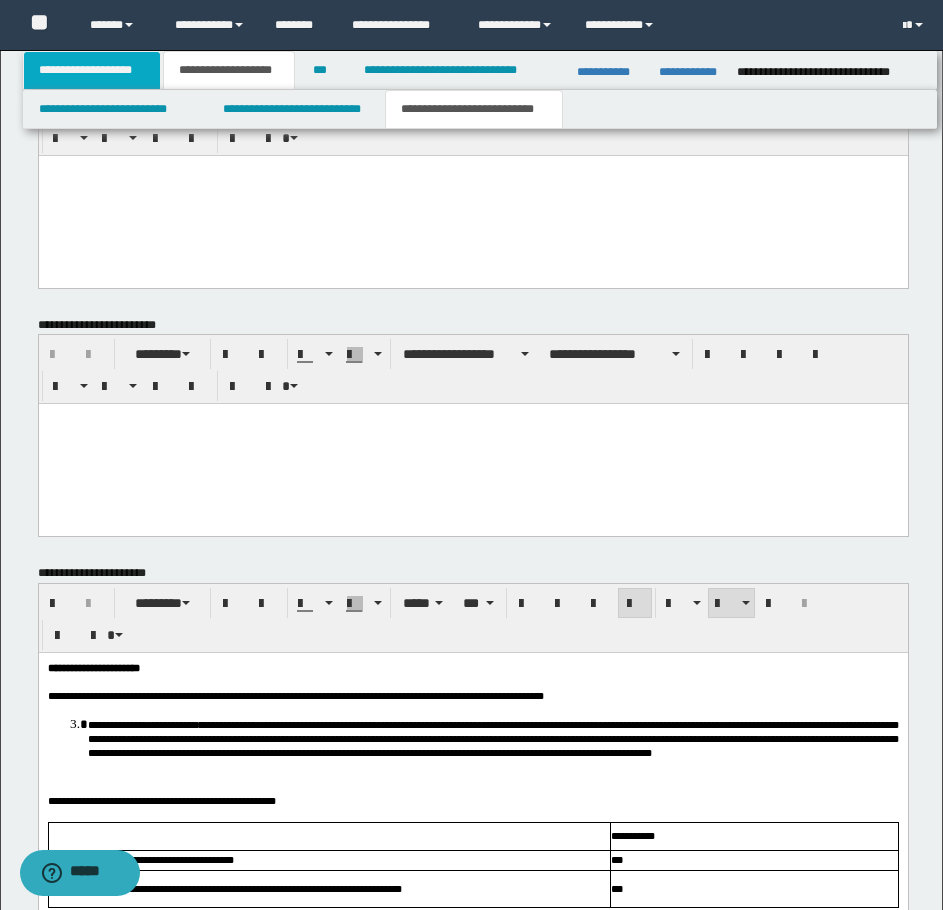 click on "**********" at bounding box center [92, 70] 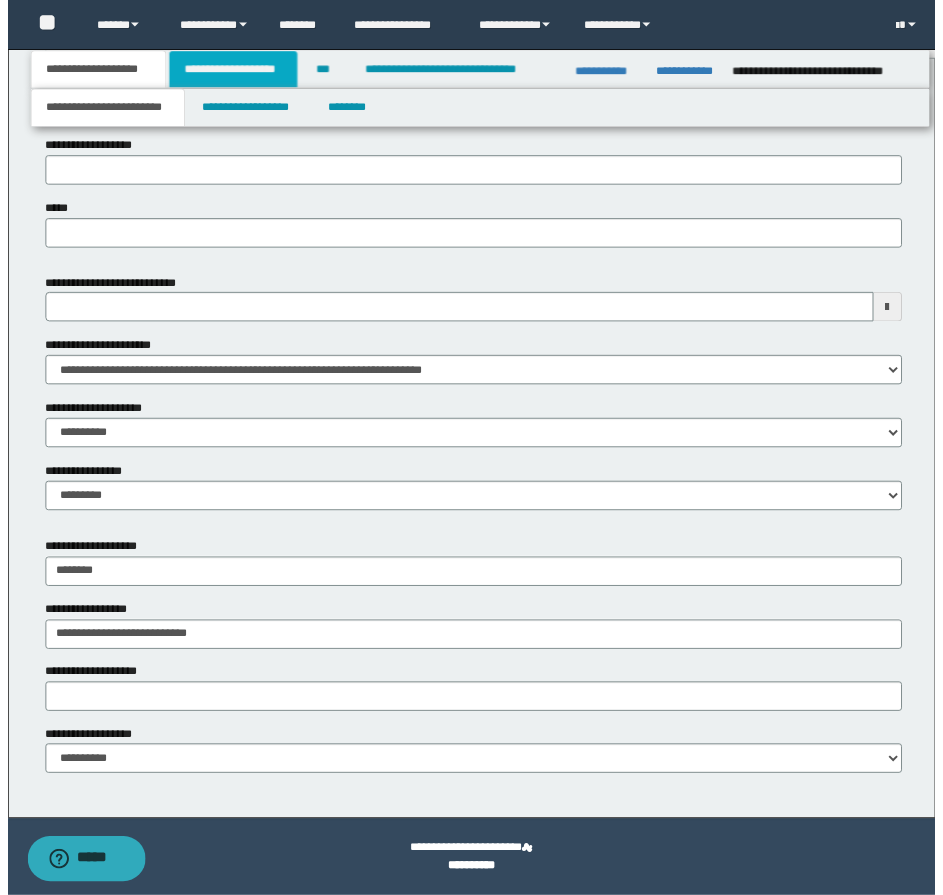 scroll, scrollTop: 878, scrollLeft: 0, axis: vertical 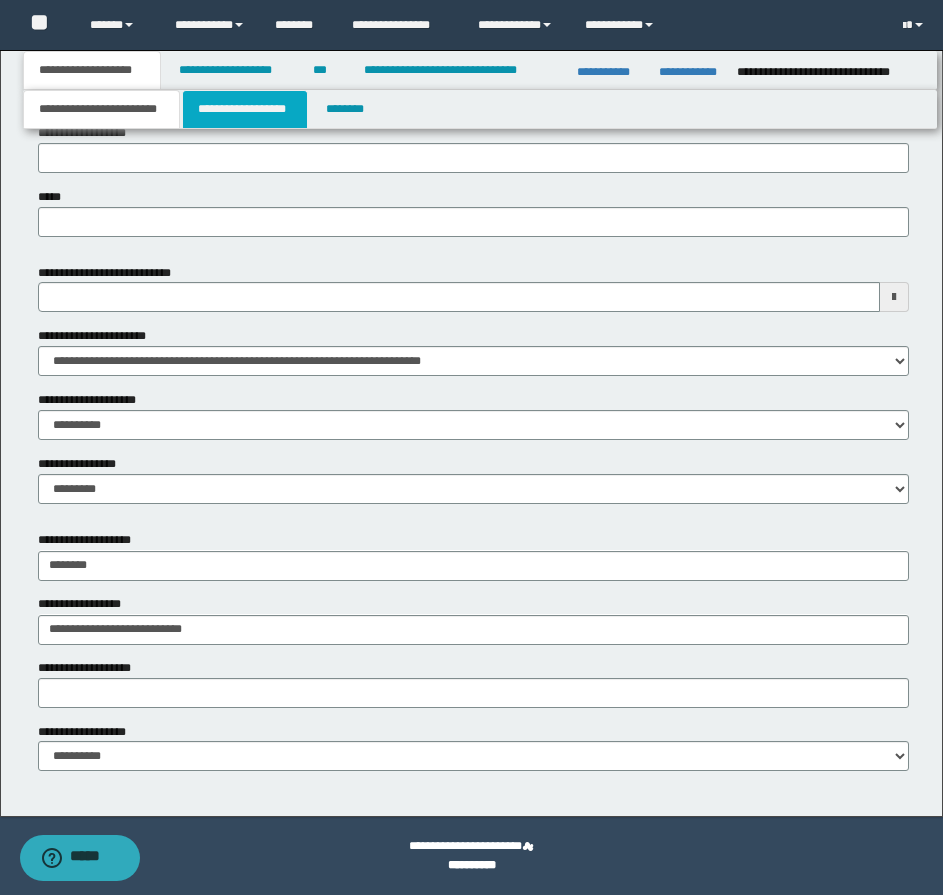 click on "**********" at bounding box center (245, 109) 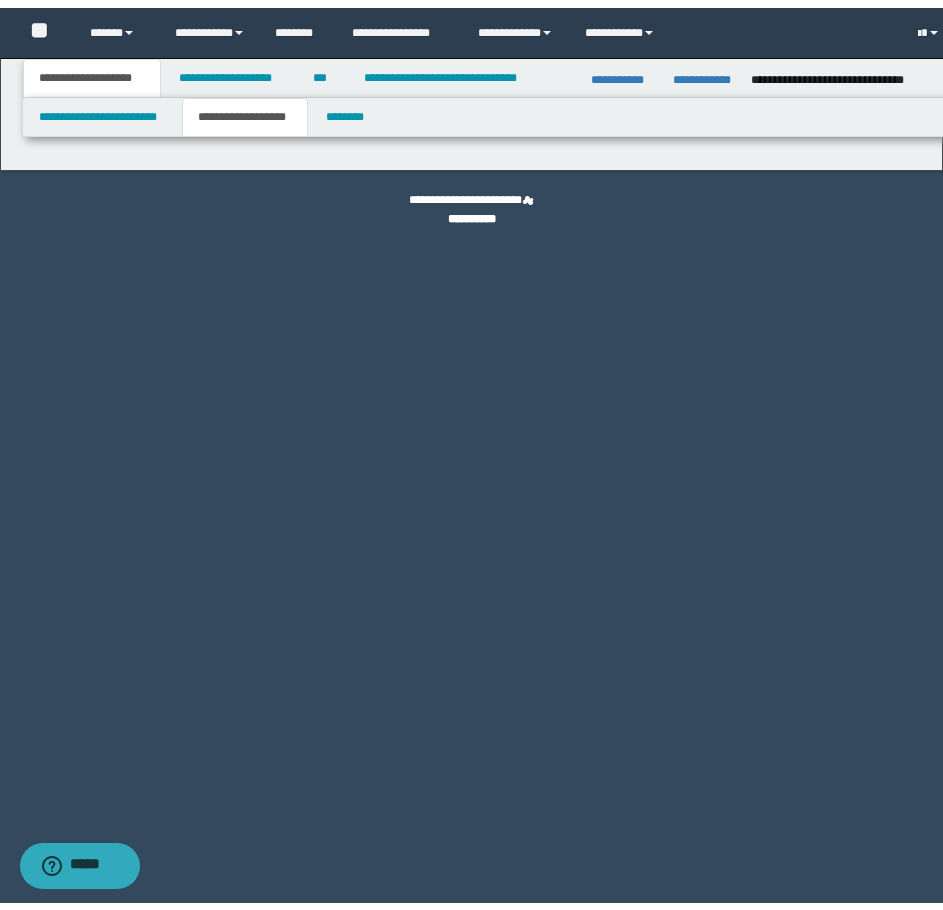 scroll, scrollTop: 0, scrollLeft: 0, axis: both 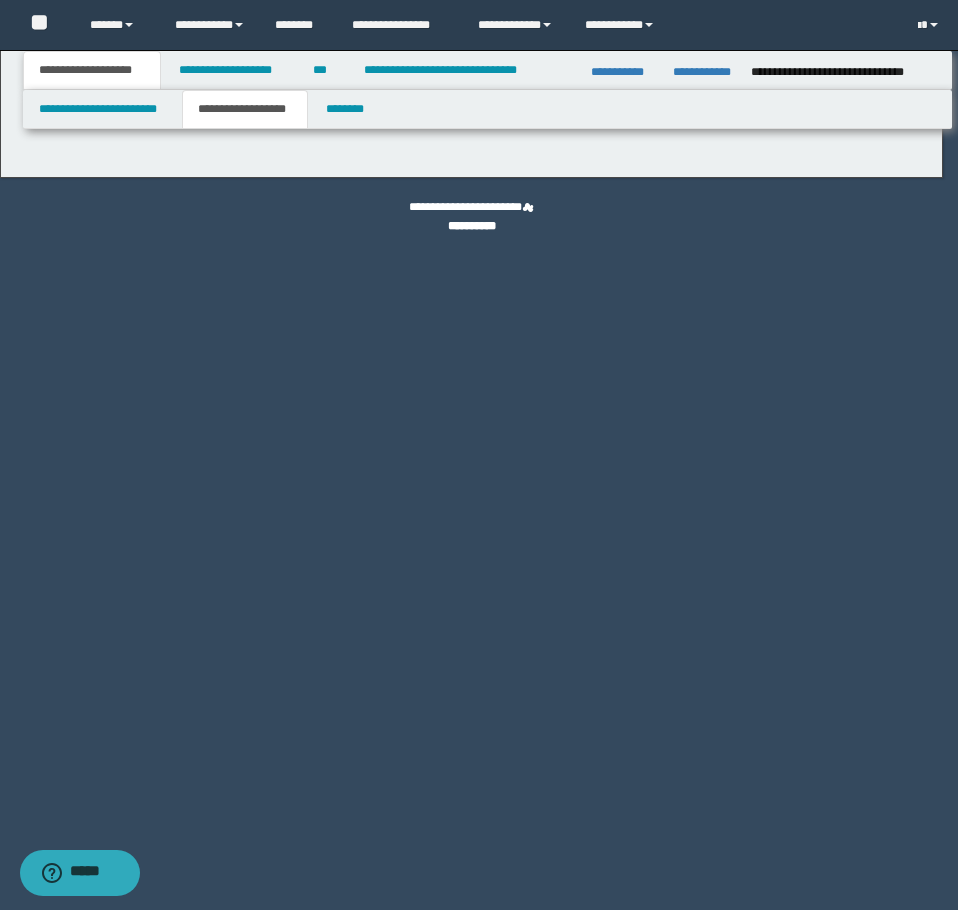 type on "**********" 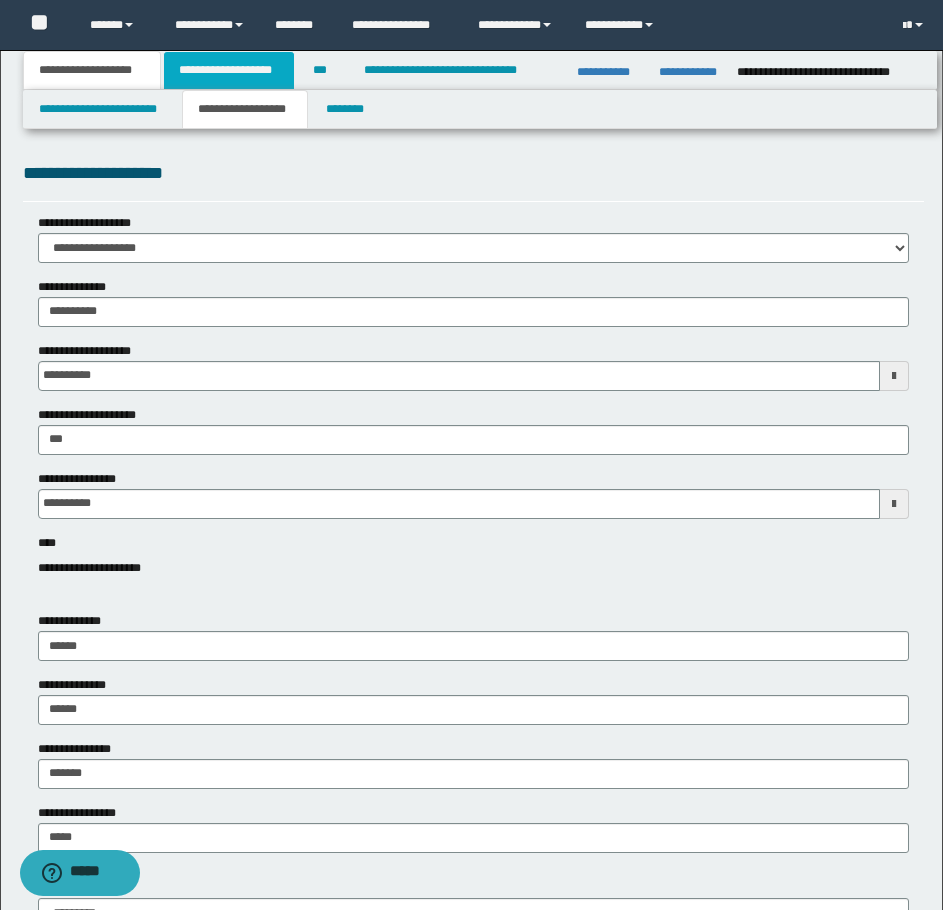 click on "**********" at bounding box center [229, 70] 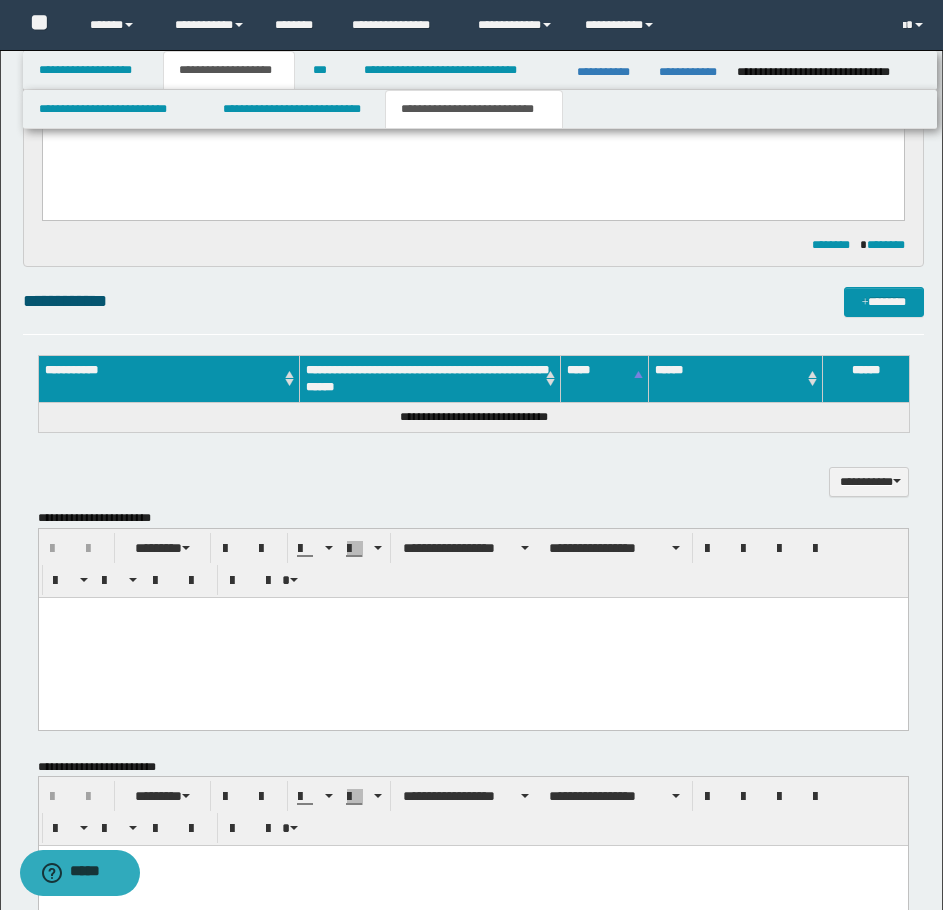 scroll, scrollTop: 1100, scrollLeft: 0, axis: vertical 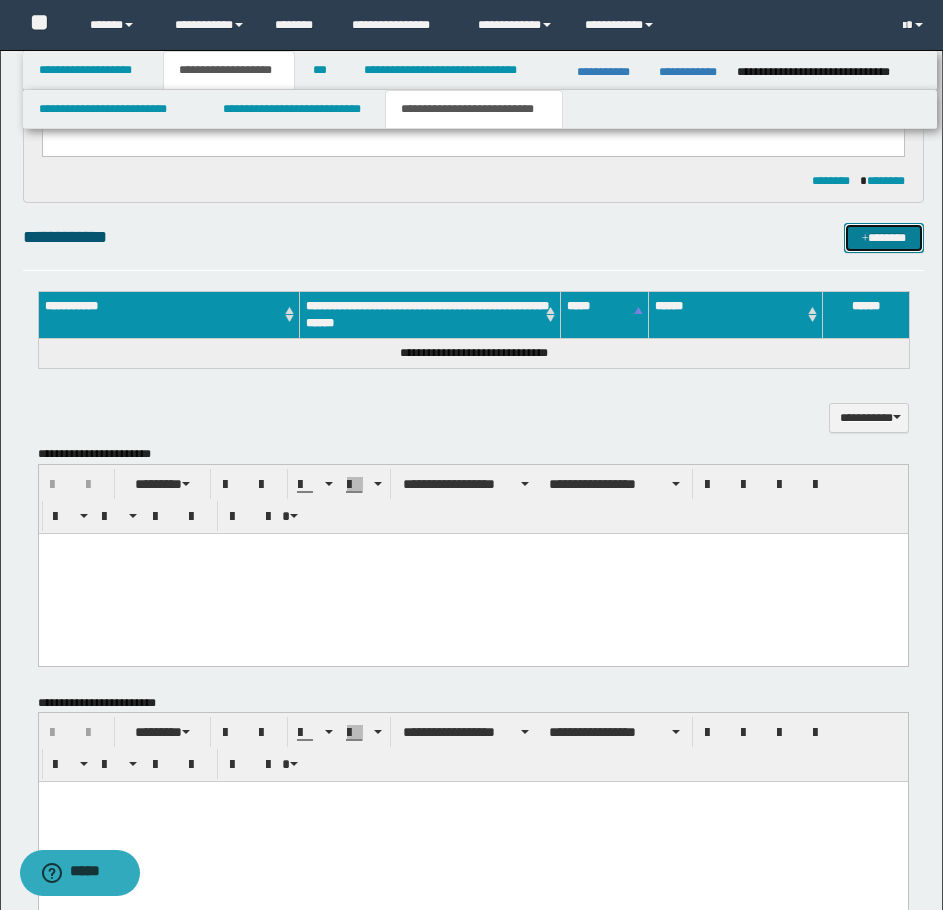 click on "*******" at bounding box center [884, 238] 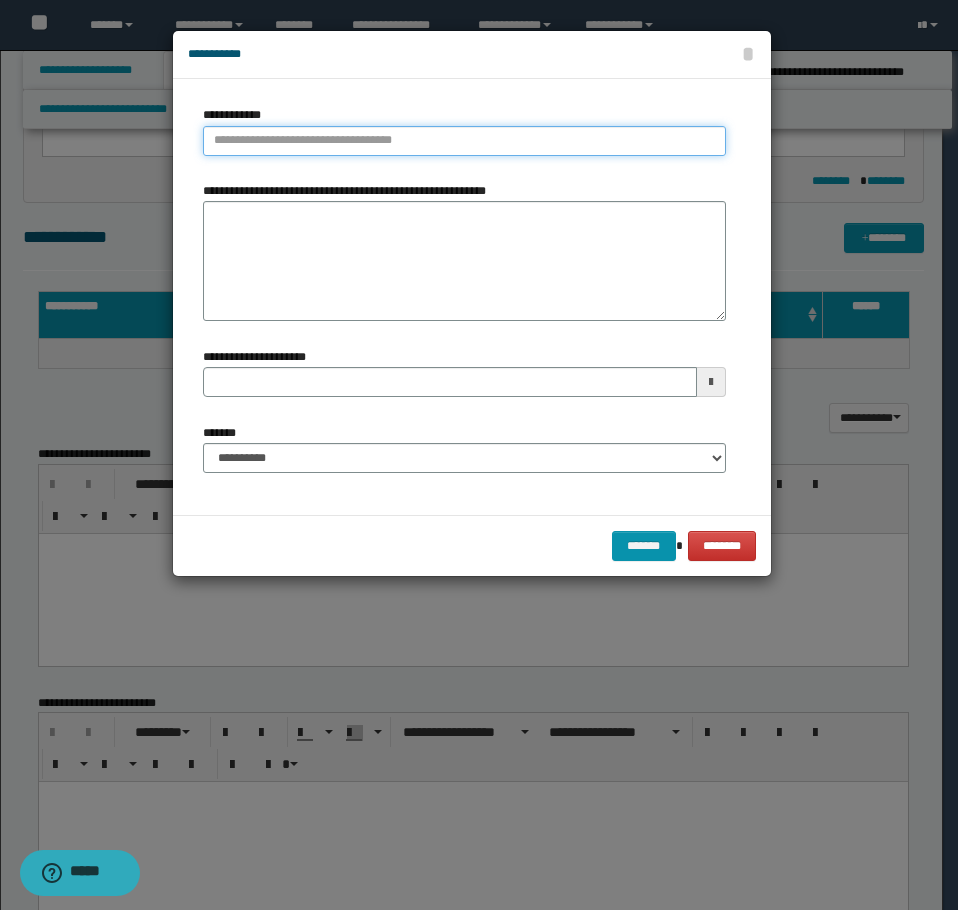 click on "**********" at bounding box center [464, 141] 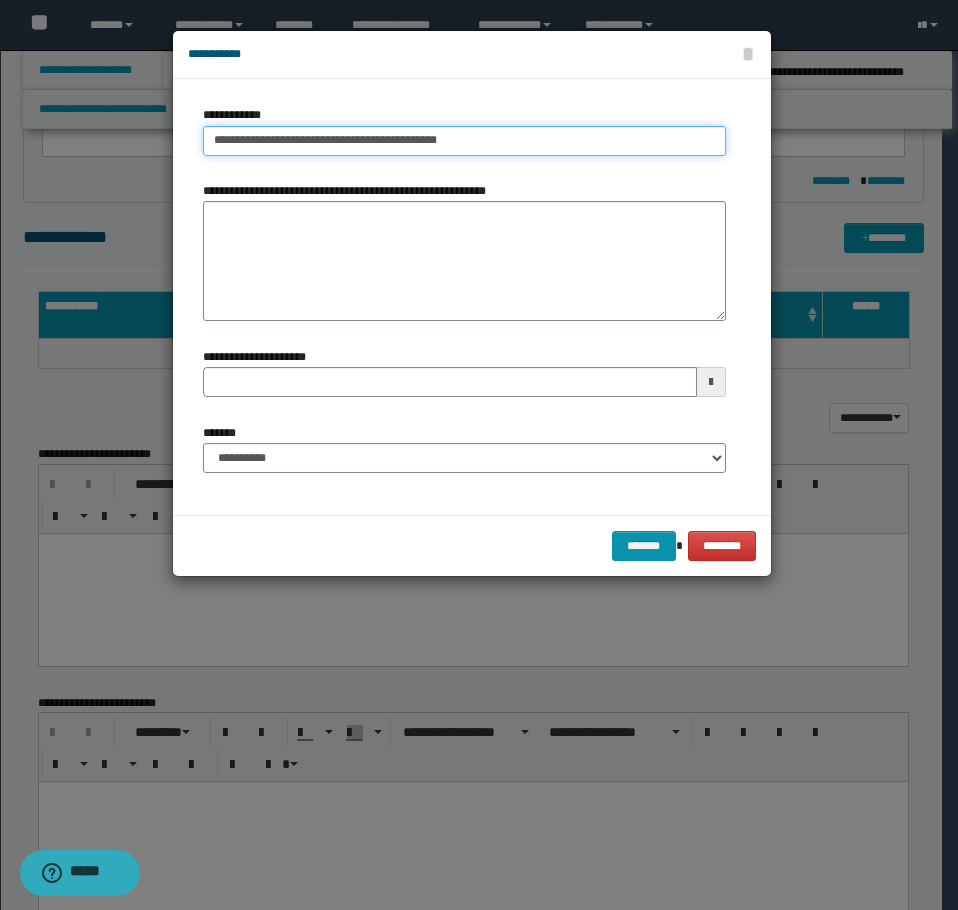 type on "**********" 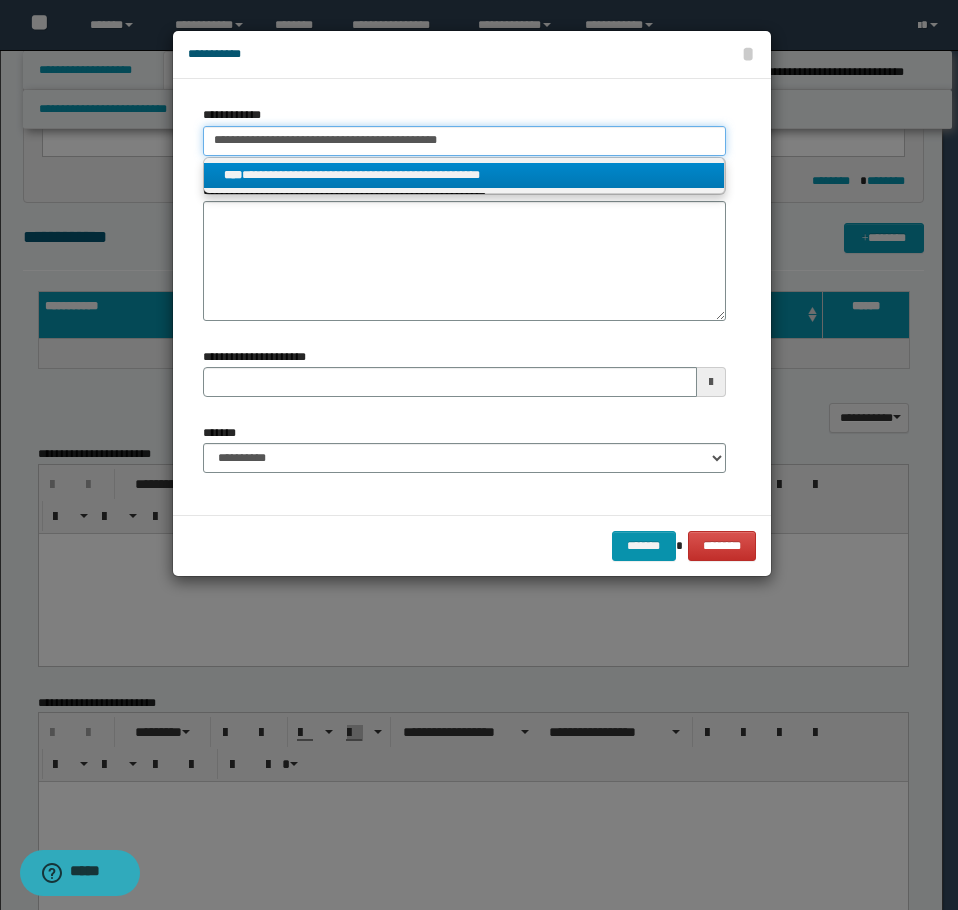 type on "**********" 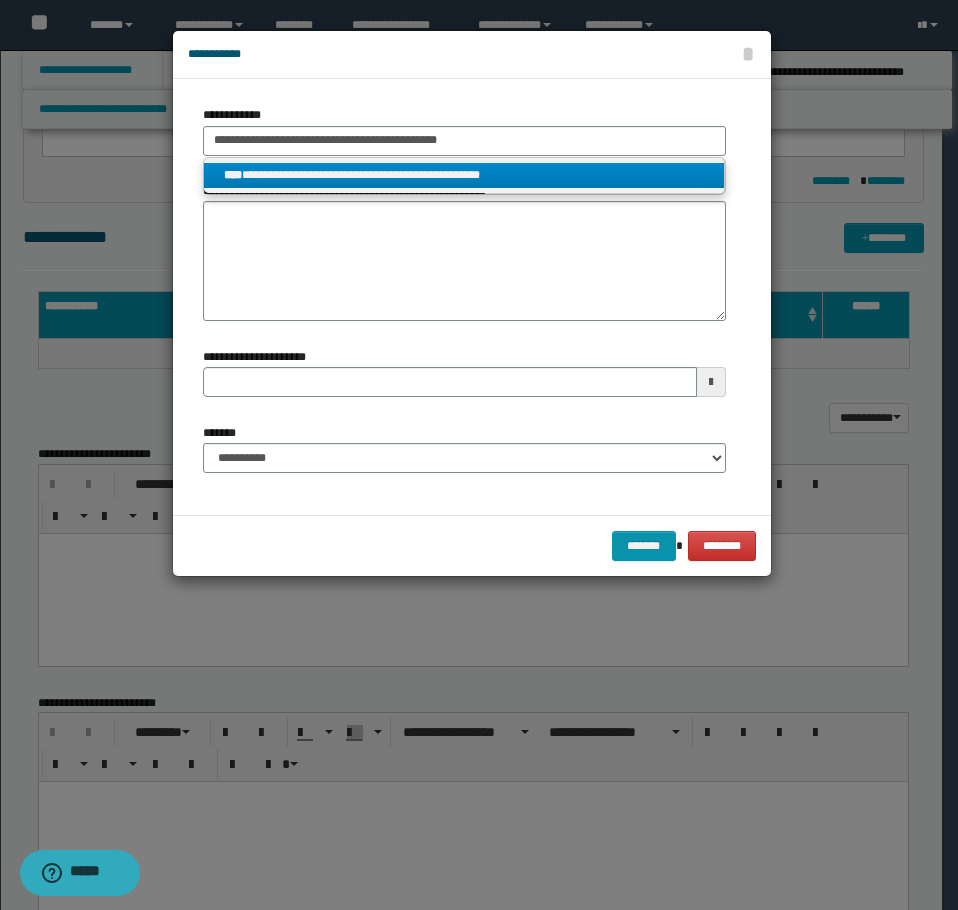 click on "**********" at bounding box center (464, 175) 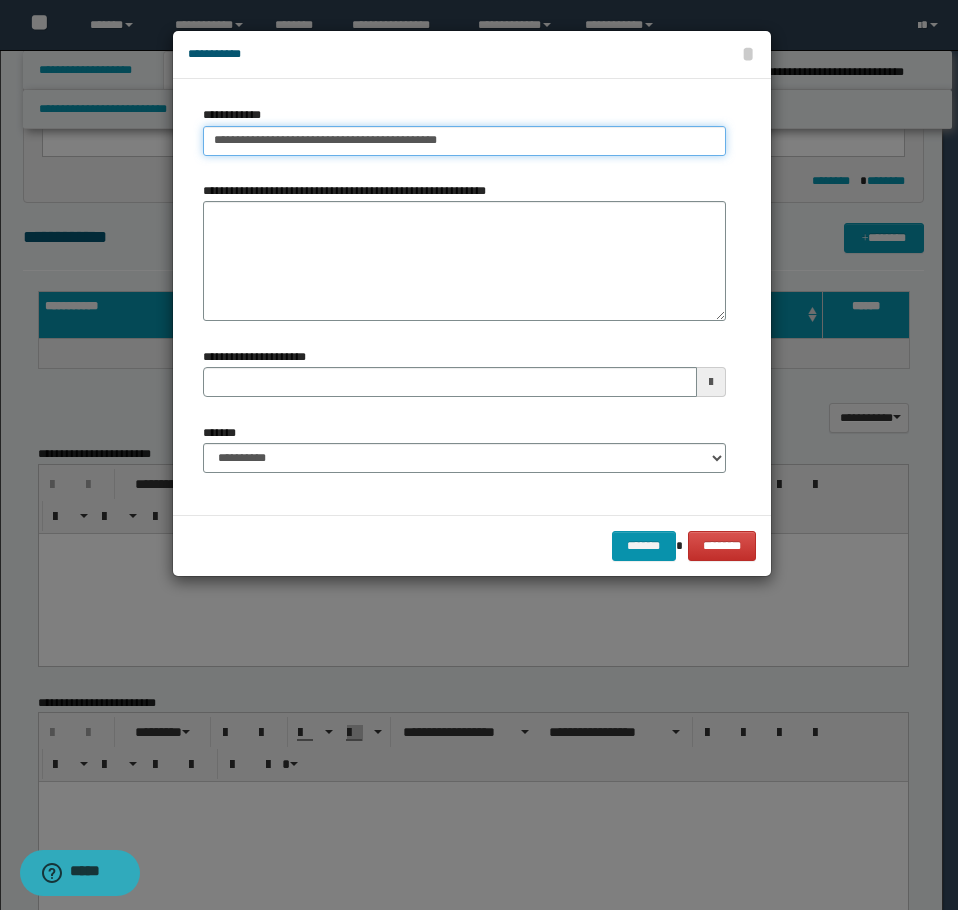 type on "**********" 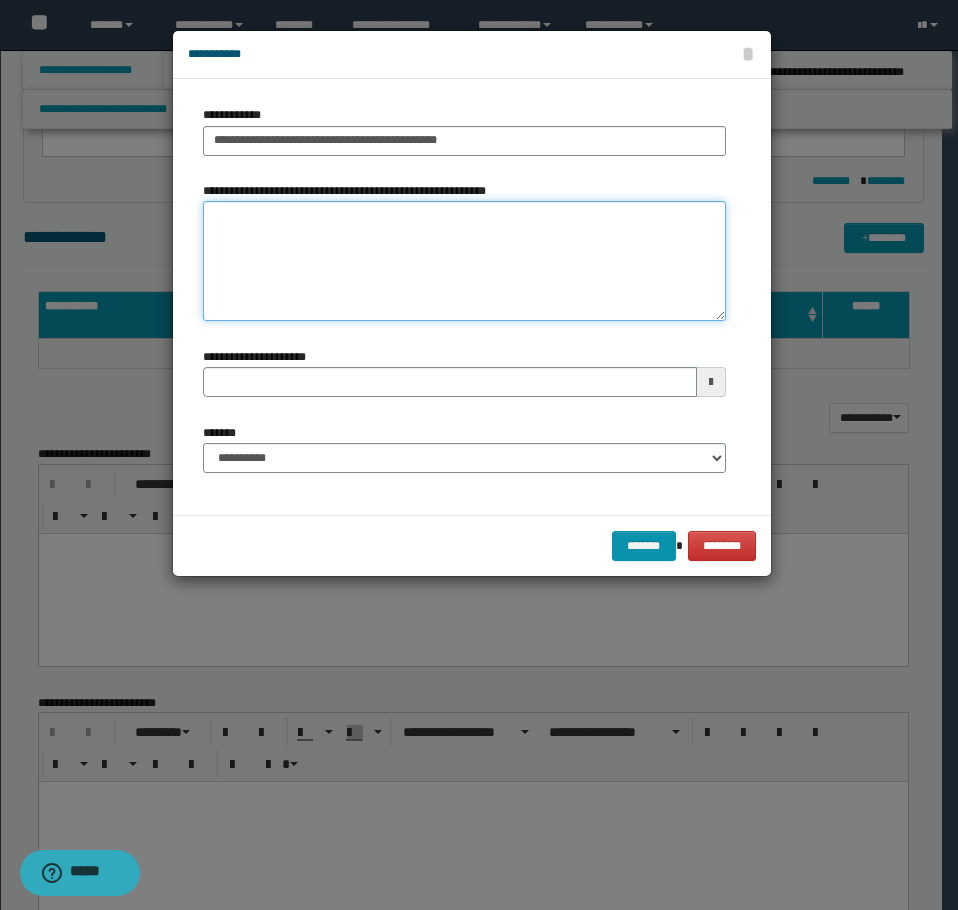 type 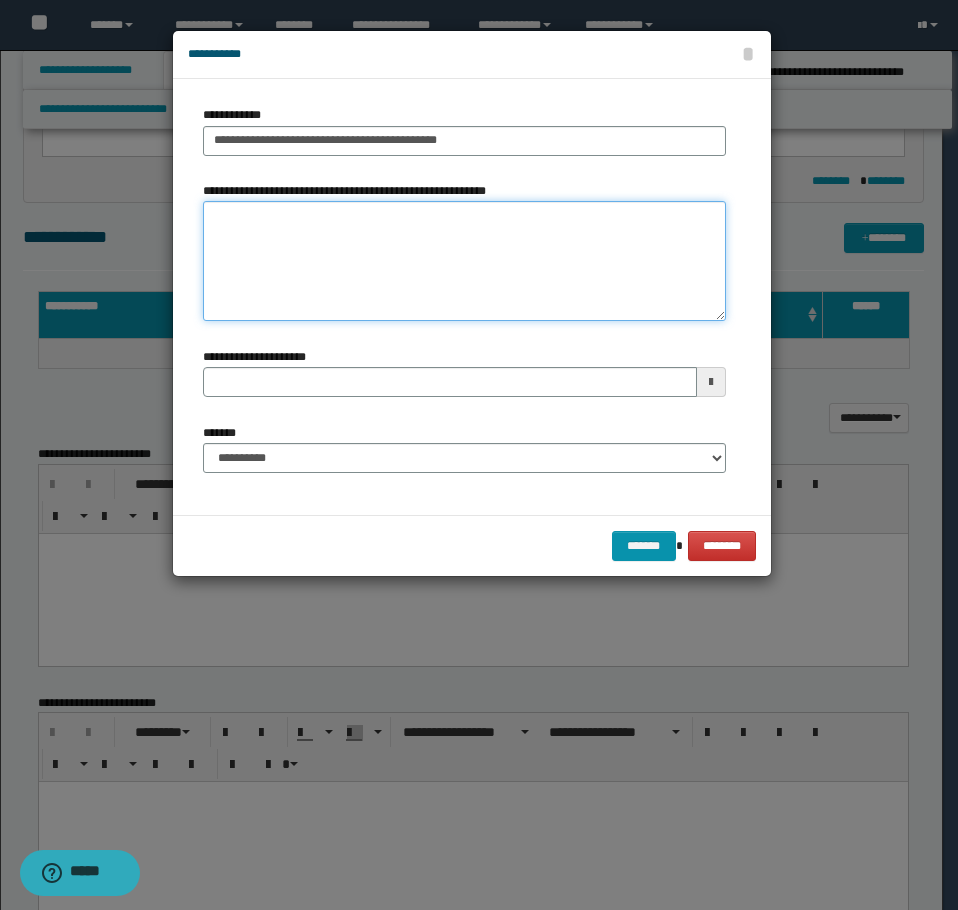 click on "**********" at bounding box center [464, 261] 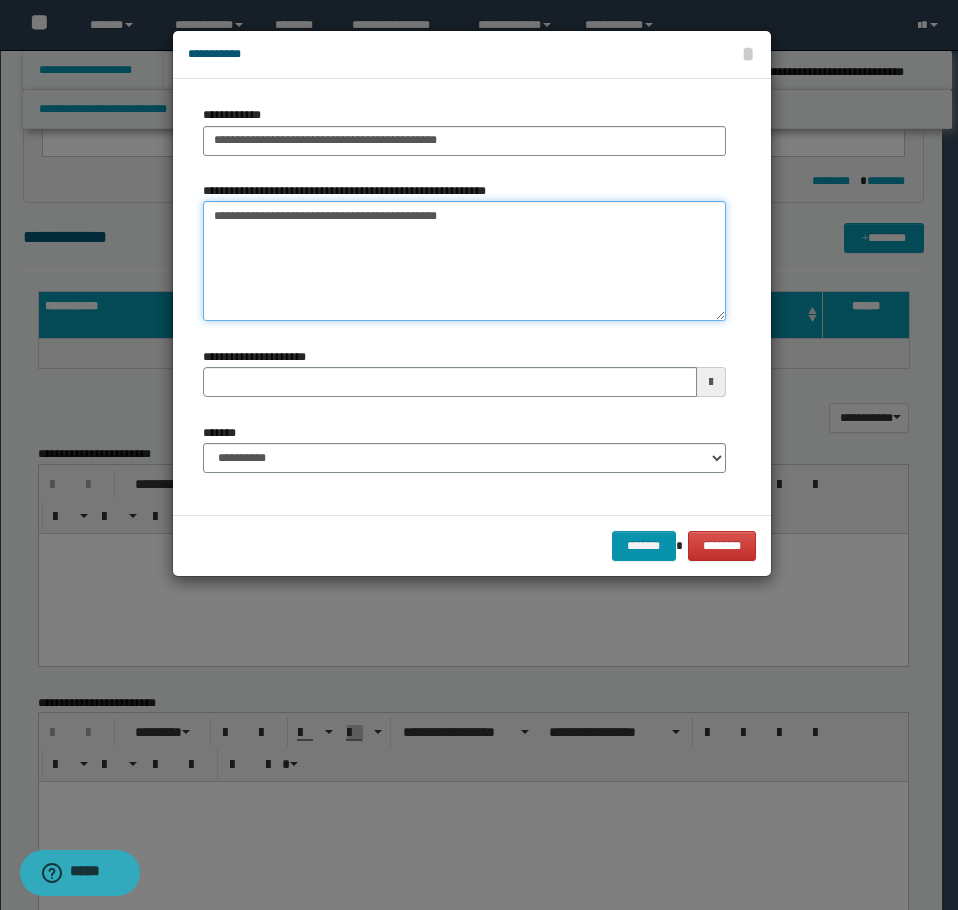 type 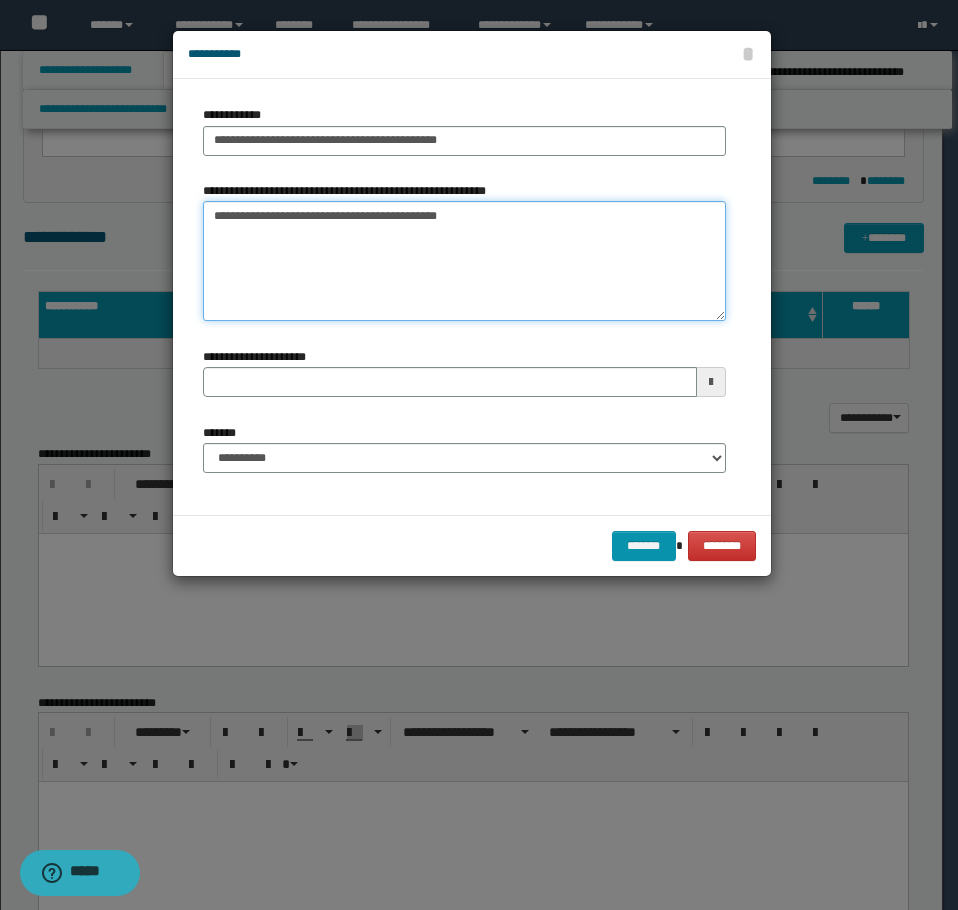 type on "**********" 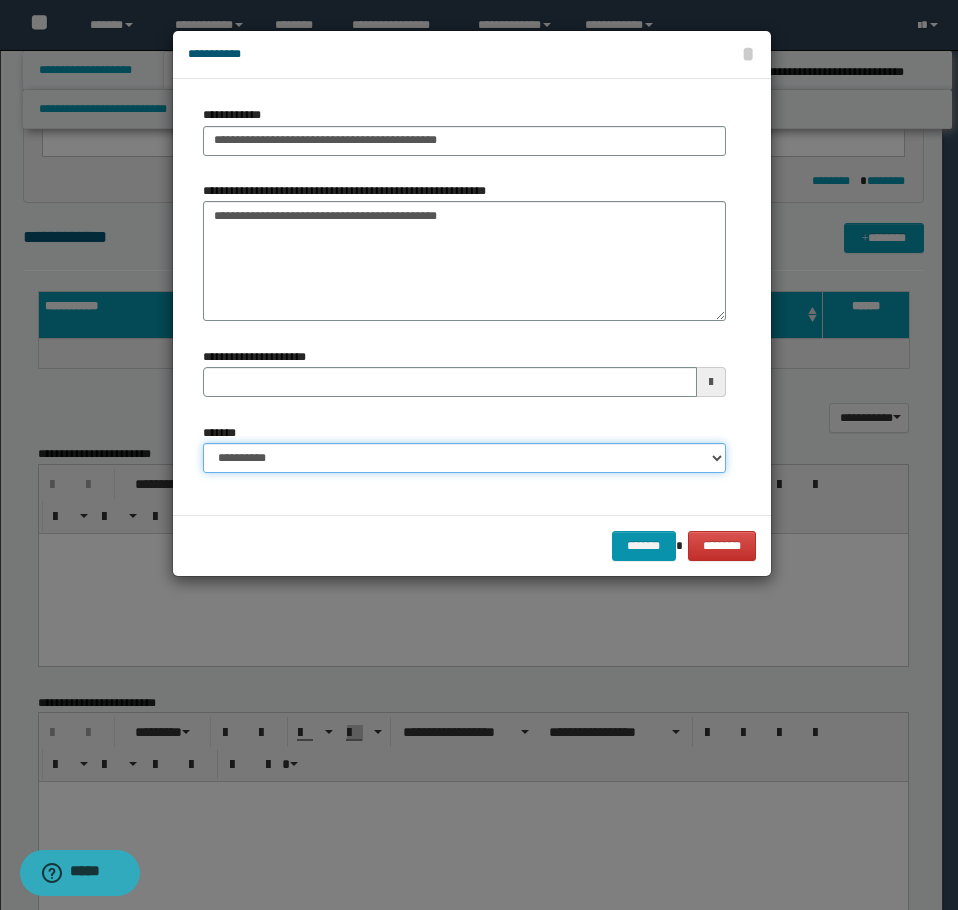 click on "**********" at bounding box center [464, 458] 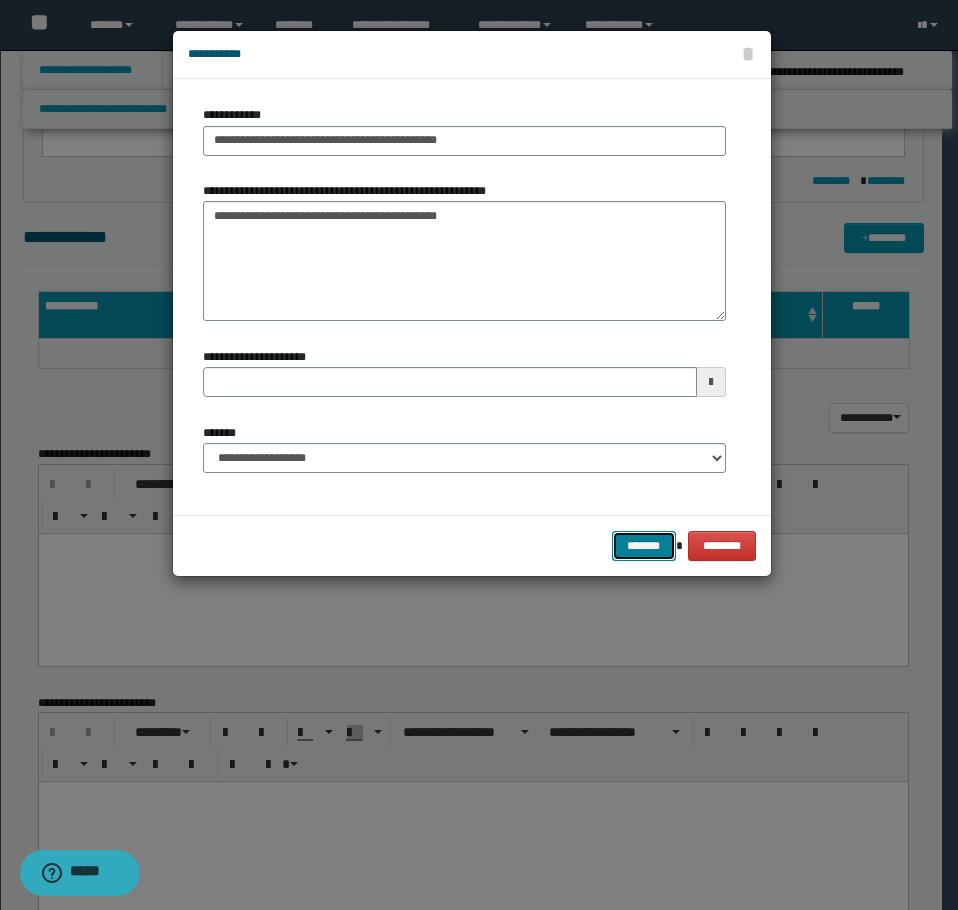 click on "*******" at bounding box center (644, 546) 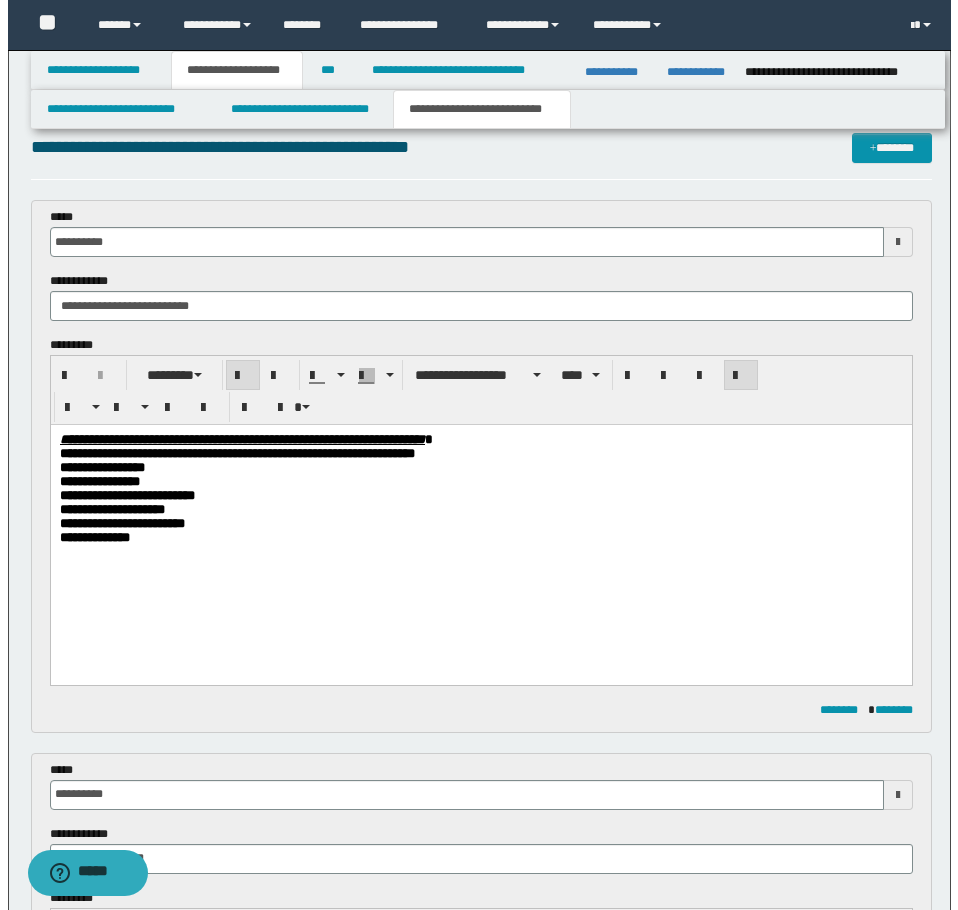 scroll, scrollTop: 0, scrollLeft: 0, axis: both 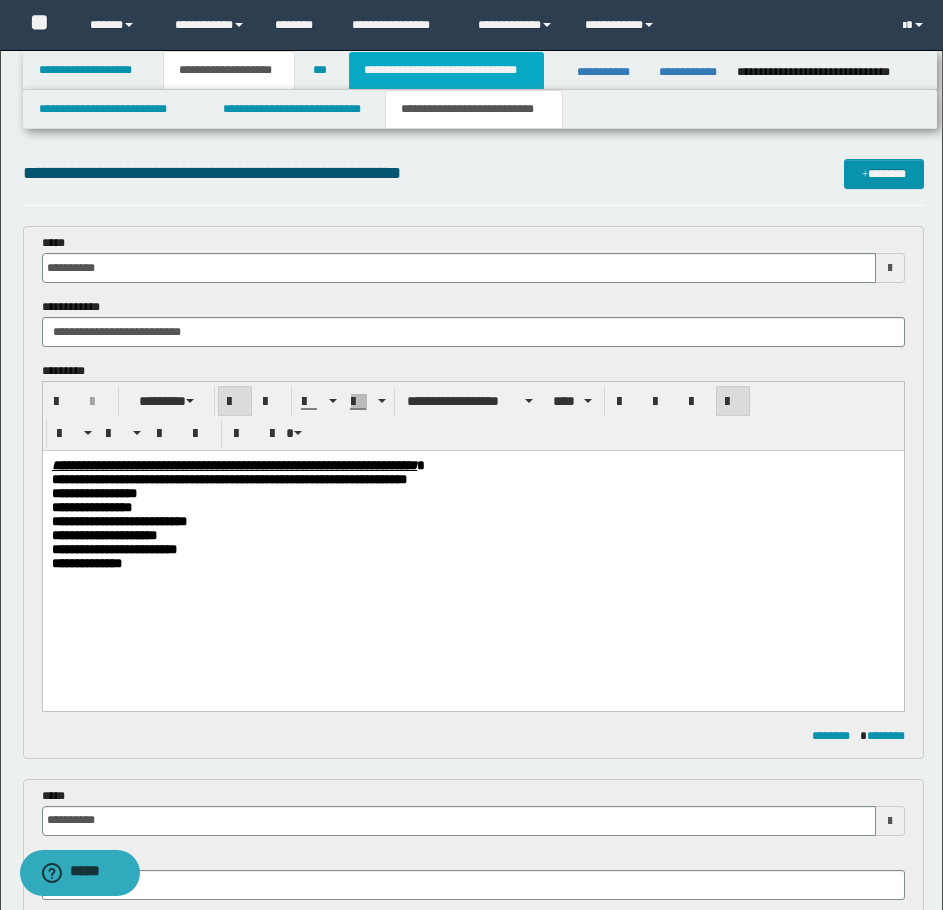click on "**********" at bounding box center [446, 70] 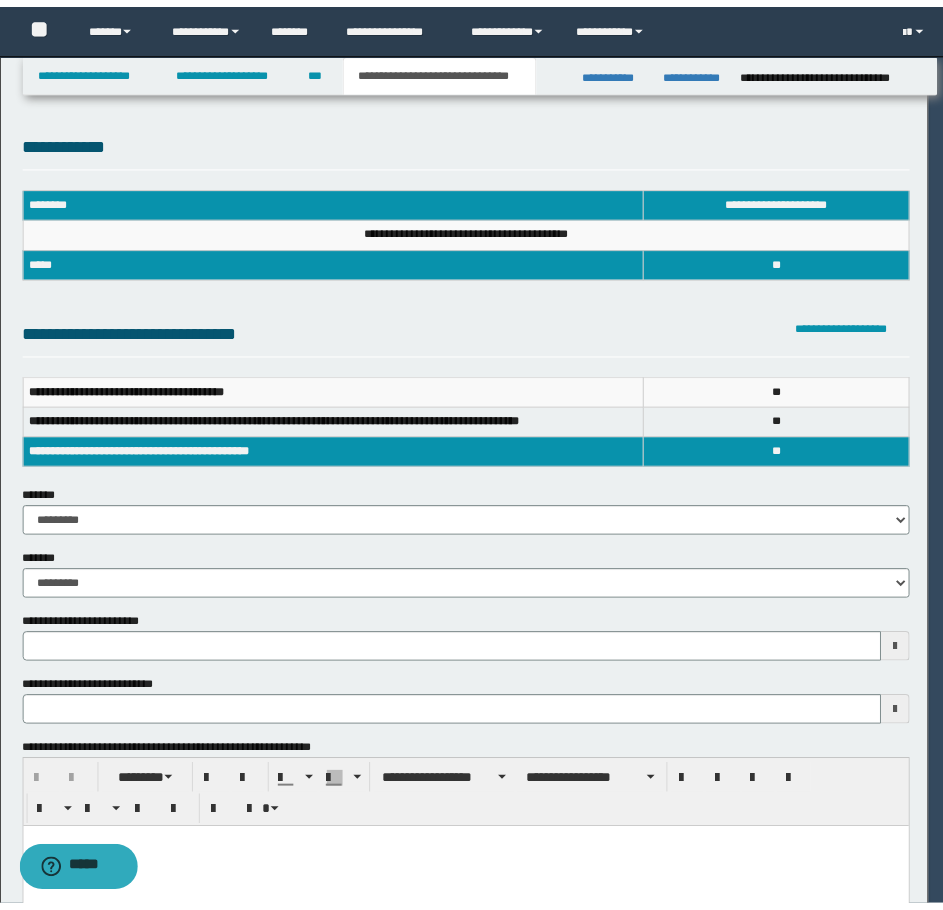scroll, scrollTop: 0, scrollLeft: 0, axis: both 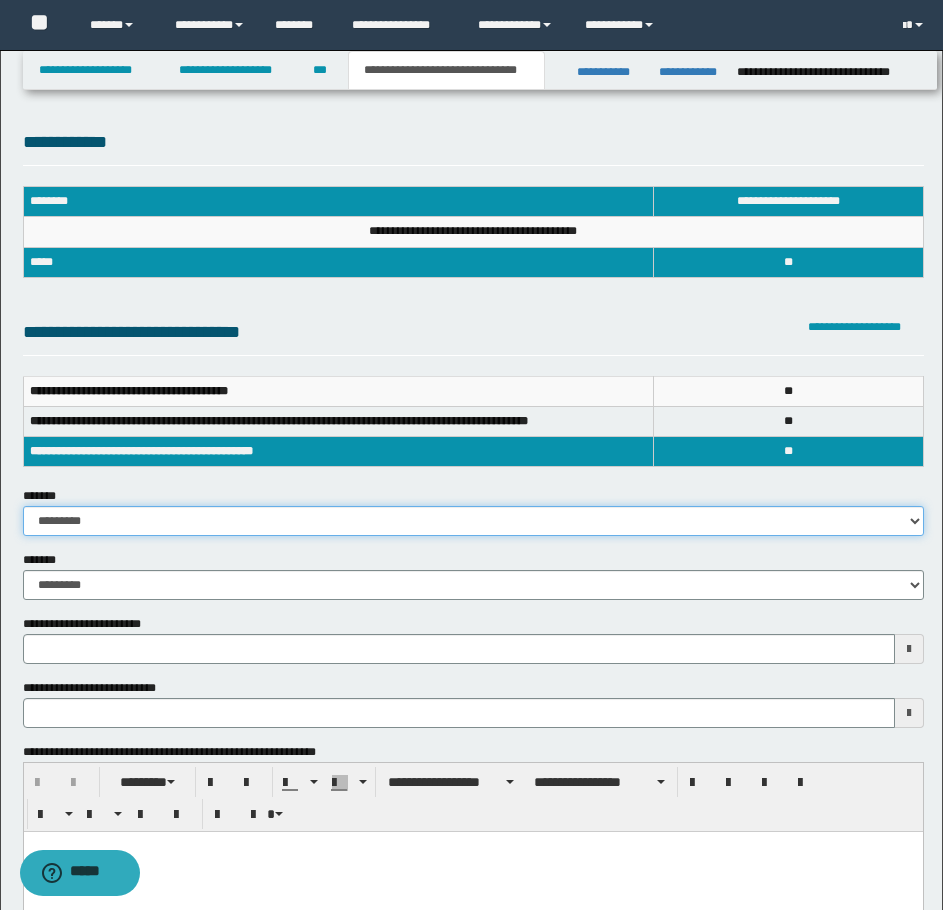 click on "**********" at bounding box center [473, 521] 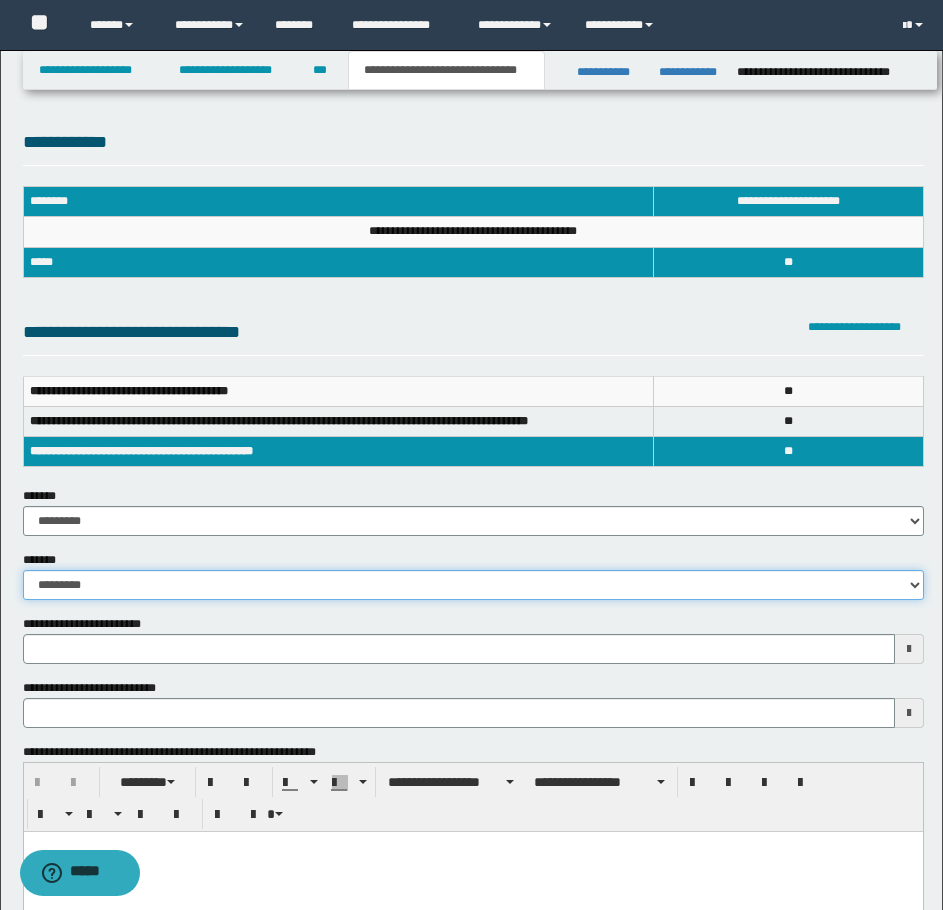 click on "**********" at bounding box center [473, 585] 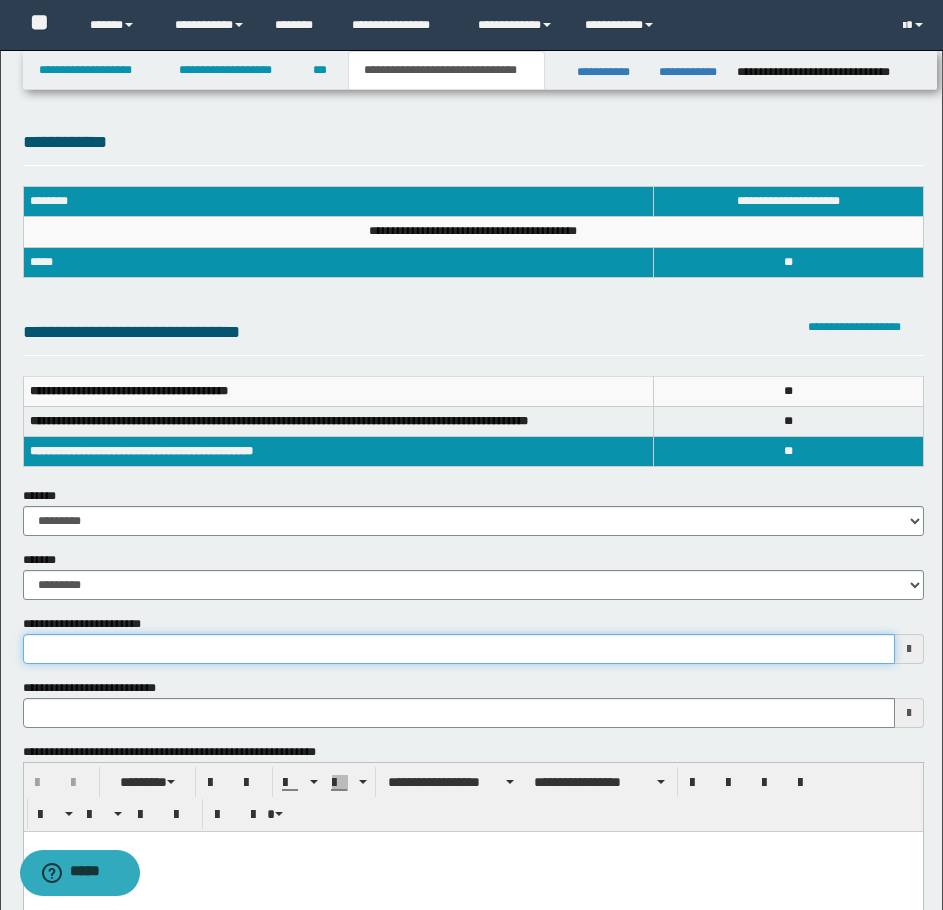 click on "**********" at bounding box center (459, 649) 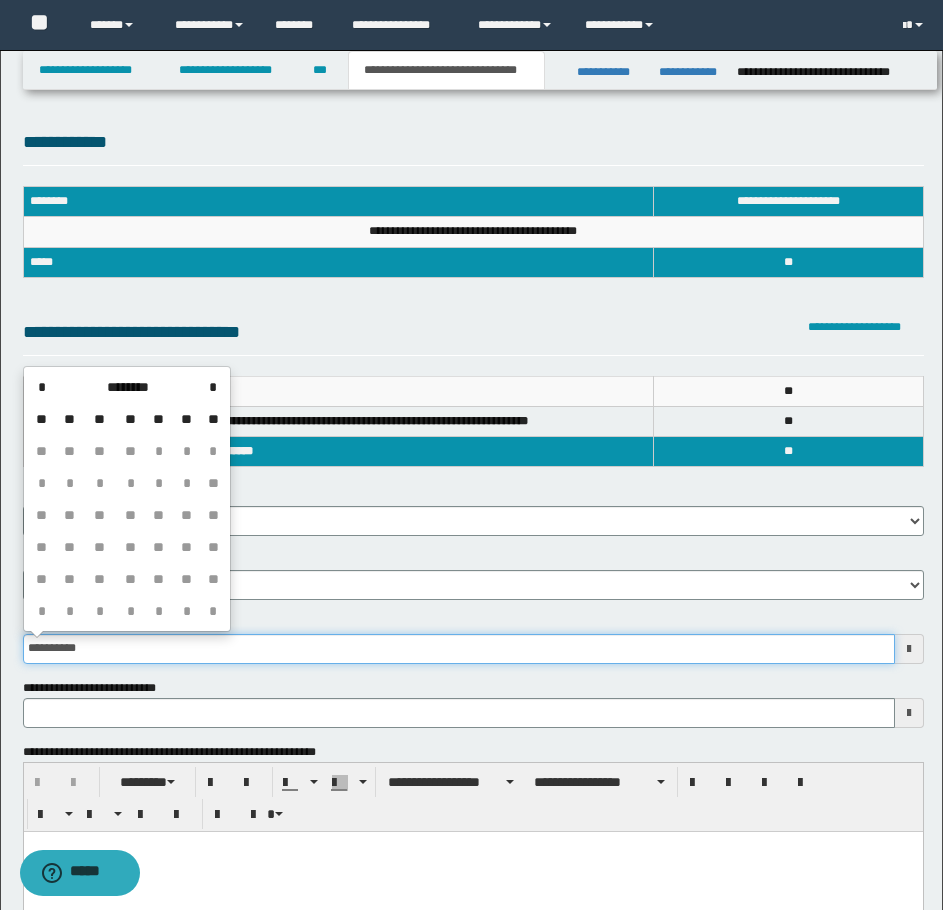 type on "**********" 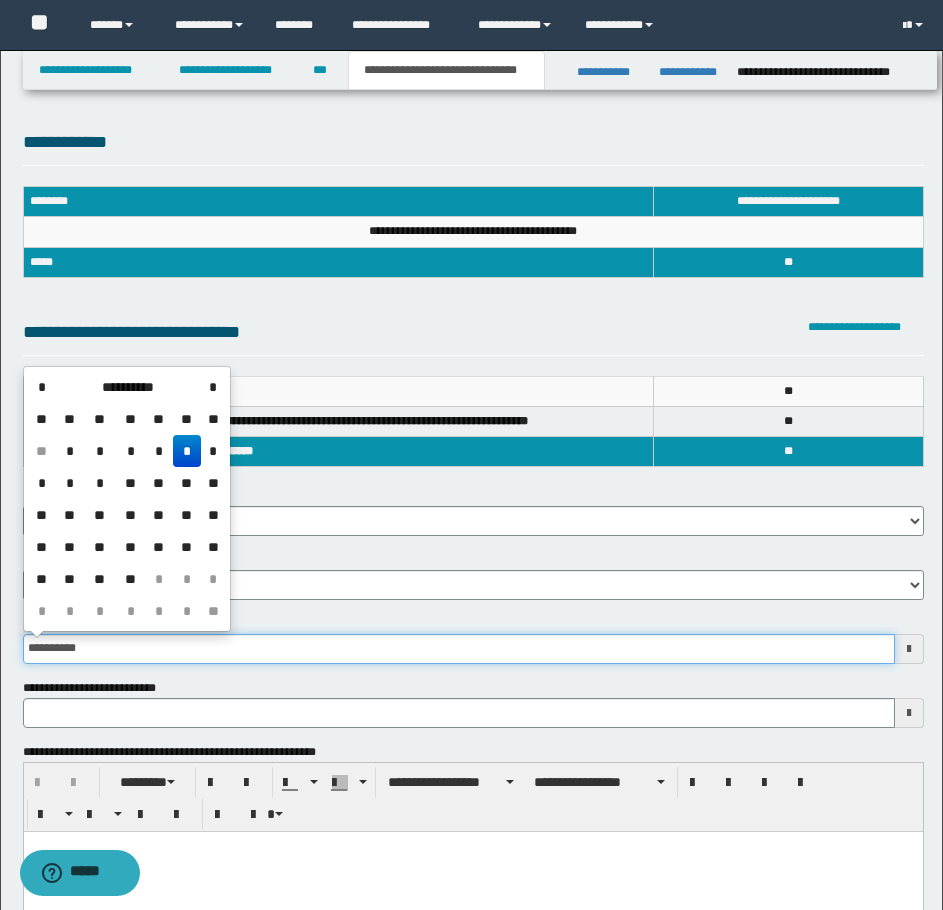 type 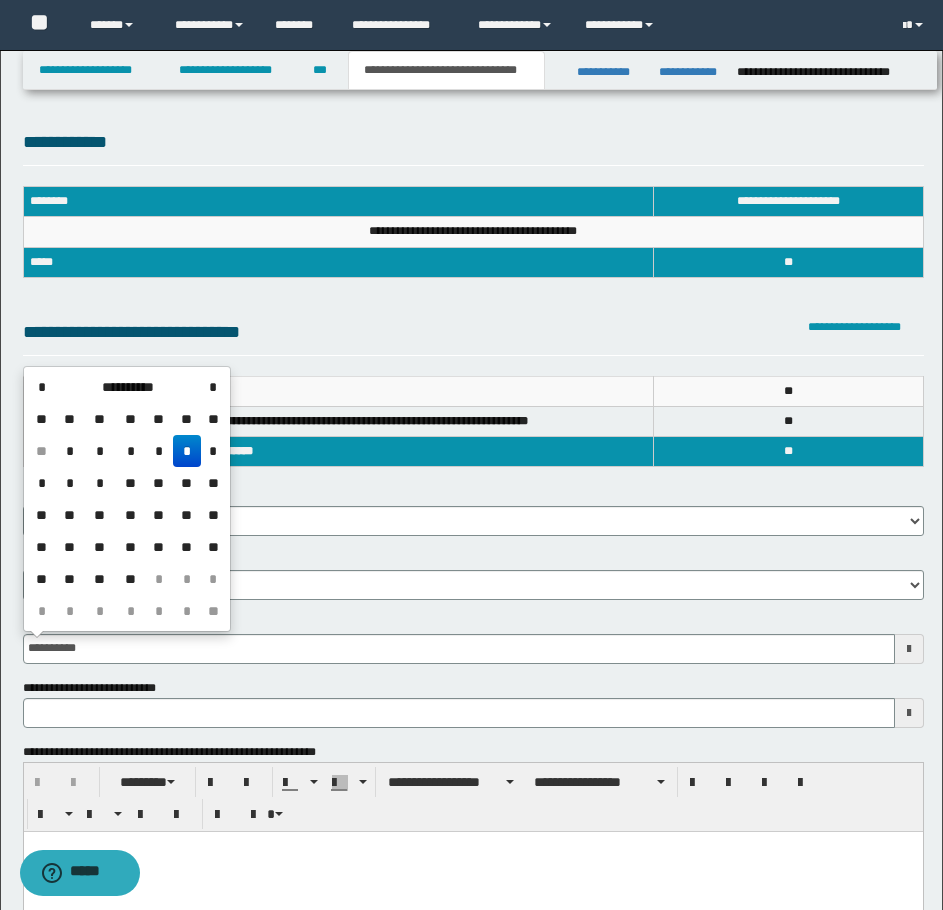 click on "*" at bounding box center (187, 451) 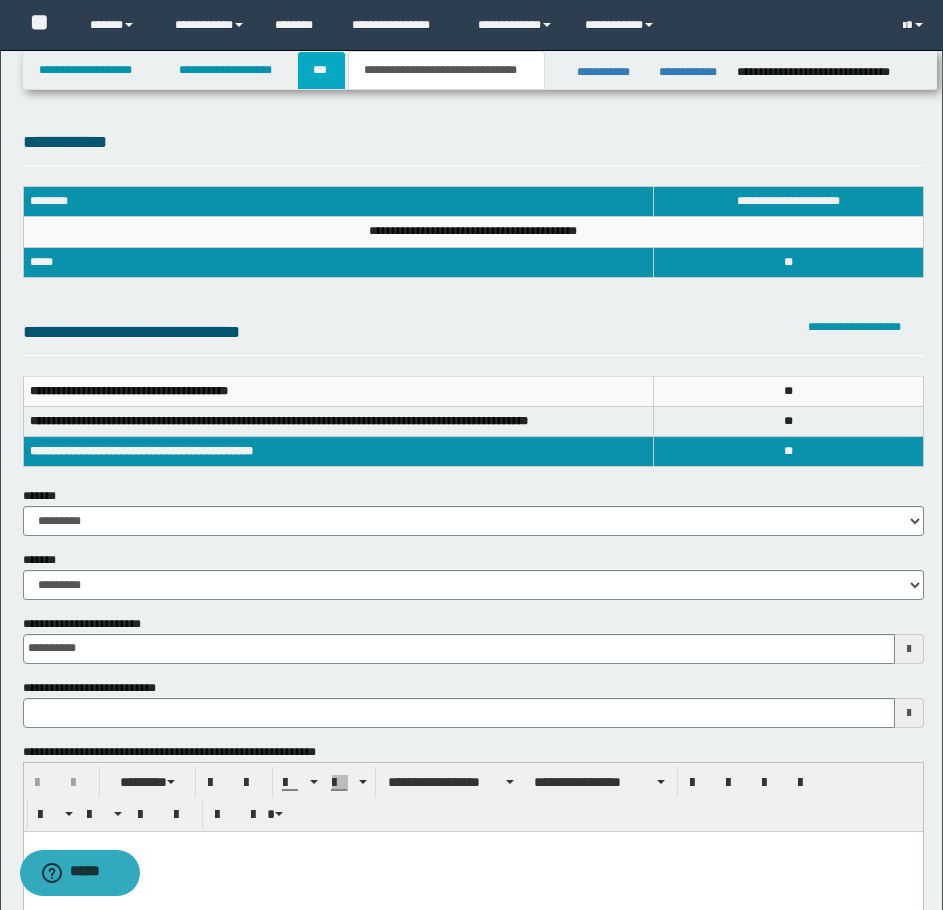 click on "***" at bounding box center (321, 70) 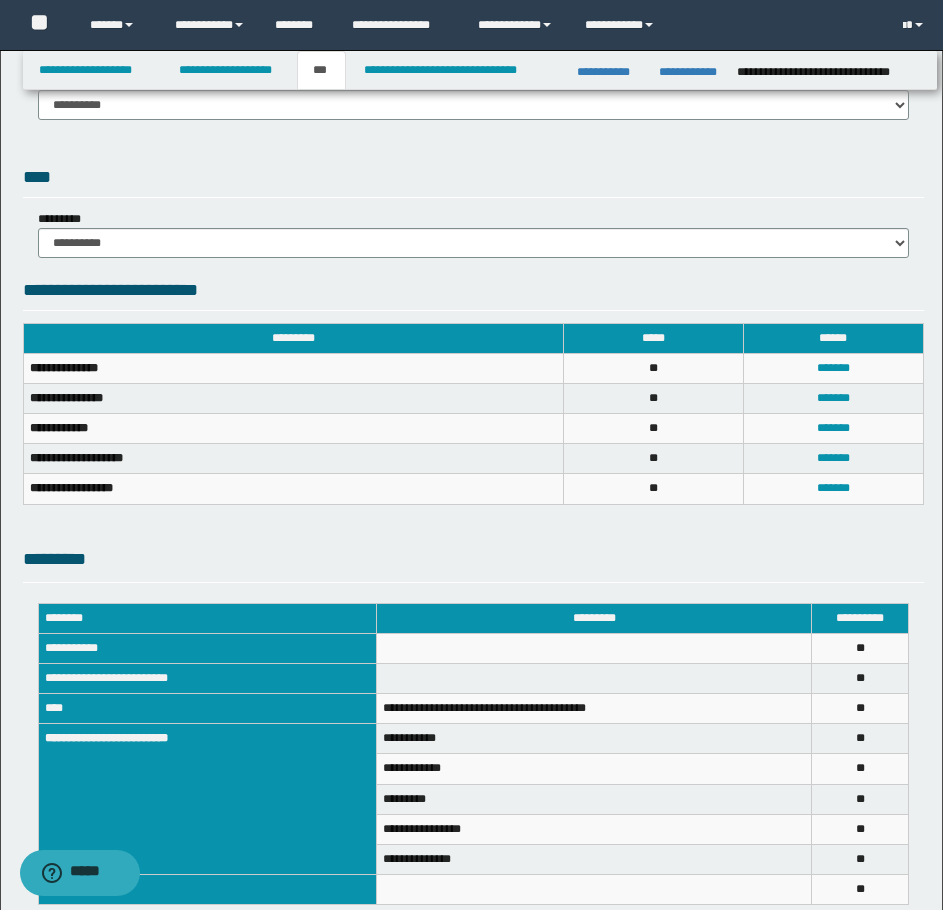 scroll, scrollTop: 200, scrollLeft: 0, axis: vertical 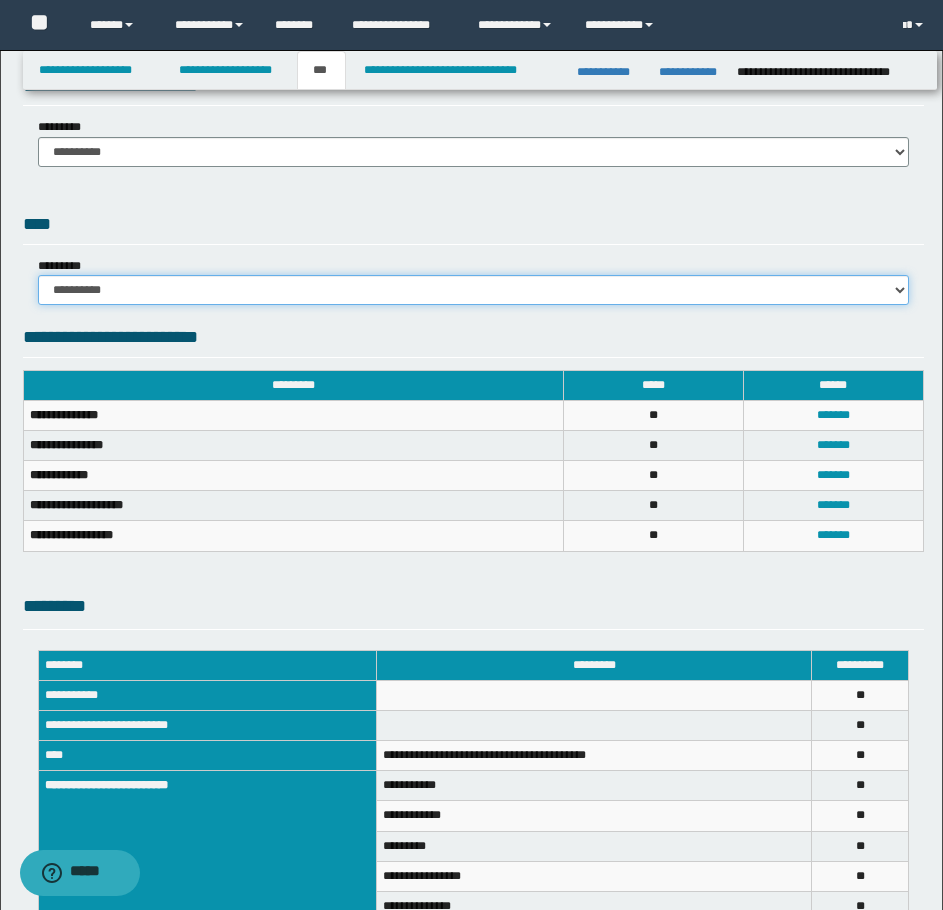 click on "**********" at bounding box center (473, 290) 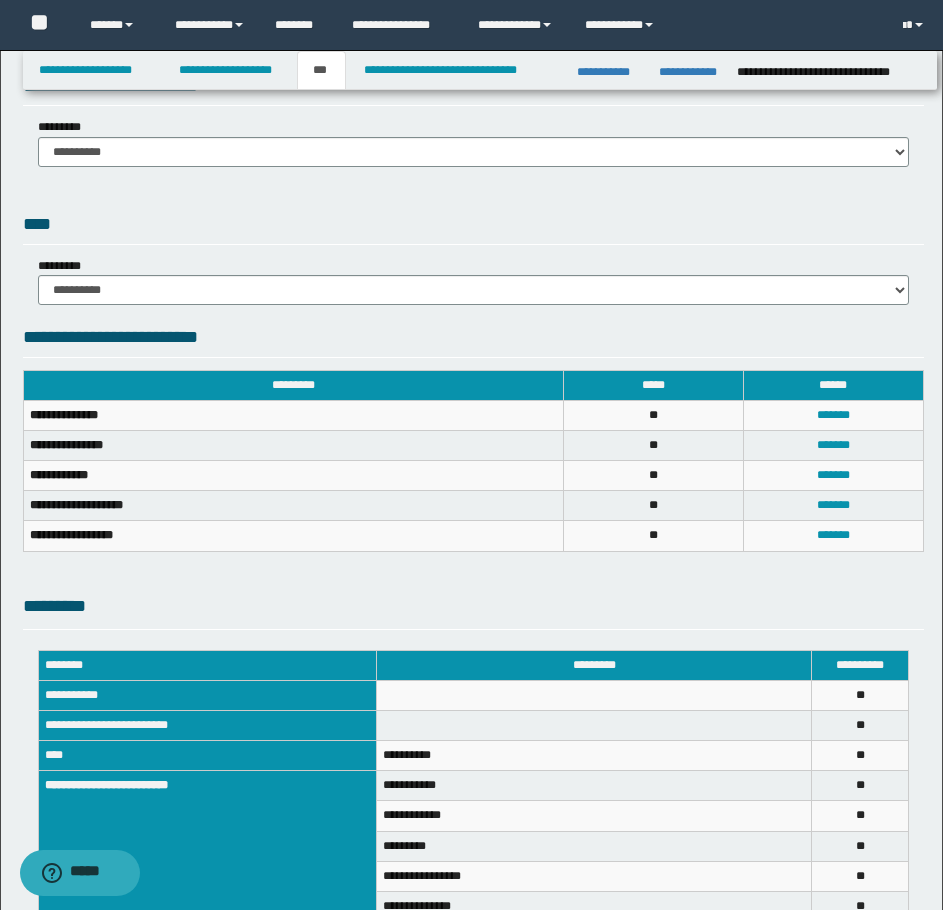 click on "****" at bounding box center [473, 227] 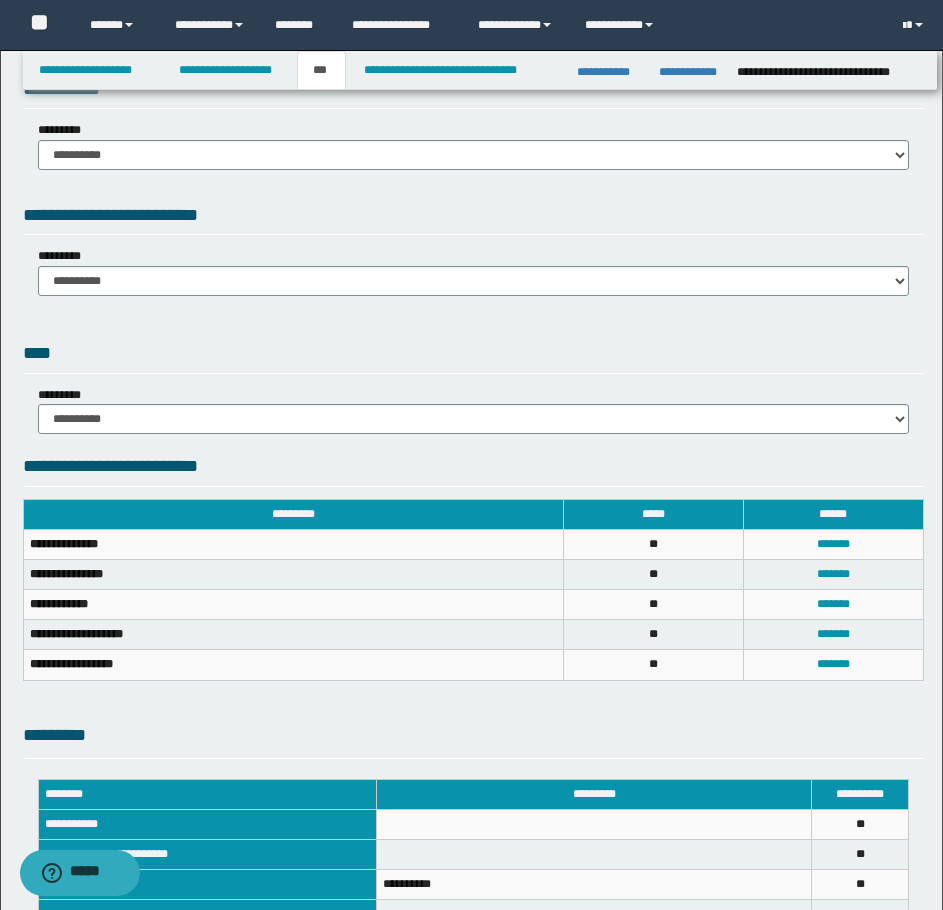 scroll, scrollTop: 0, scrollLeft: 0, axis: both 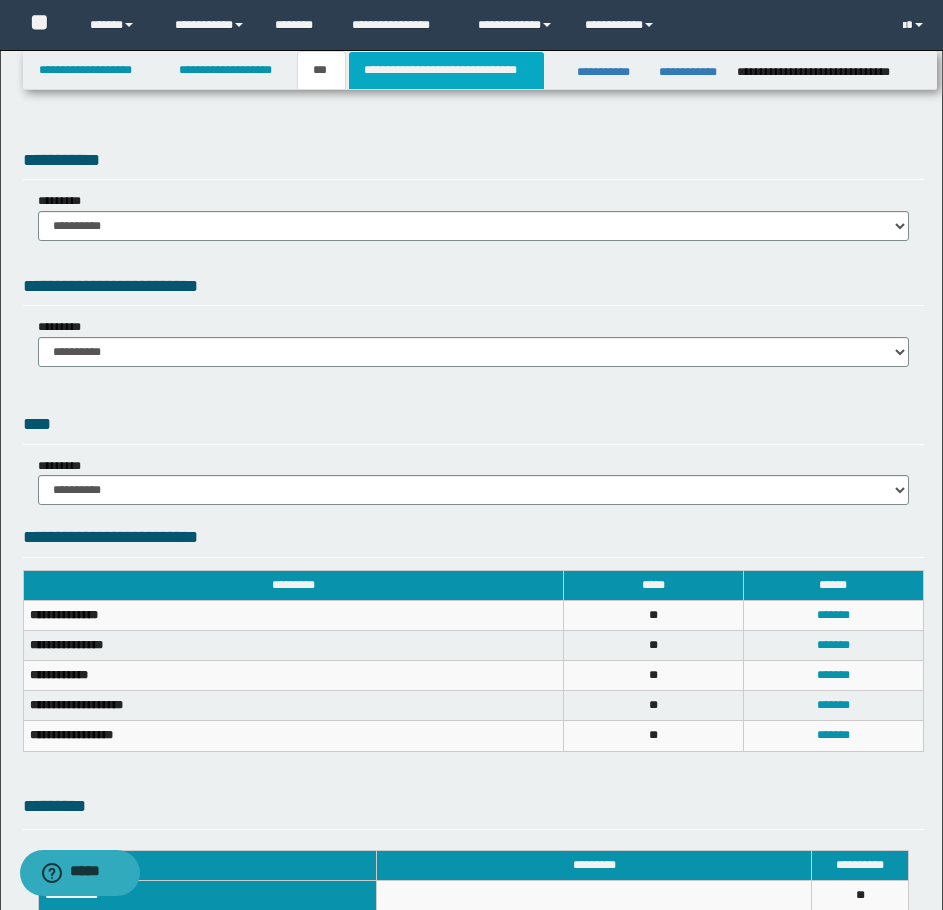 click on "**********" at bounding box center [446, 70] 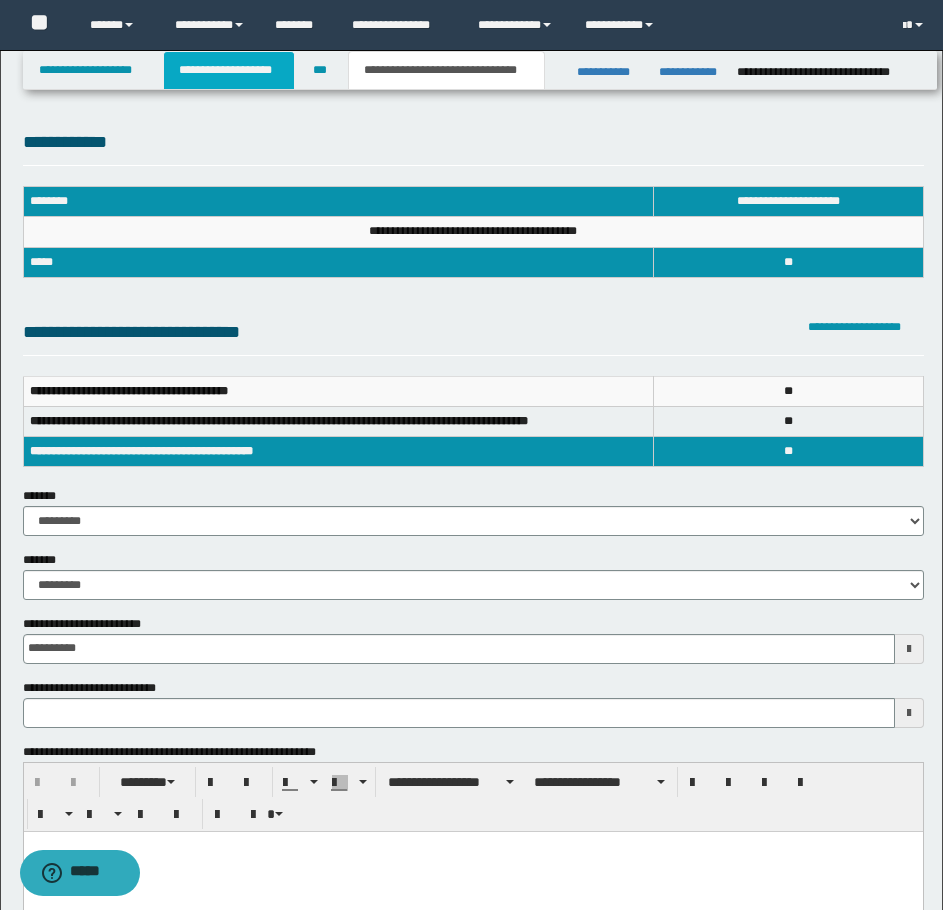 click on "**********" at bounding box center (229, 70) 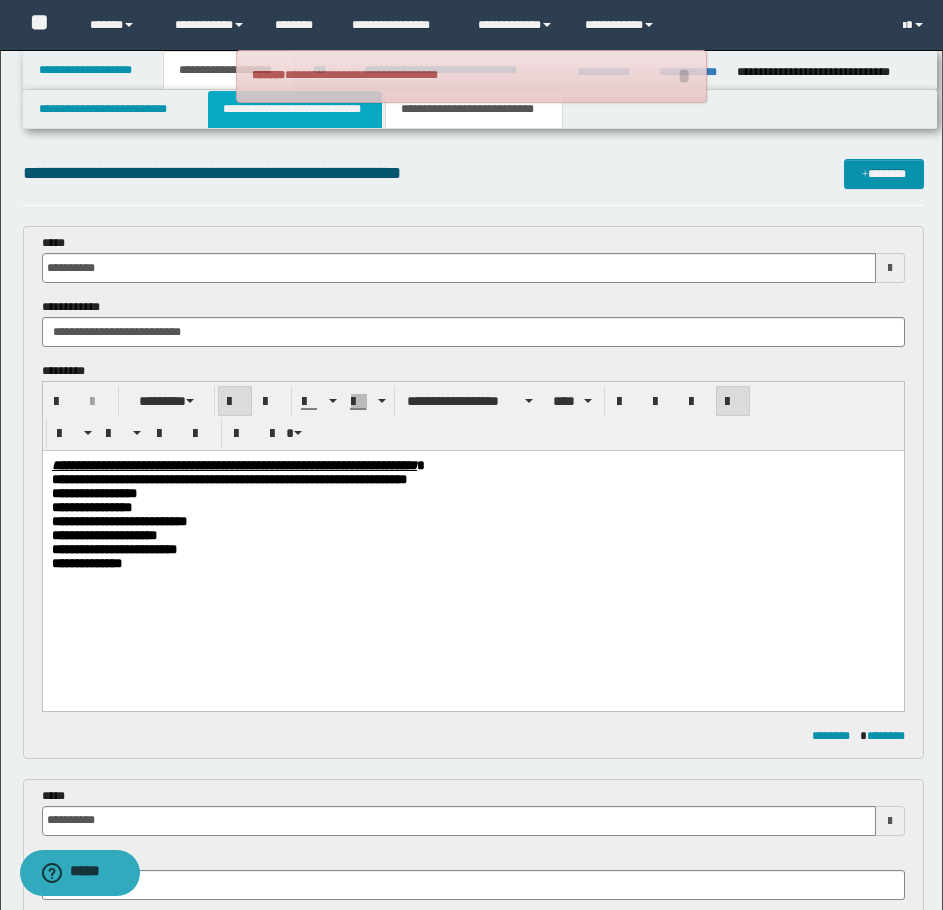 click on "**********" at bounding box center (295, 109) 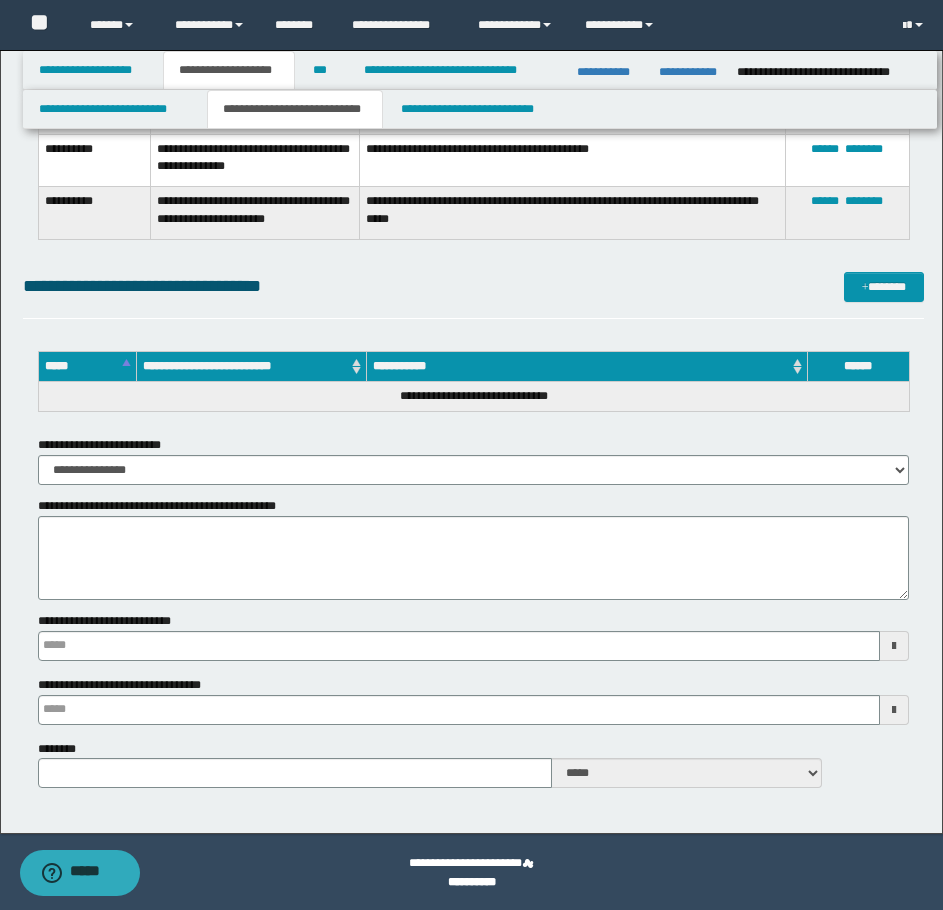 scroll, scrollTop: 2363, scrollLeft: 0, axis: vertical 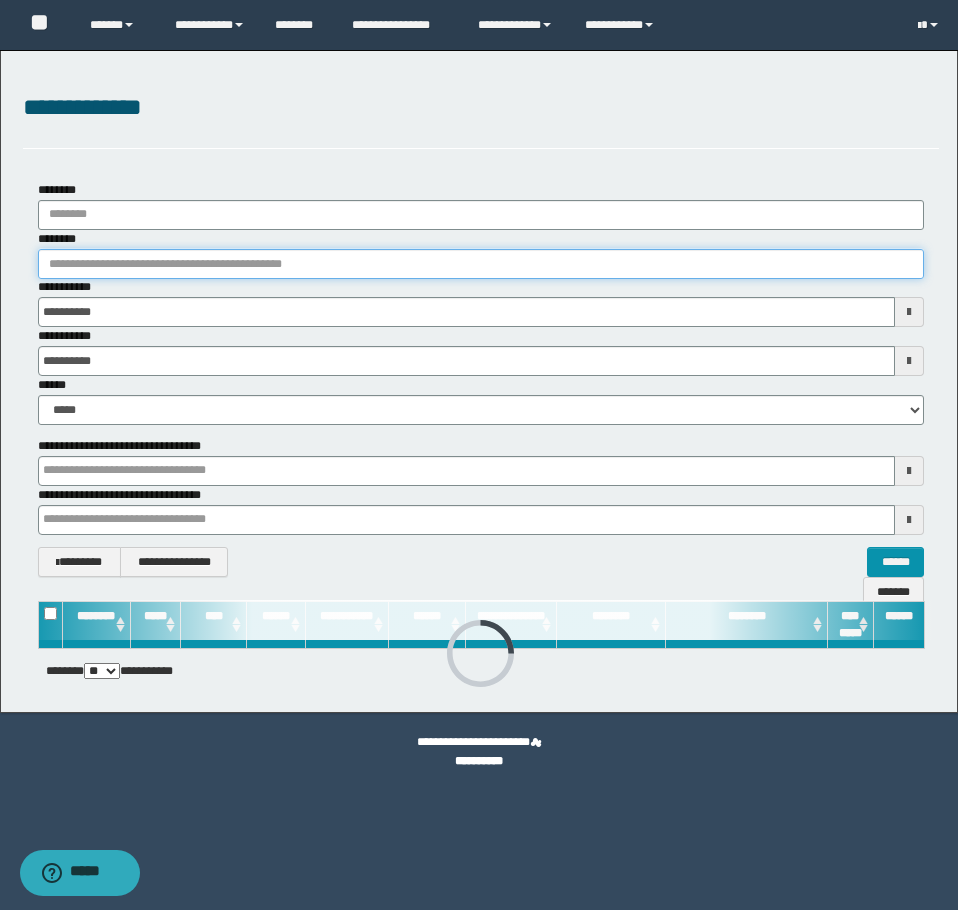 click on "********" at bounding box center [481, 264] 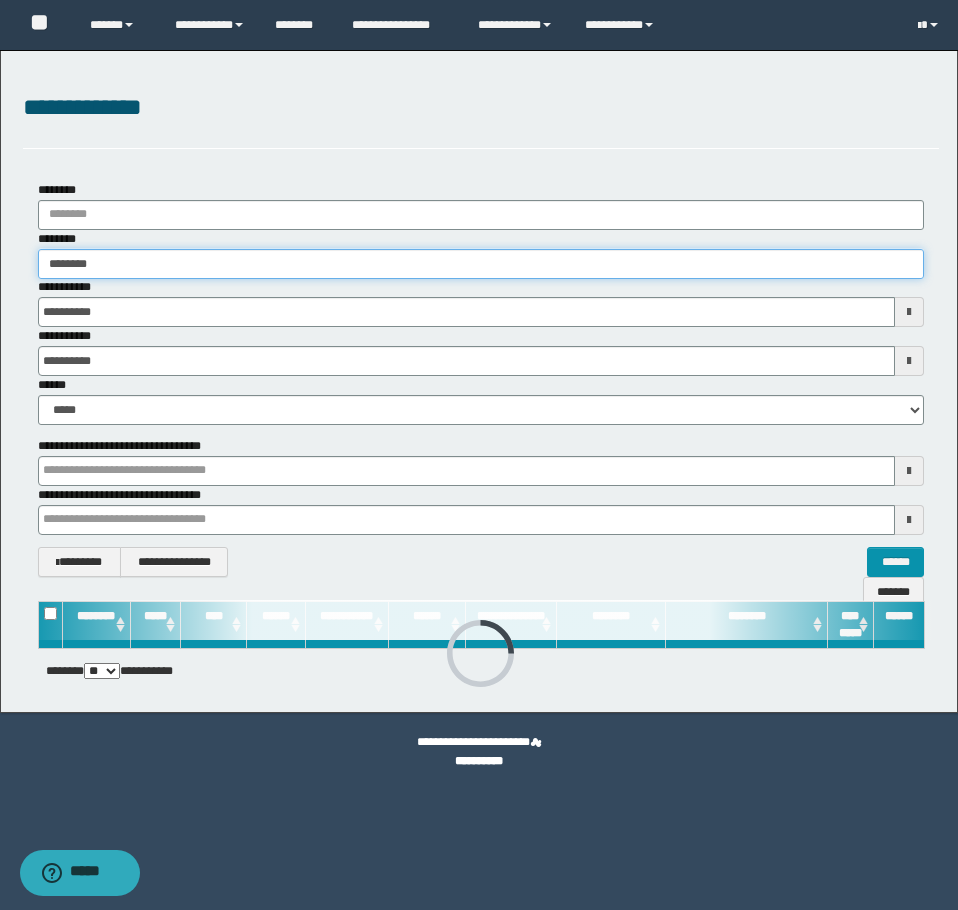 type on "********" 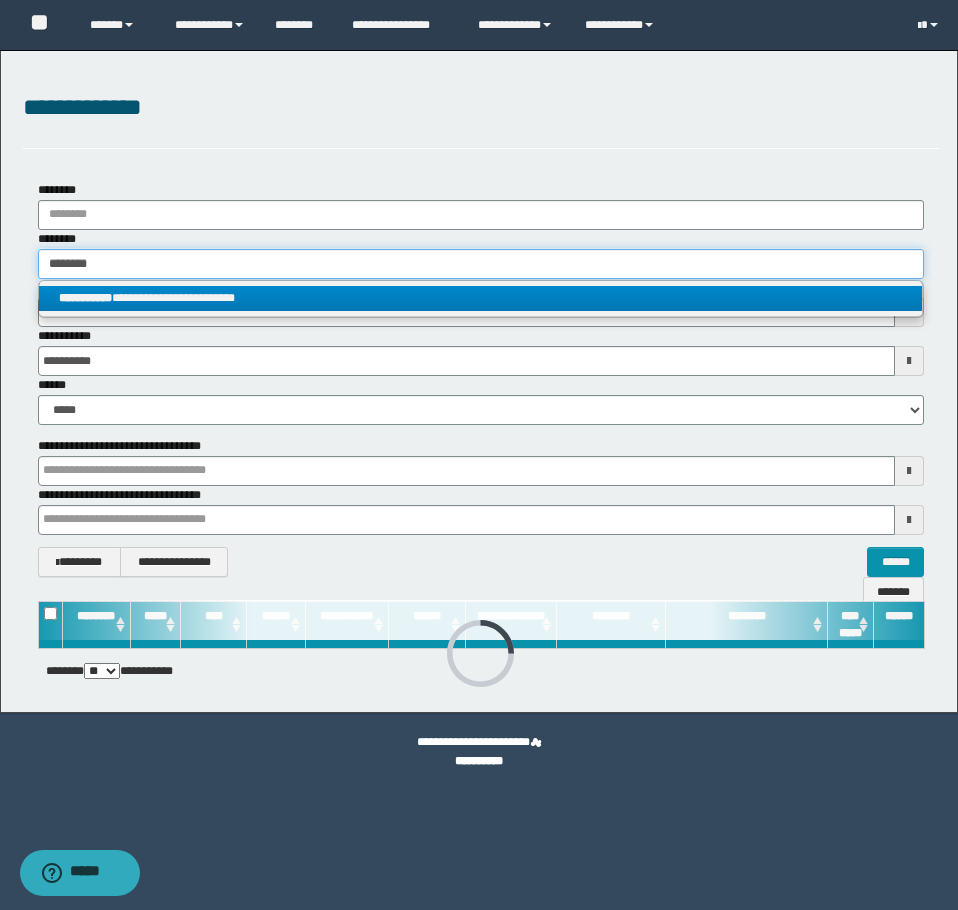 type on "********" 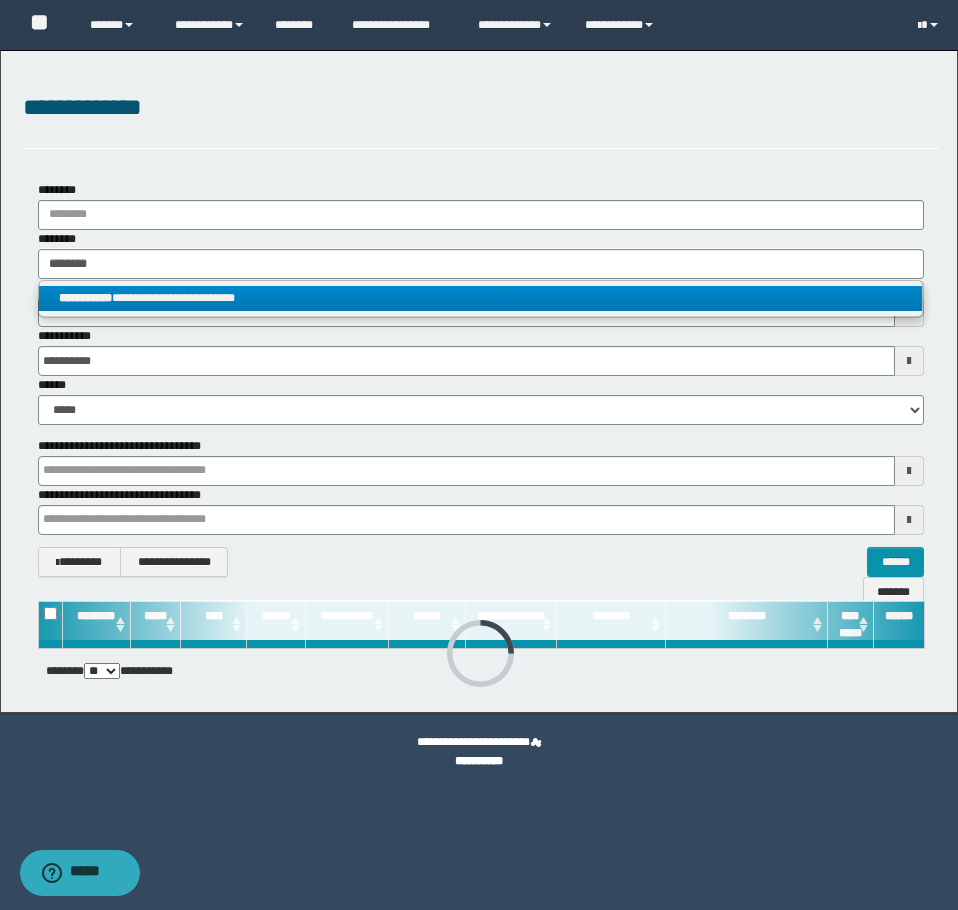 click on "**********" at bounding box center [480, 298] 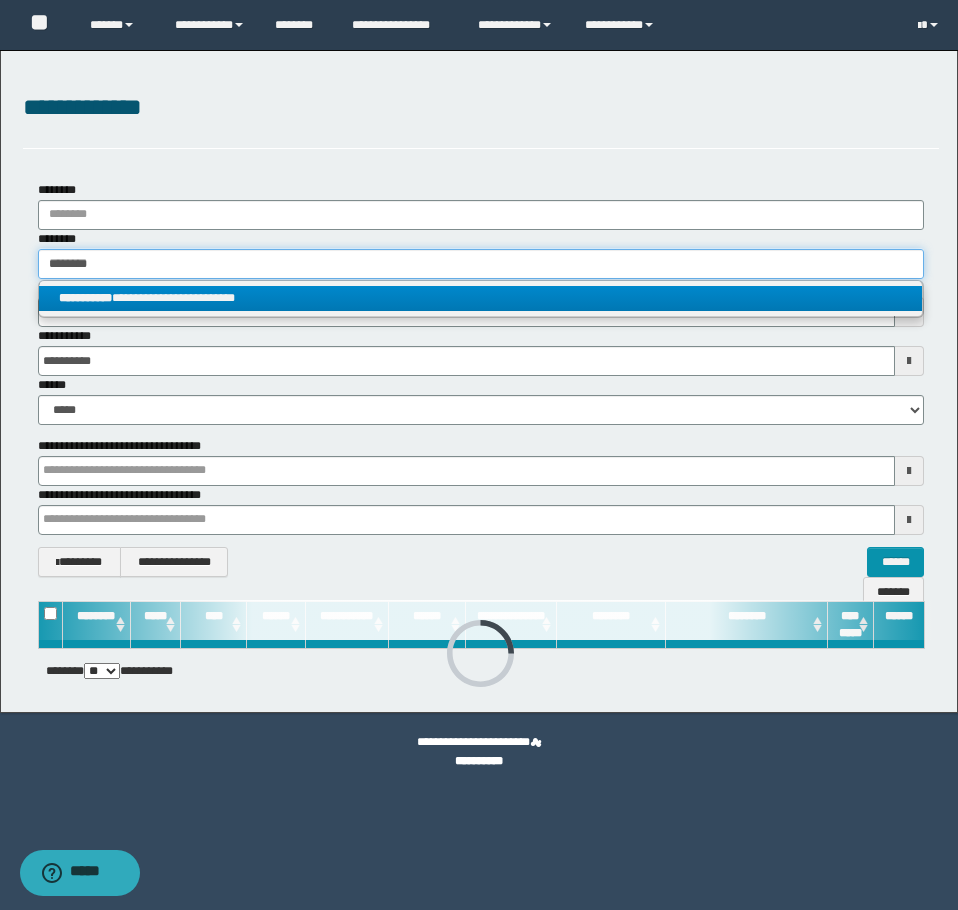type 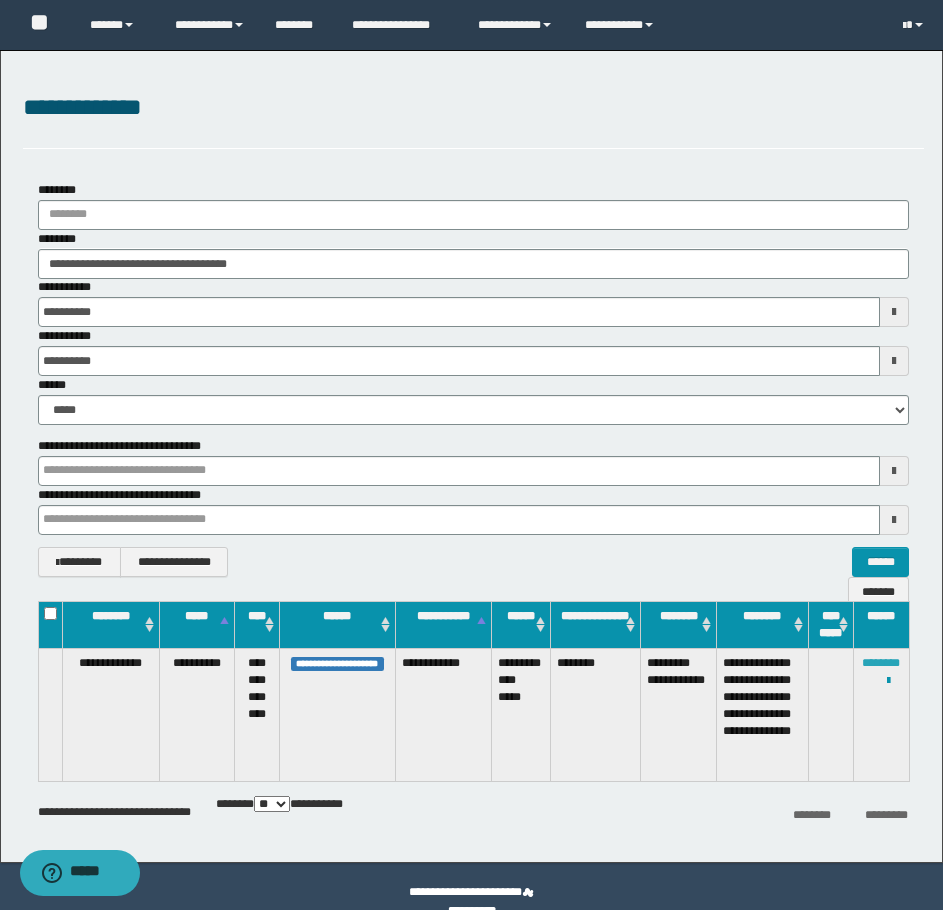 click on "********" at bounding box center (881, 663) 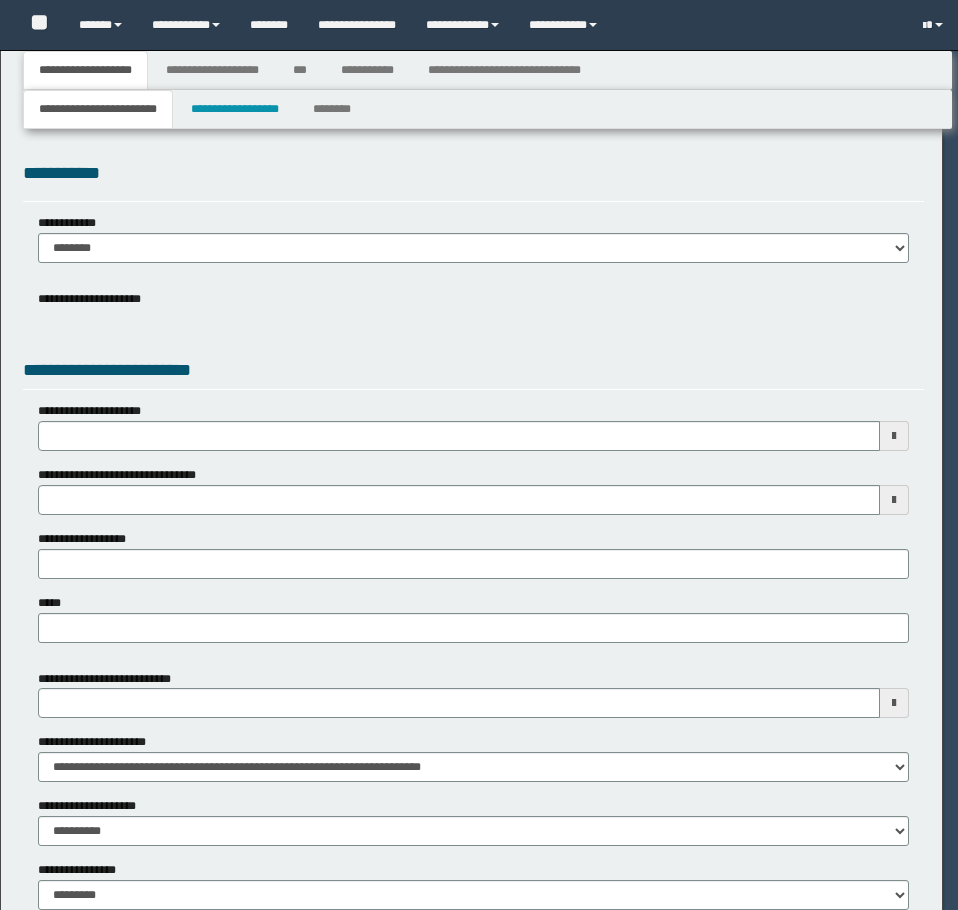 scroll, scrollTop: 0, scrollLeft: 0, axis: both 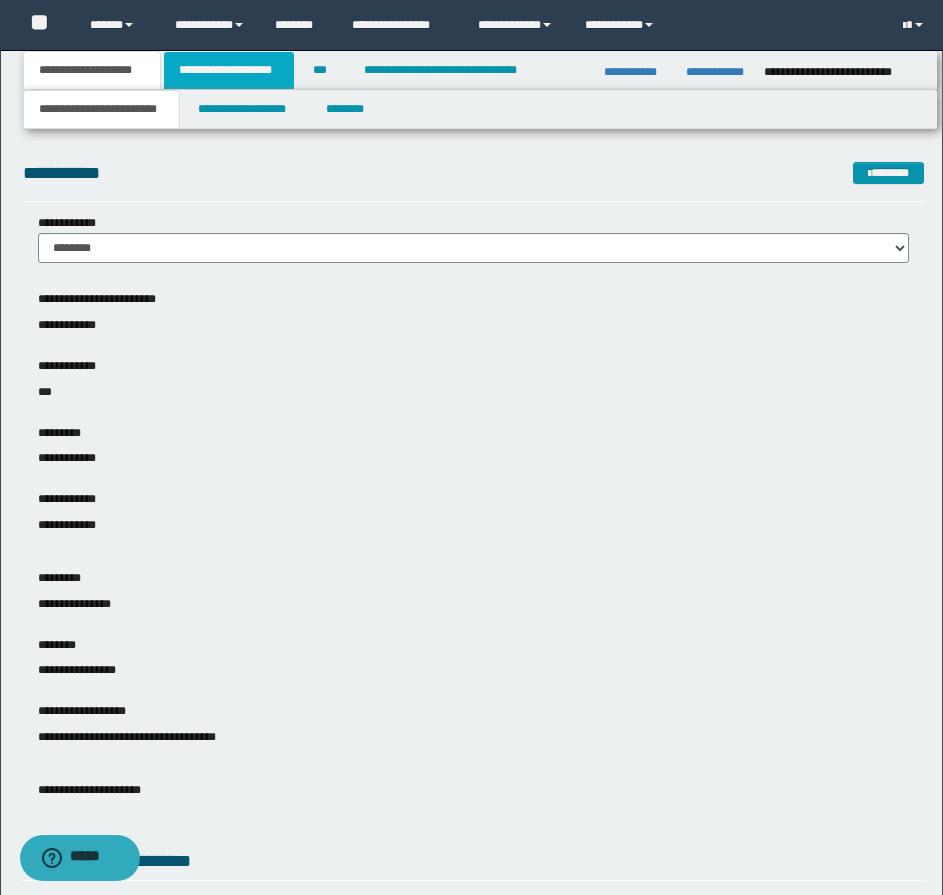 click on "**********" at bounding box center (229, 70) 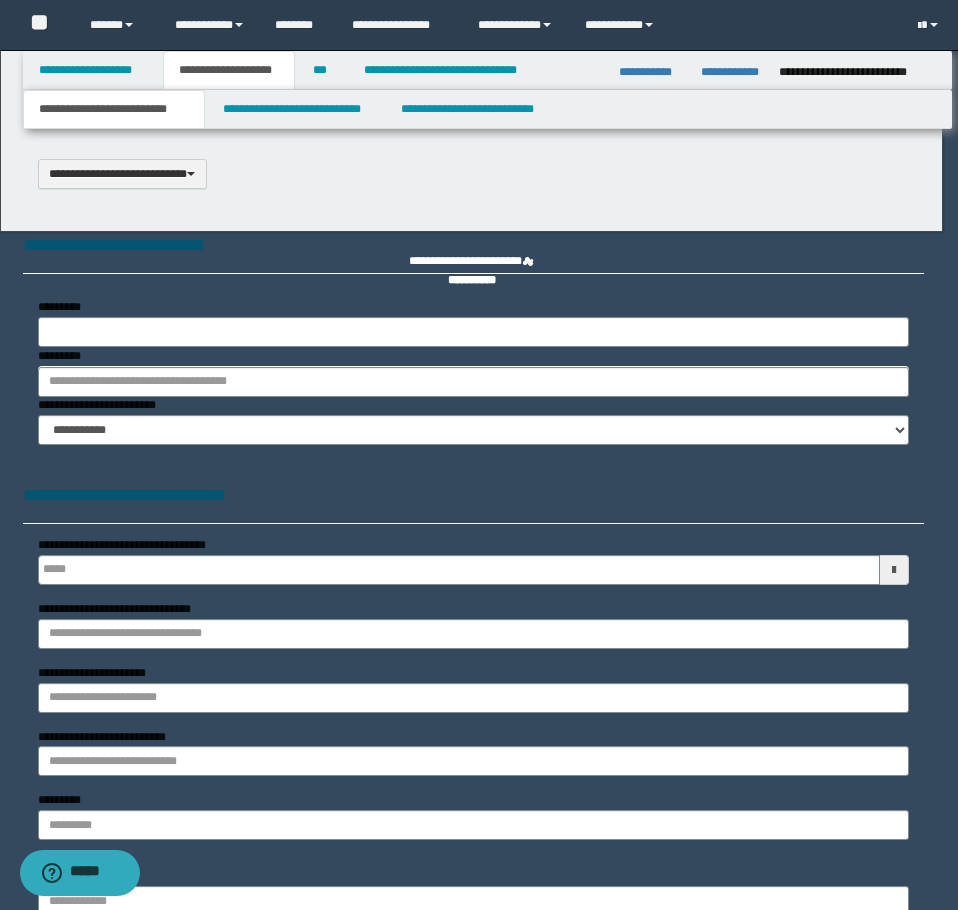 scroll, scrollTop: 0, scrollLeft: 0, axis: both 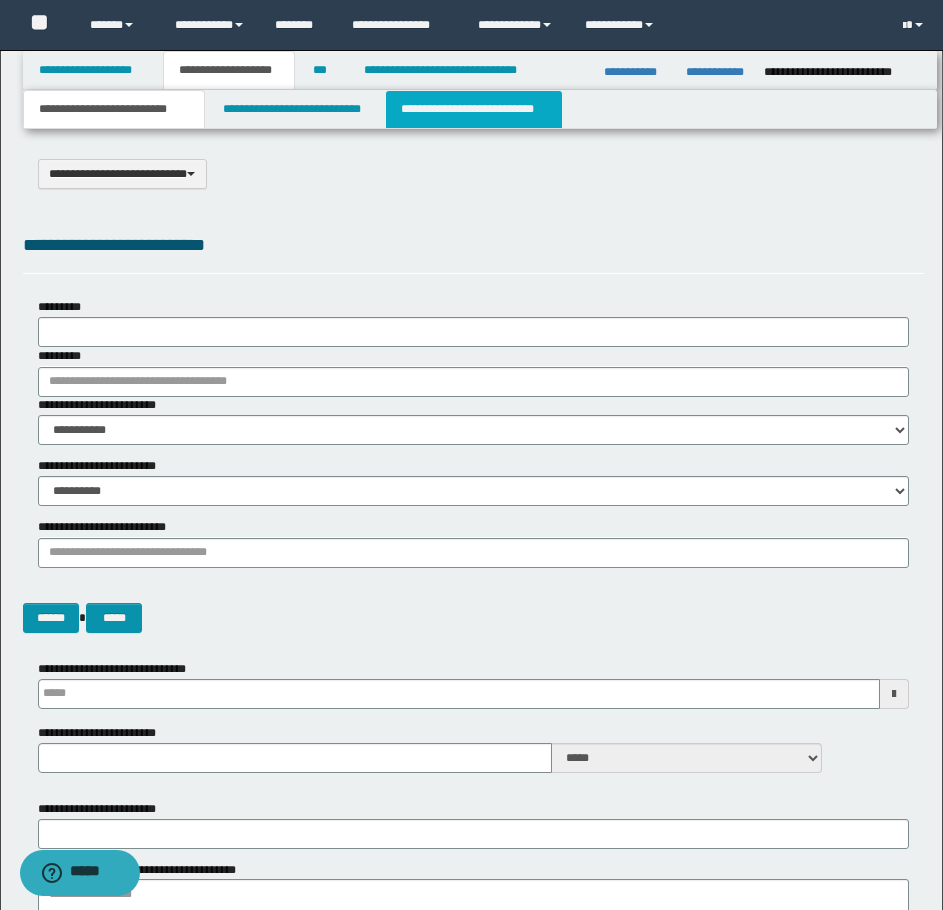 click on "**********" at bounding box center [474, 109] 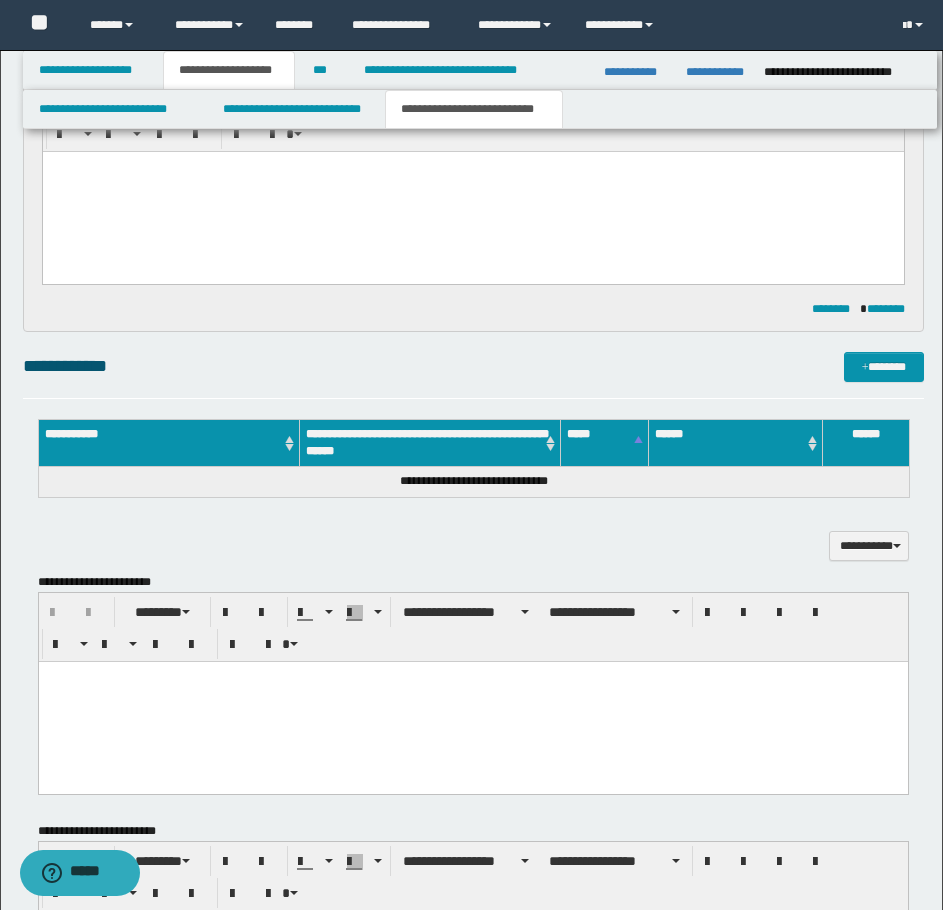 scroll, scrollTop: 300, scrollLeft: 0, axis: vertical 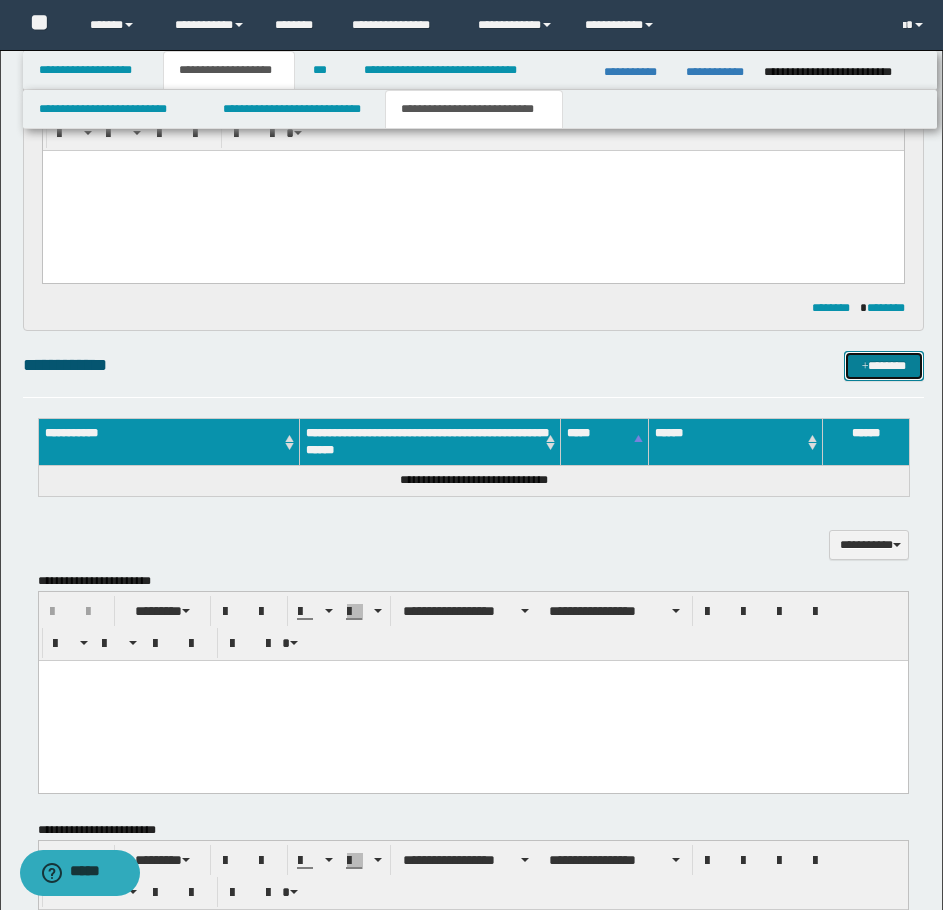 click on "*******" at bounding box center [884, 366] 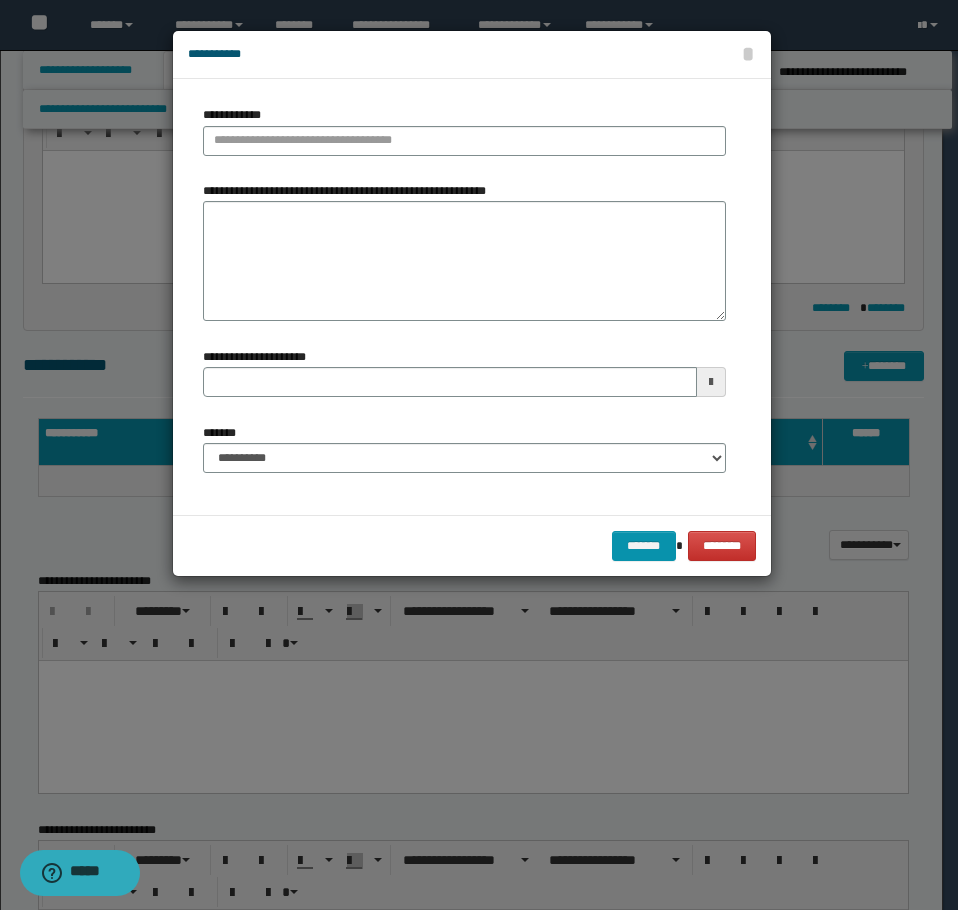 type 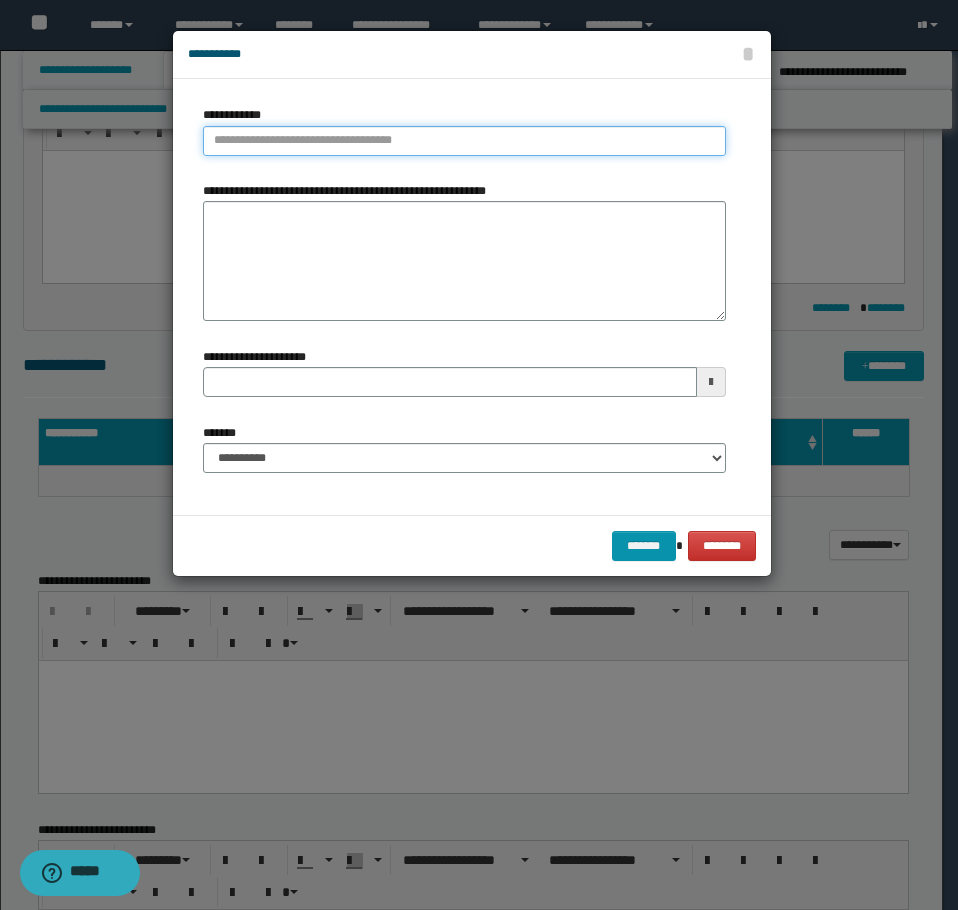 click on "**********" at bounding box center (464, 141) 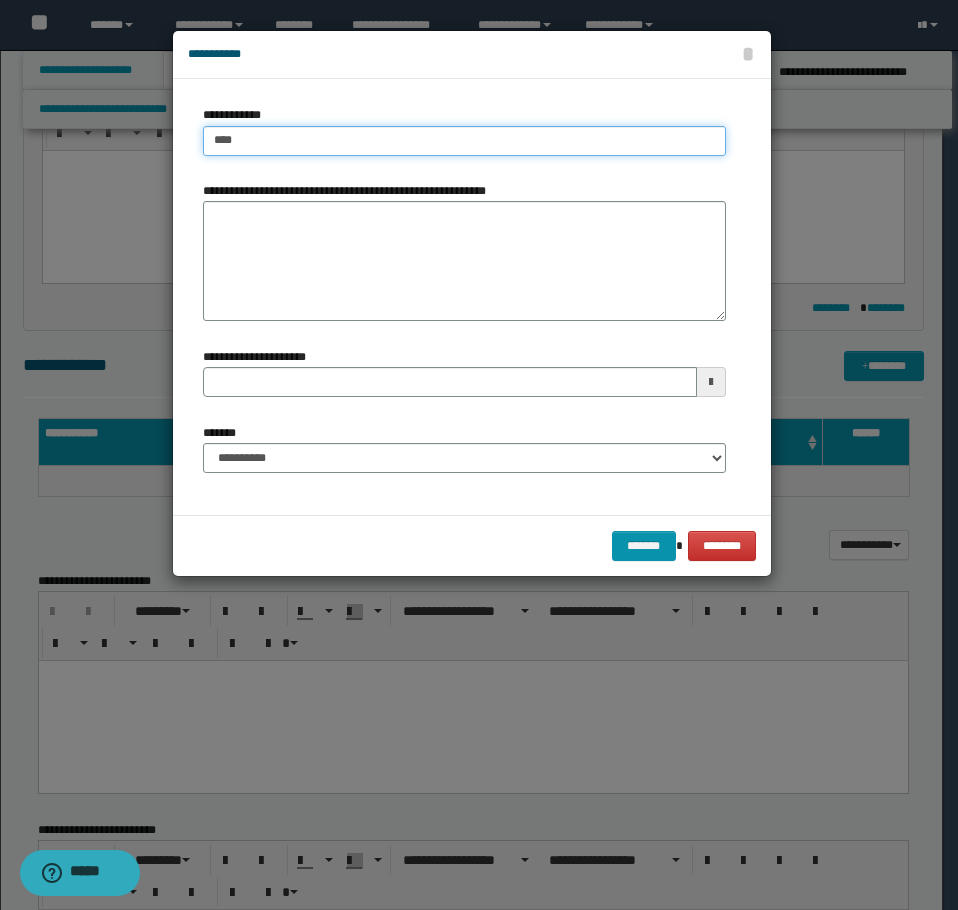 type on "****" 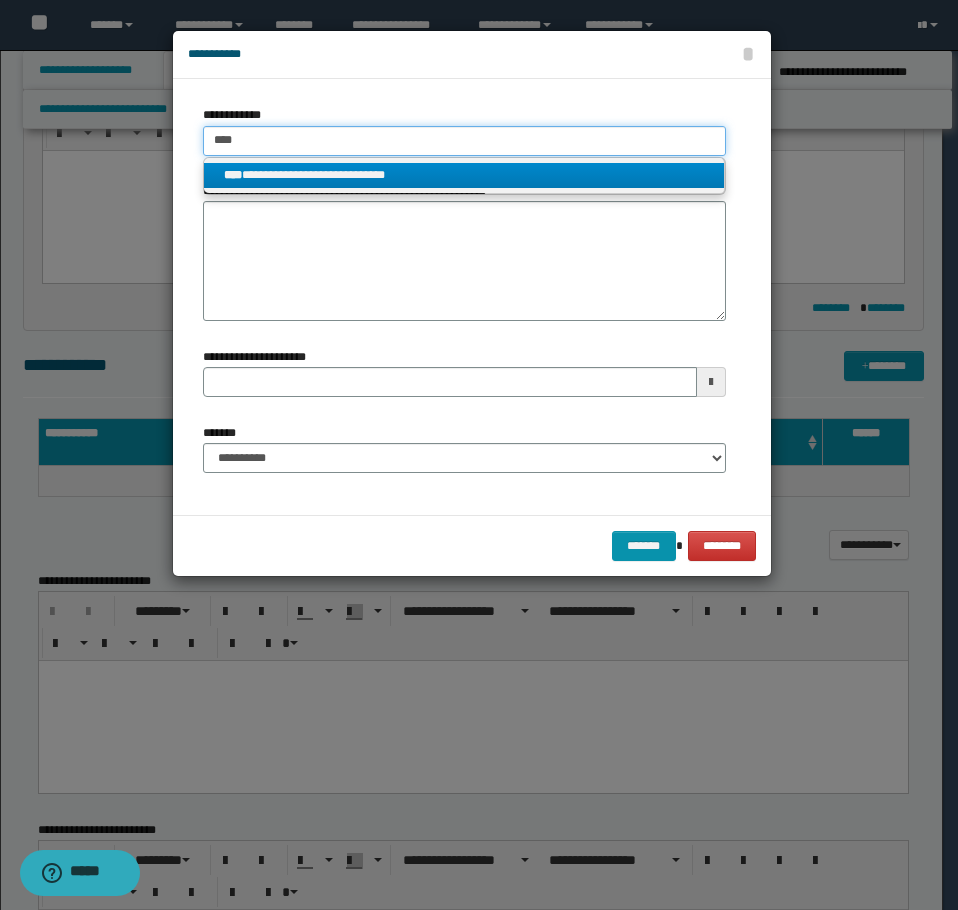 type on "****" 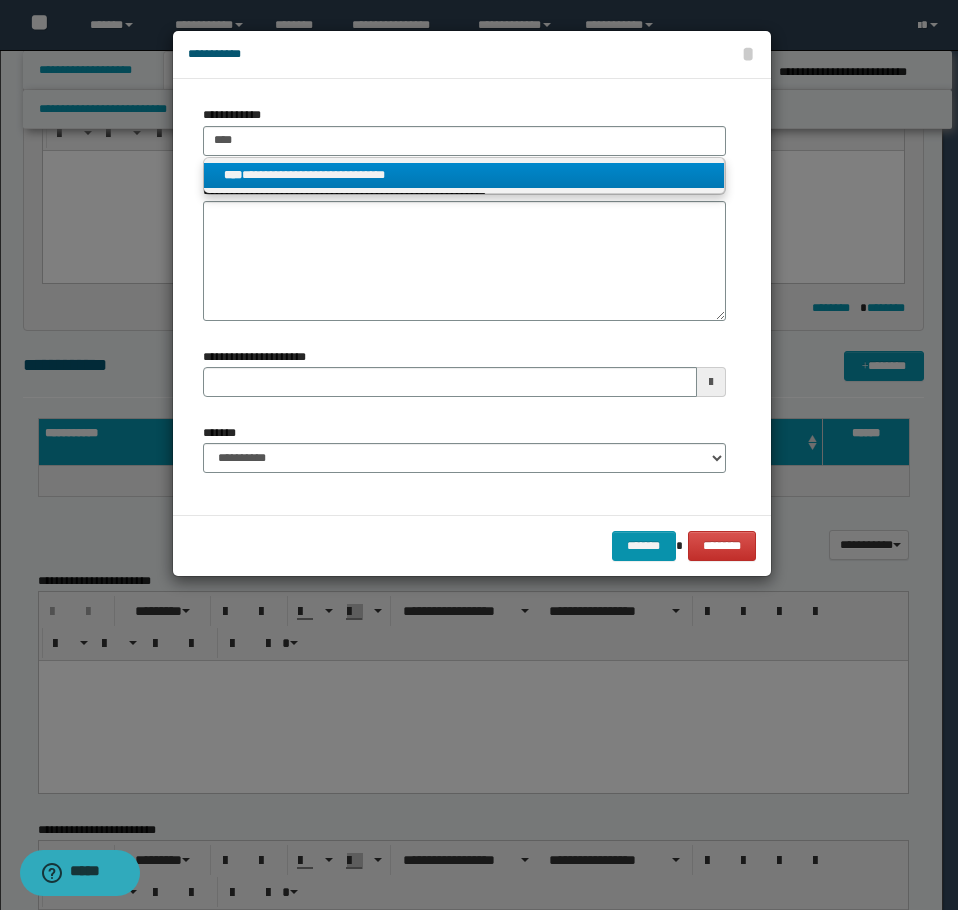 click on "**********" at bounding box center (464, 175) 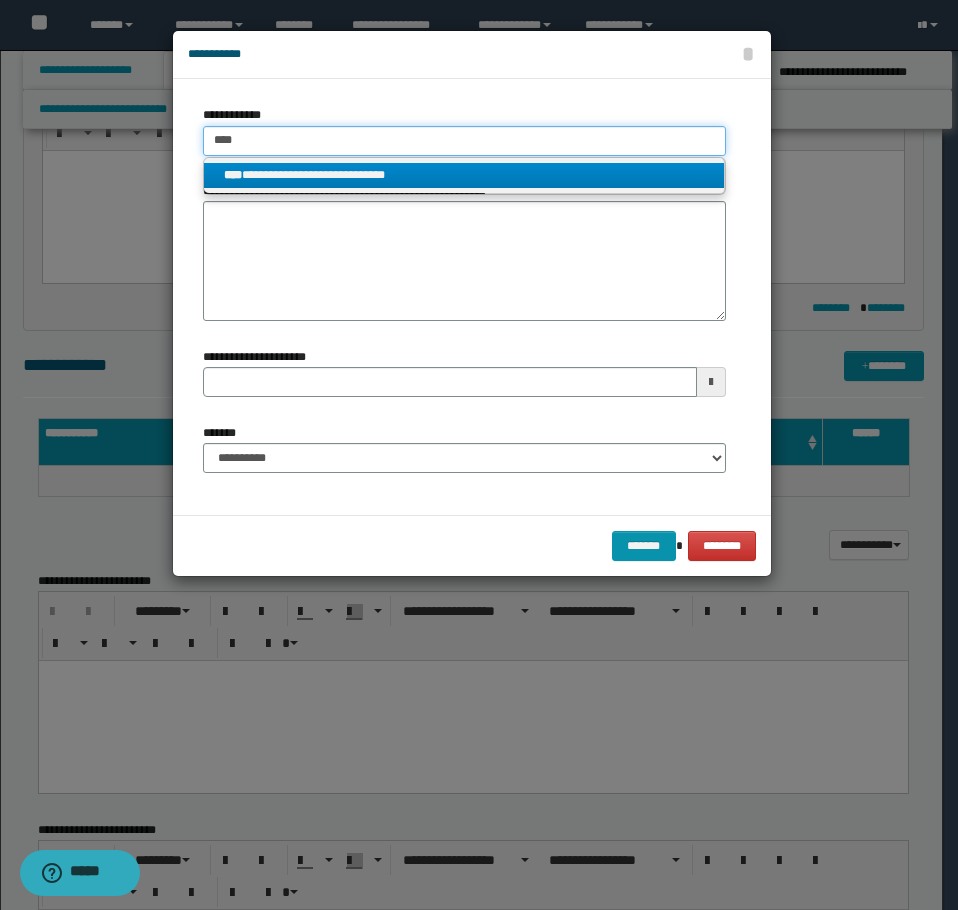 type 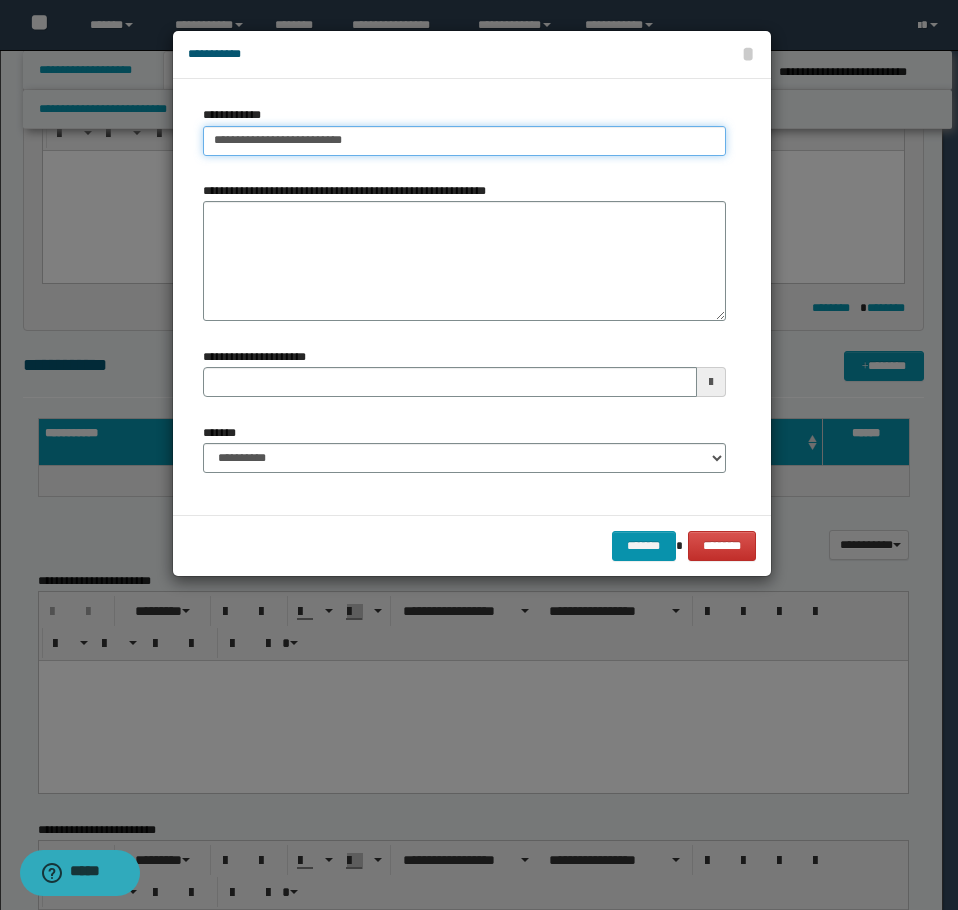 type 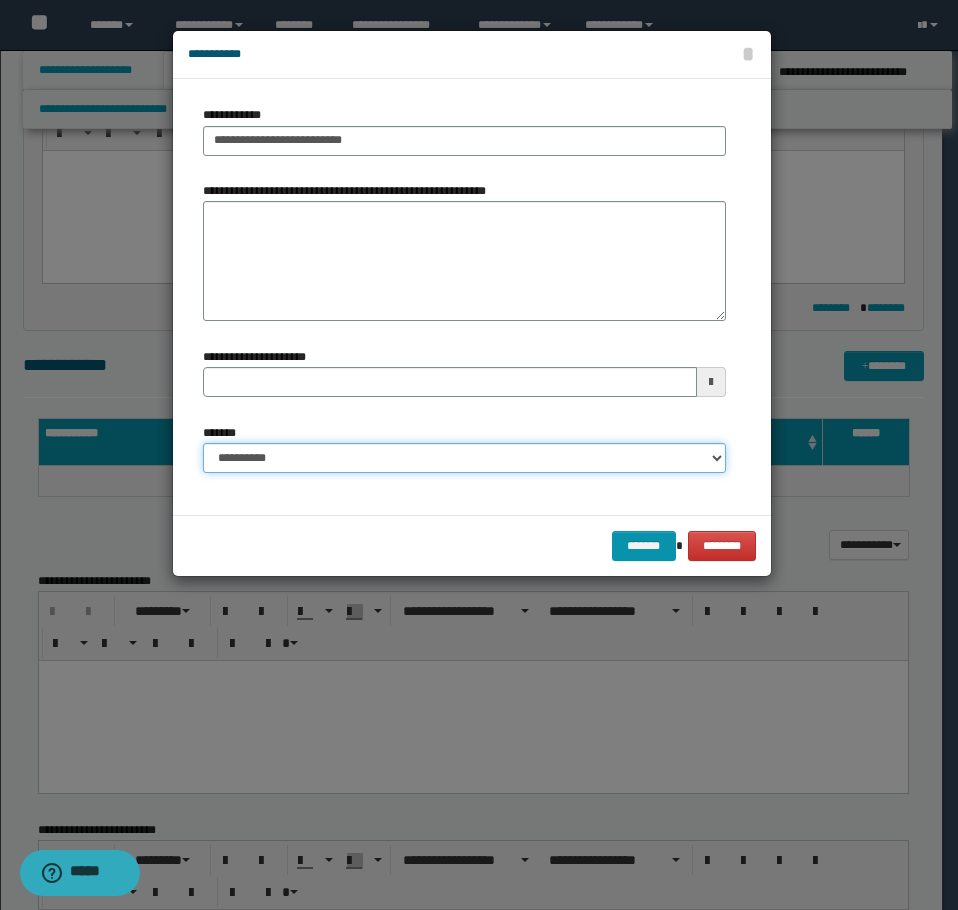 click on "**********" at bounding box center [464, 458] 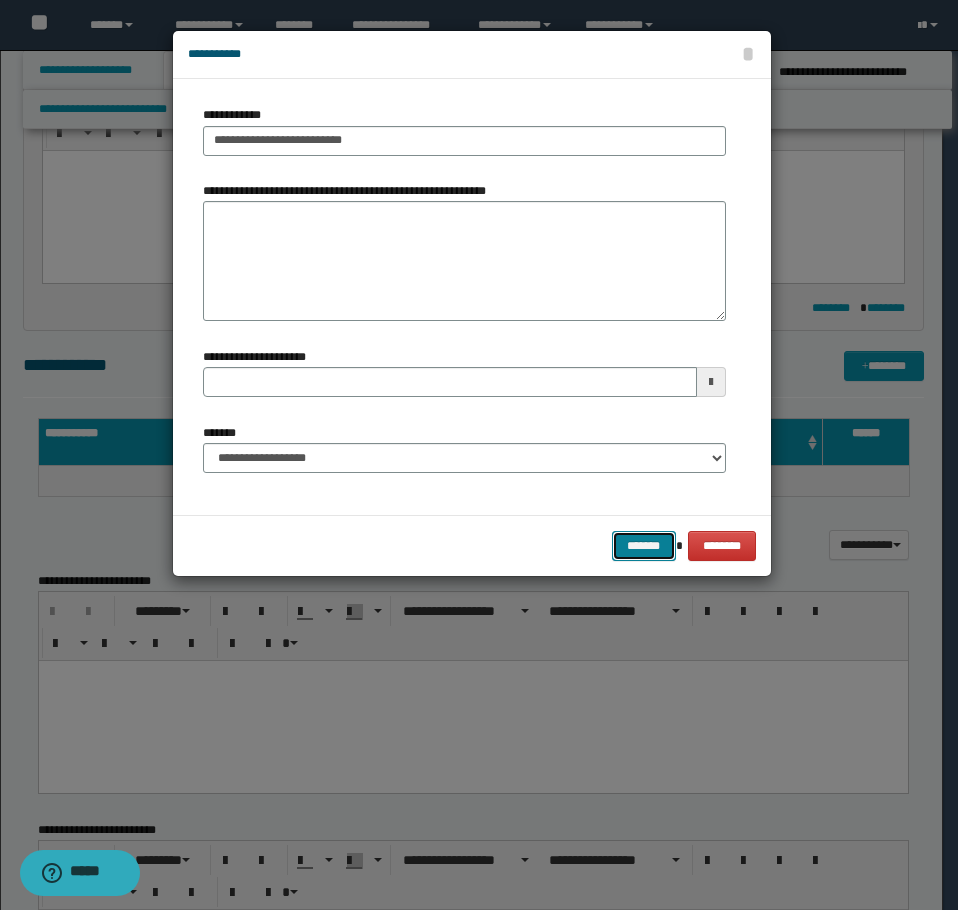 click on "*******" at bounding box center (644, 546) 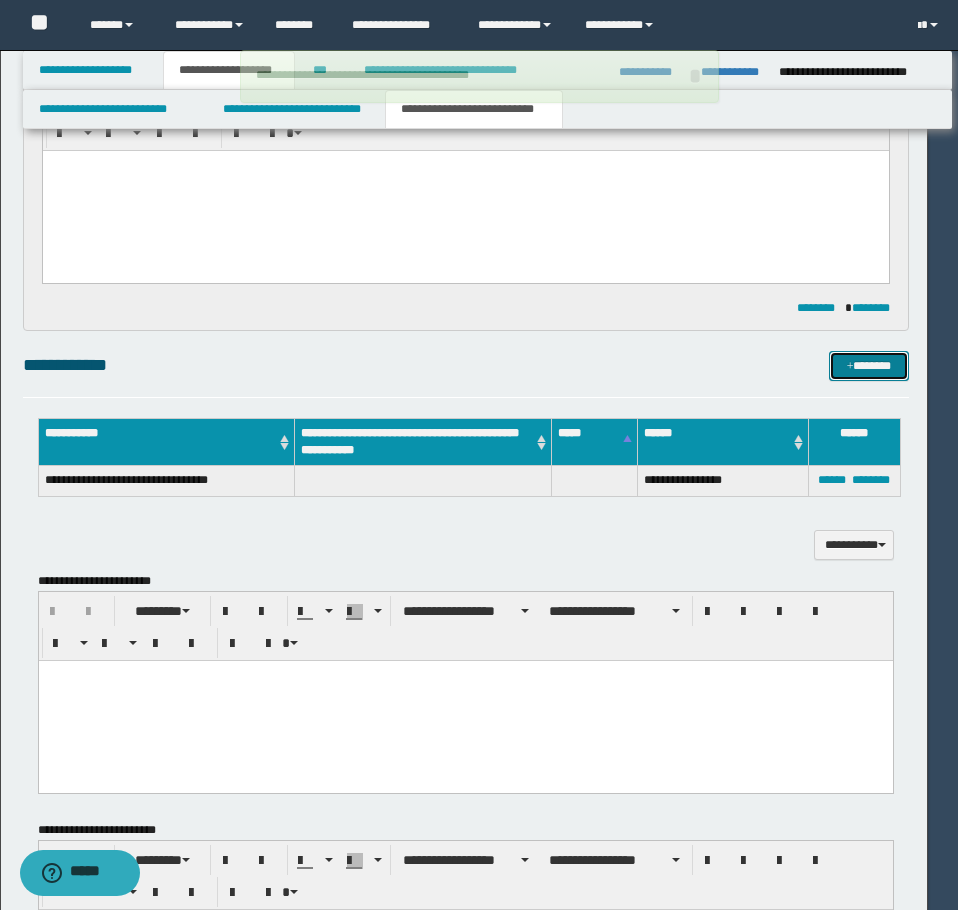 type 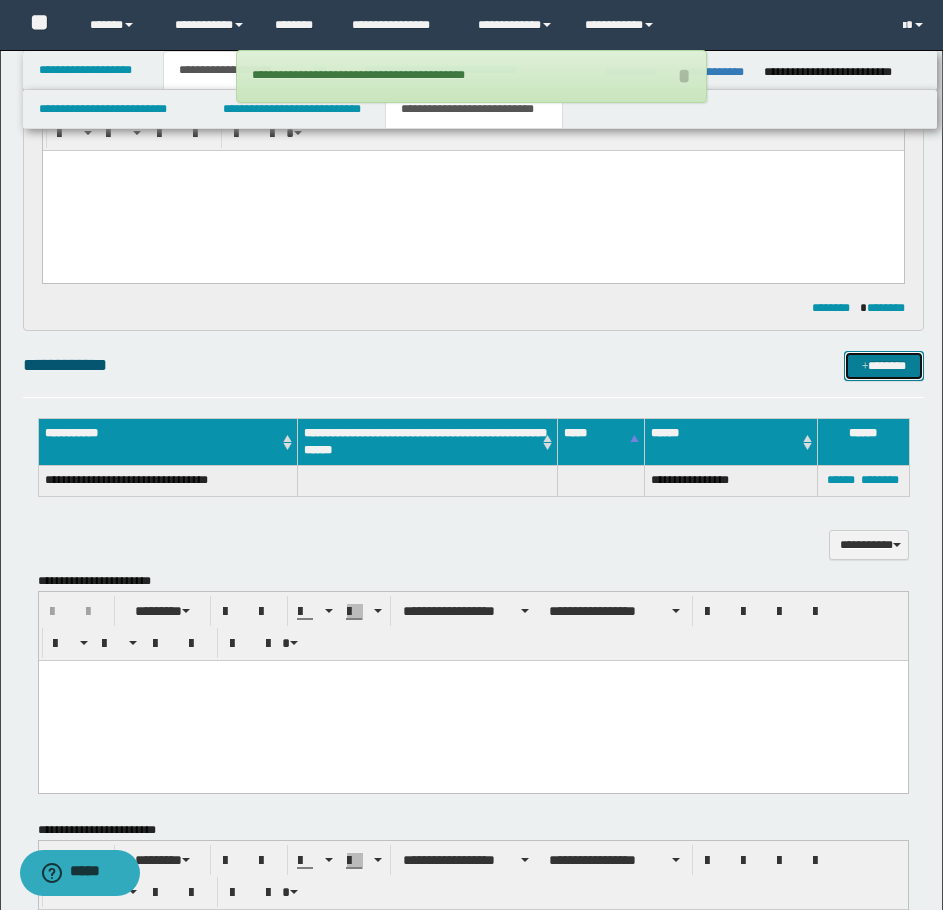 click on "*******" at bounding box center (884, 366) 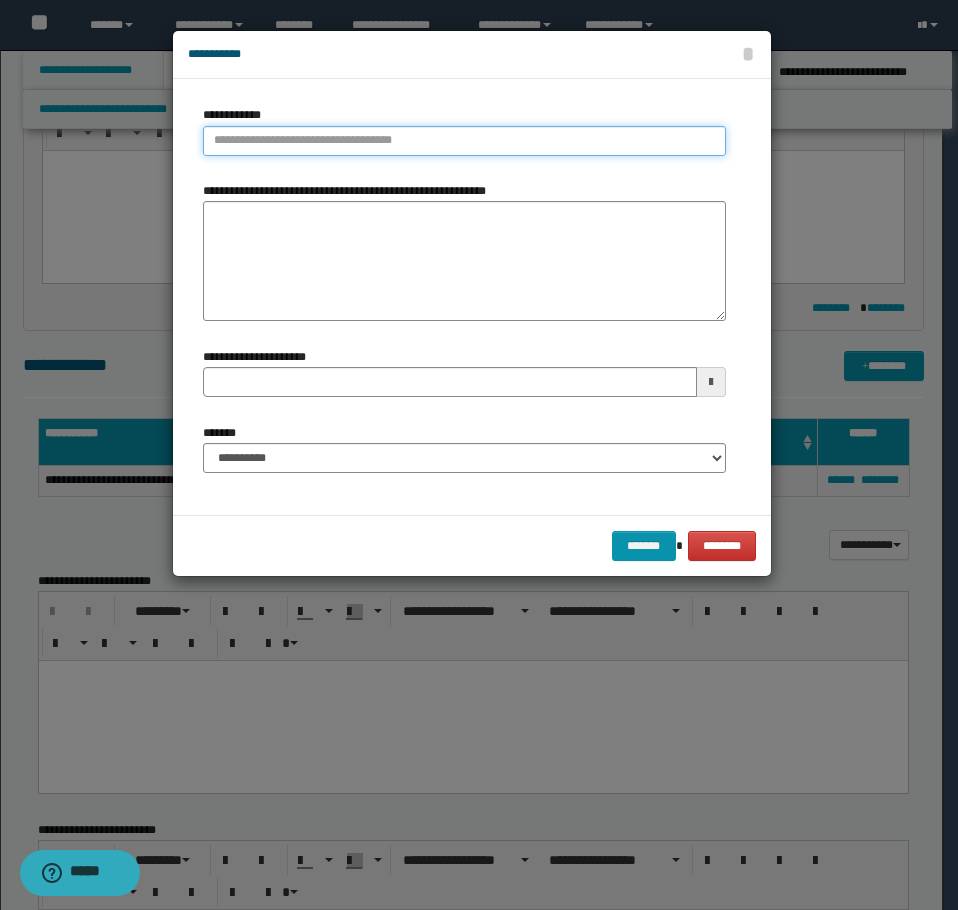 type on "**********" 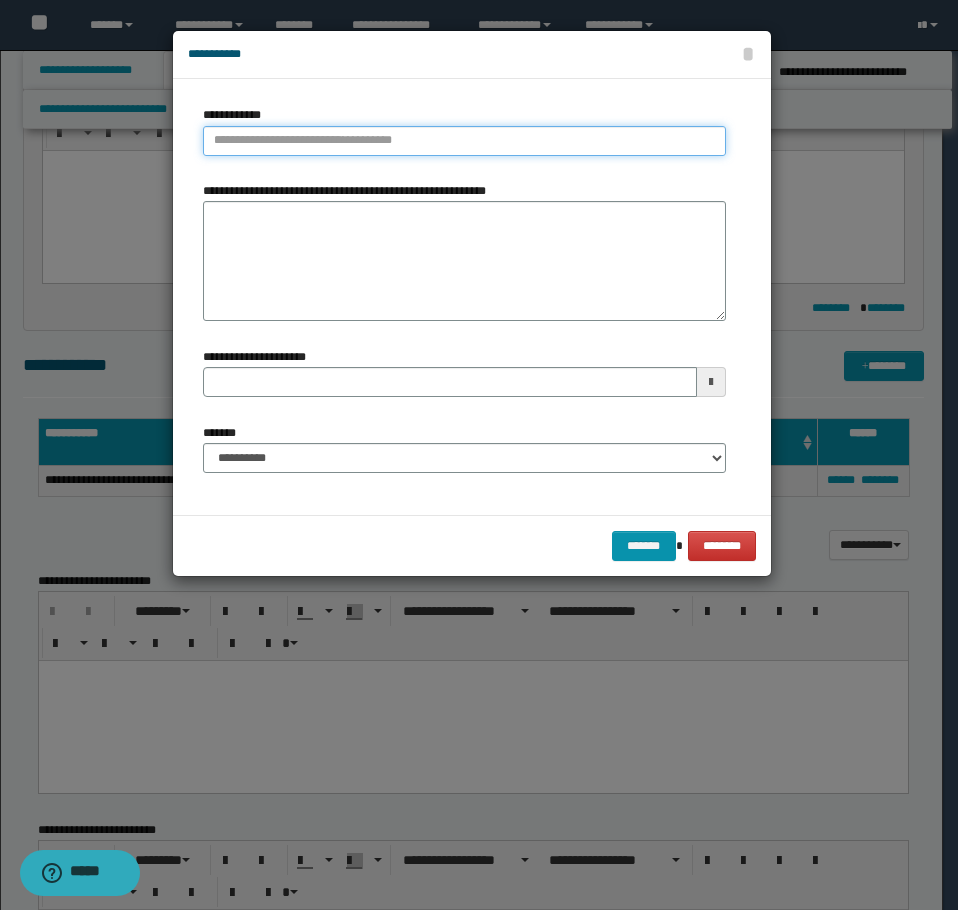 click on "**********" at bounding box center [464, 141] 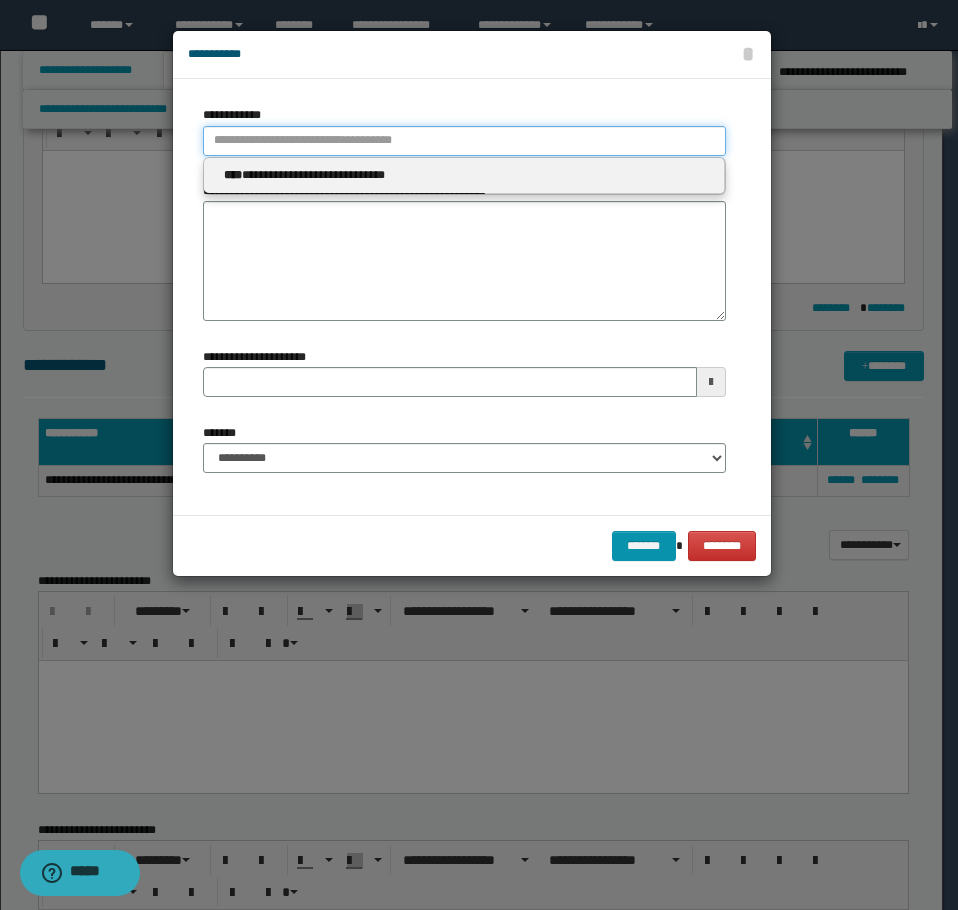 paste on "****" 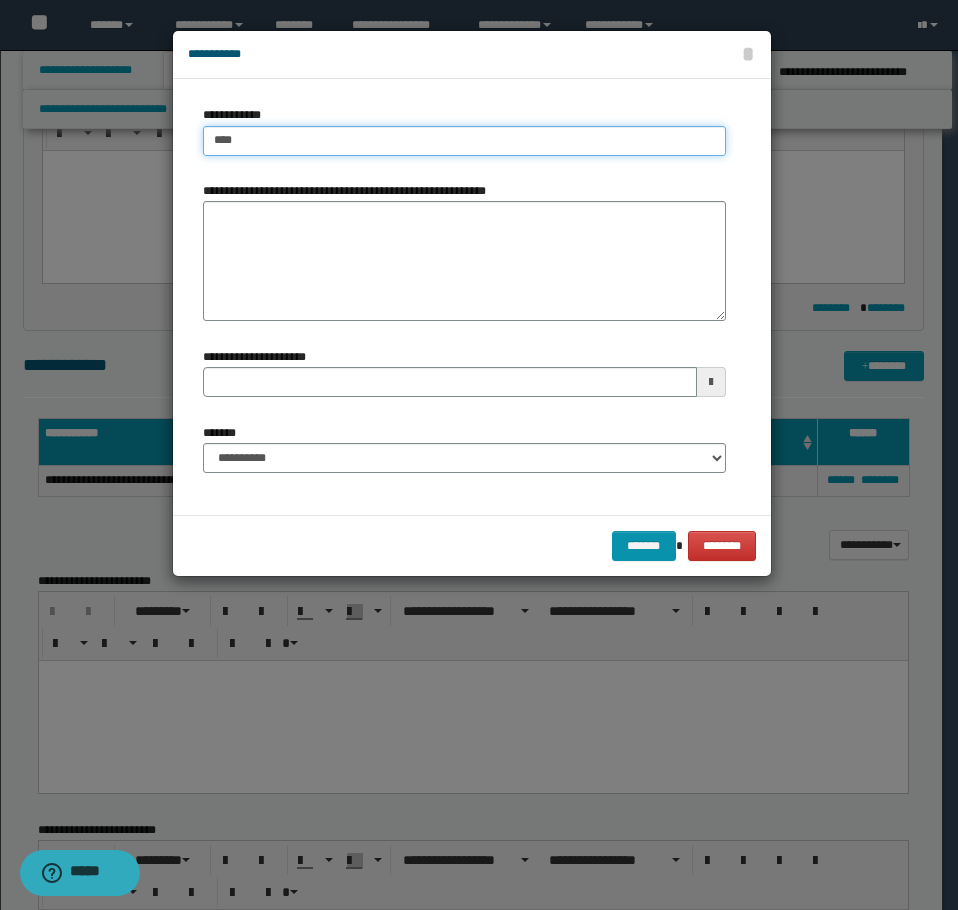 type on "****" 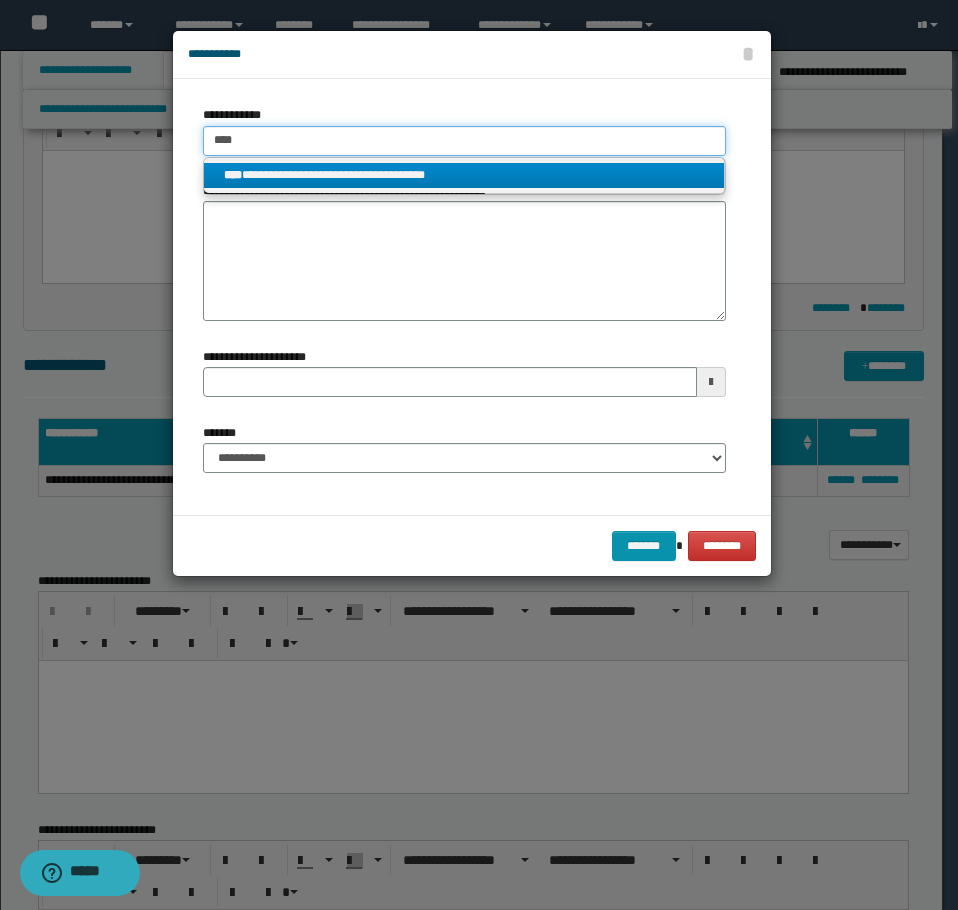 type on "****" 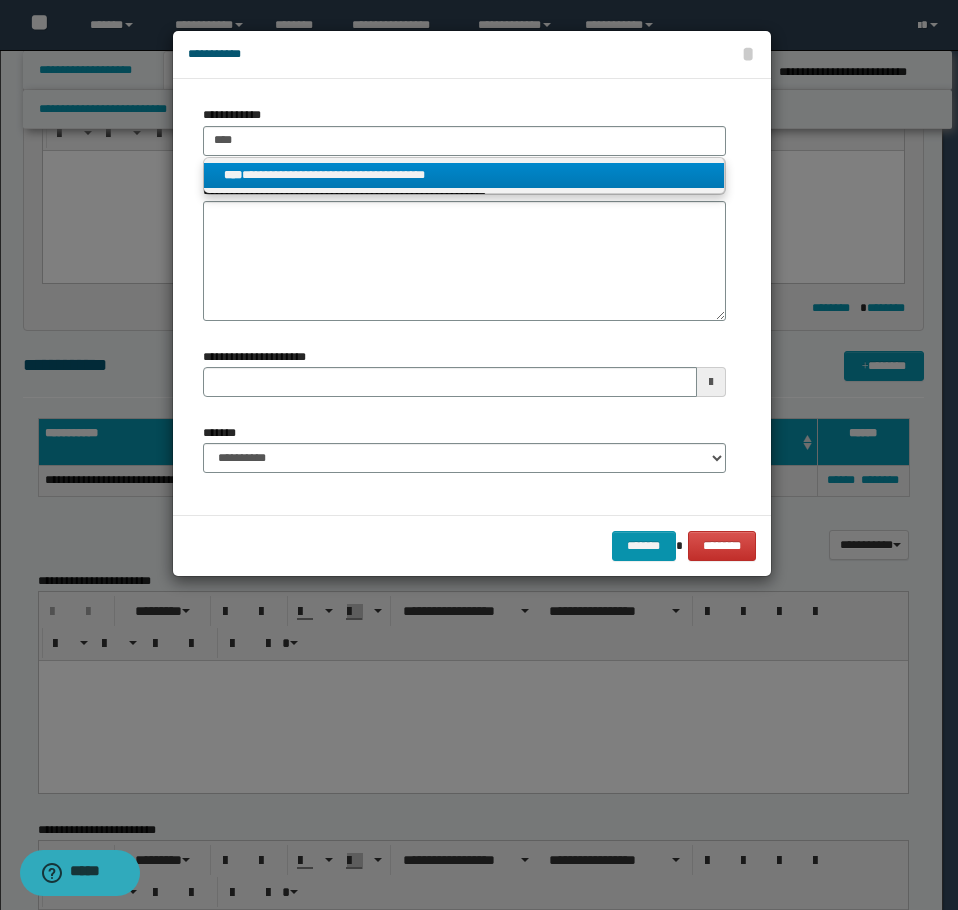 click on "**********" at bounding box center [464, 175] 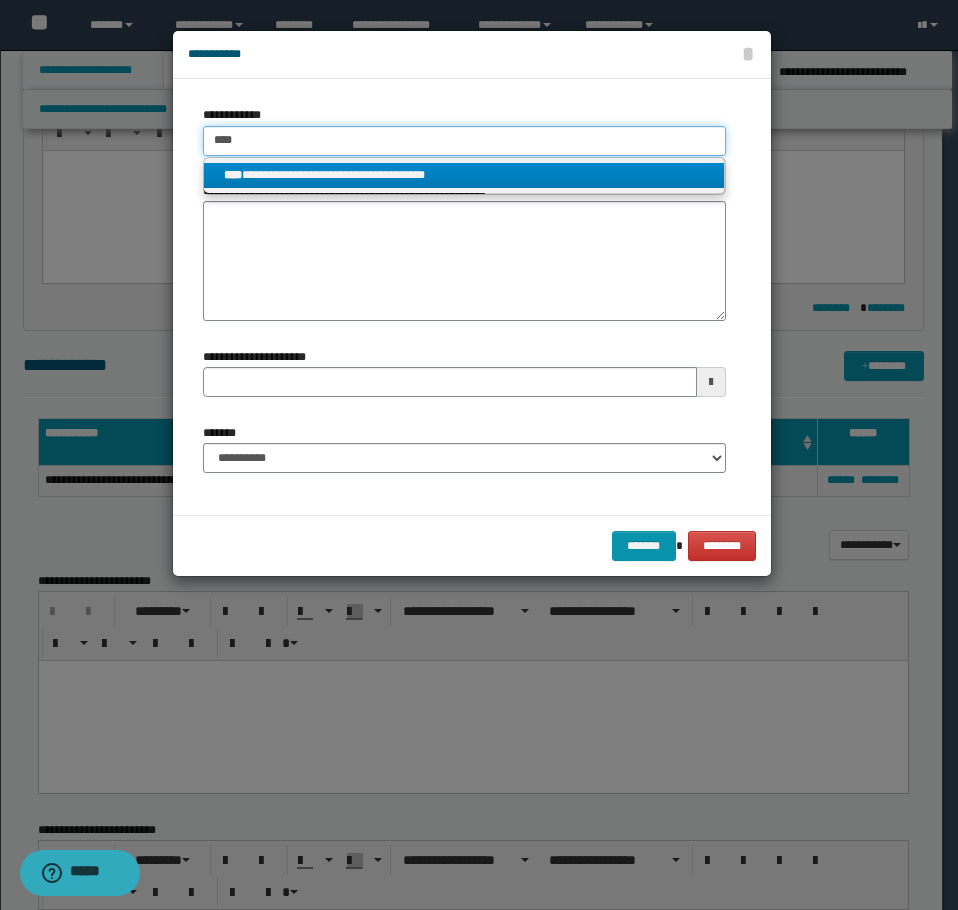 type 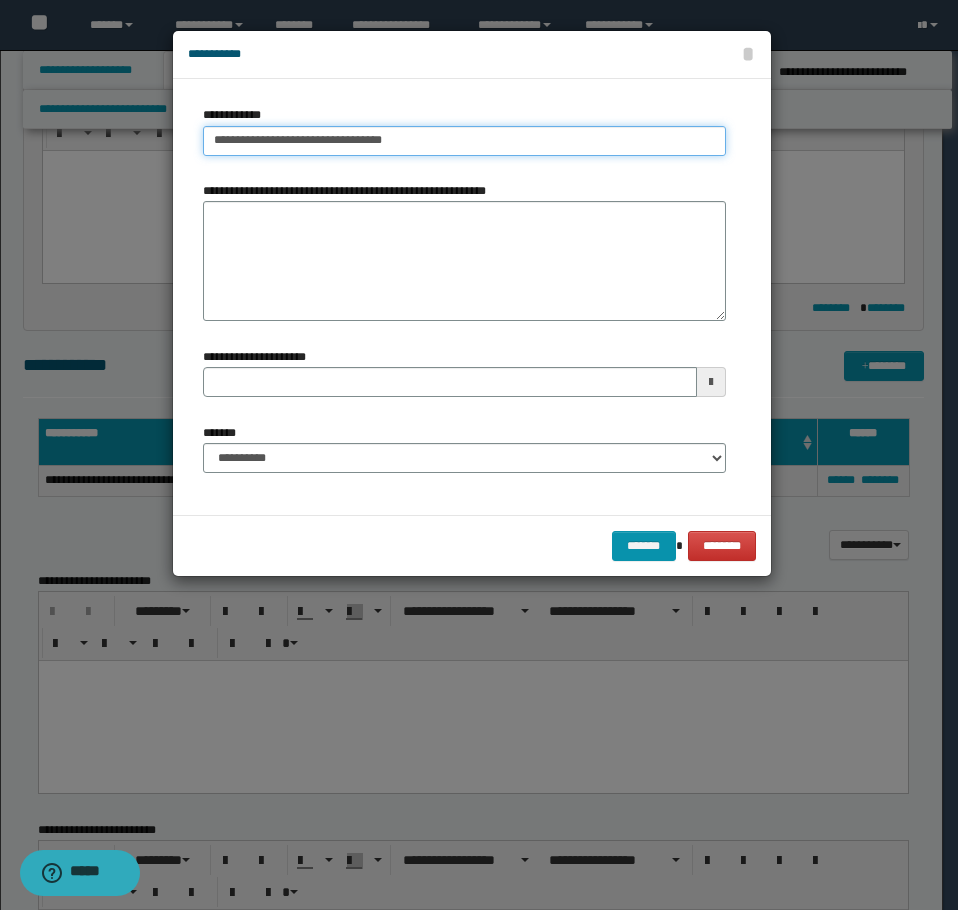 type 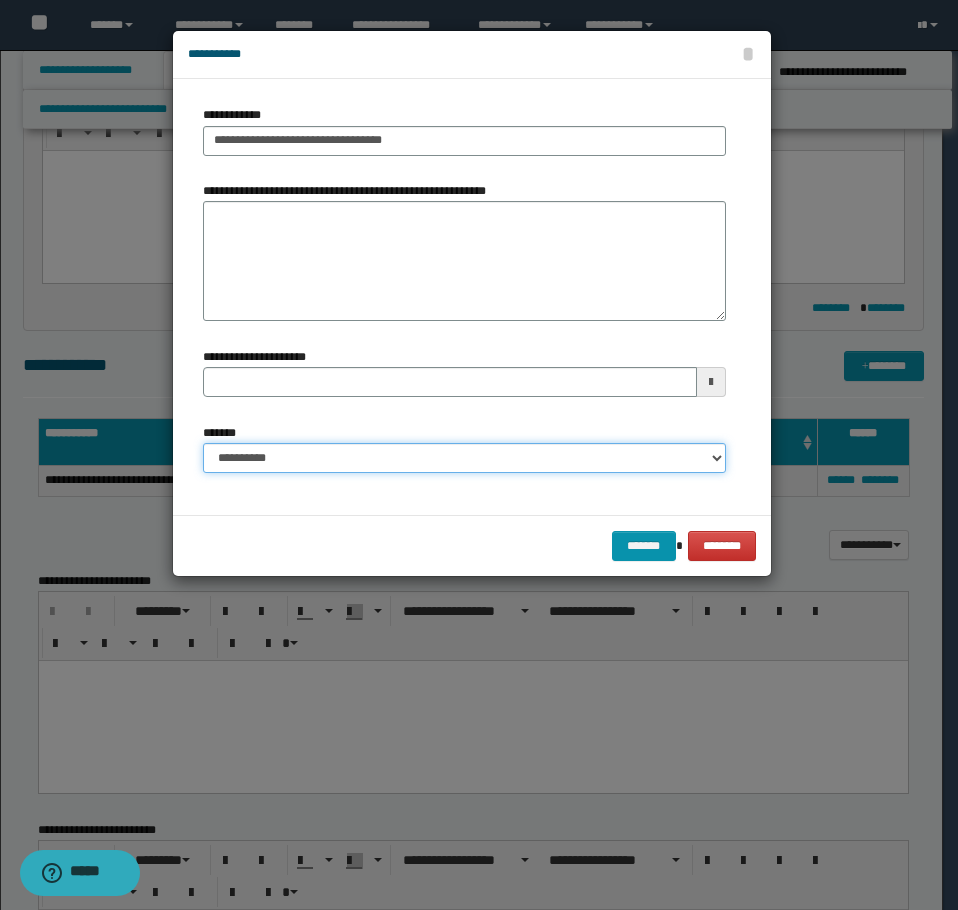 drag, startPoint x: 599, startPoint y: 447, endPoint x: 590, endPoint y: 456, distance: 12.727922 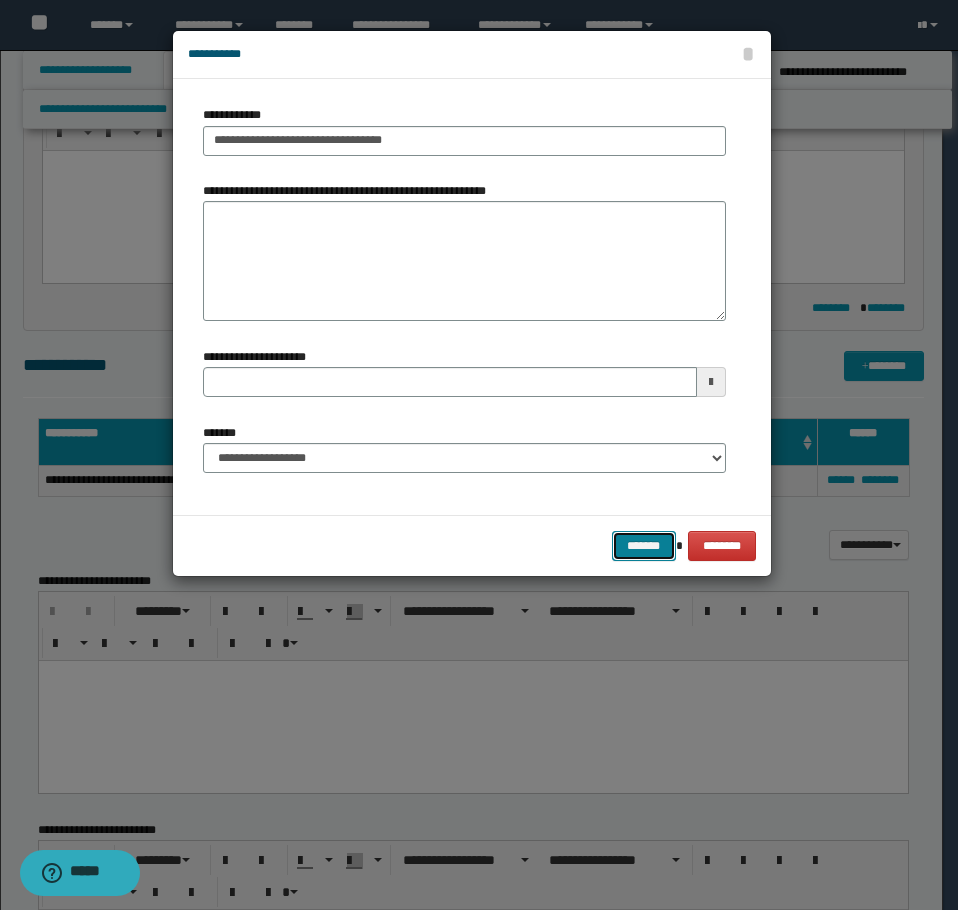 click on "*******" at bounding box center (644, 546) 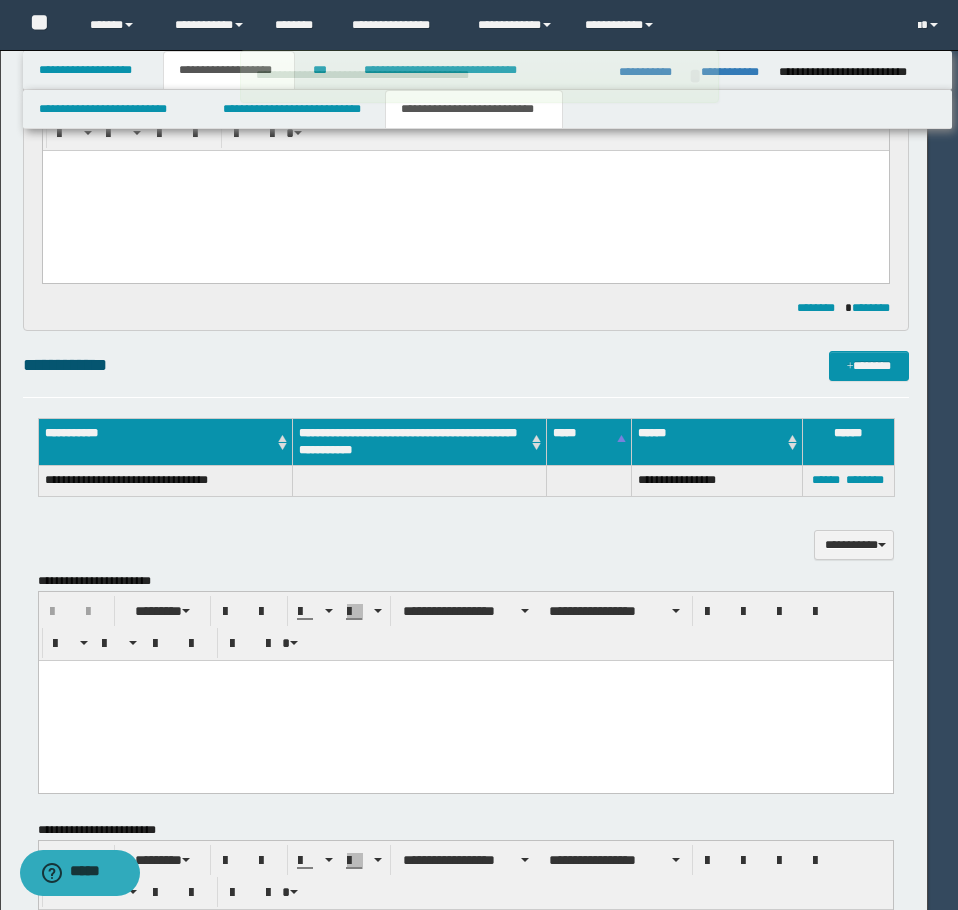 type 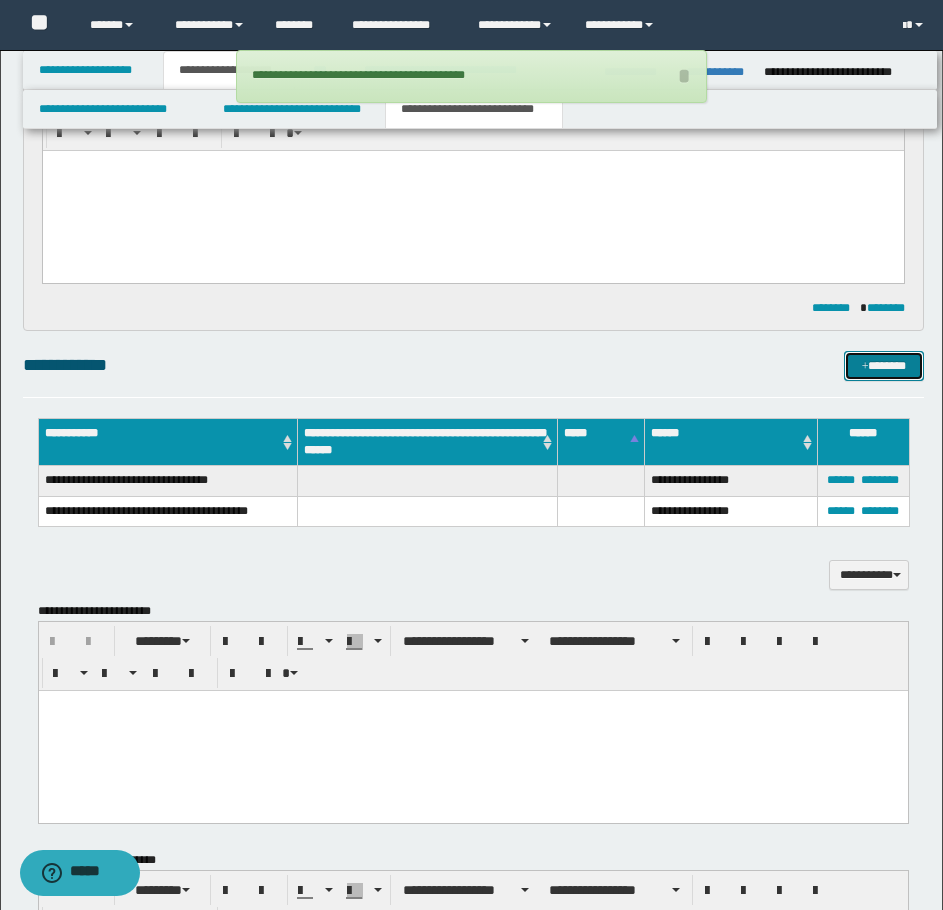 click on "*******" at bounding box center (884, 366) 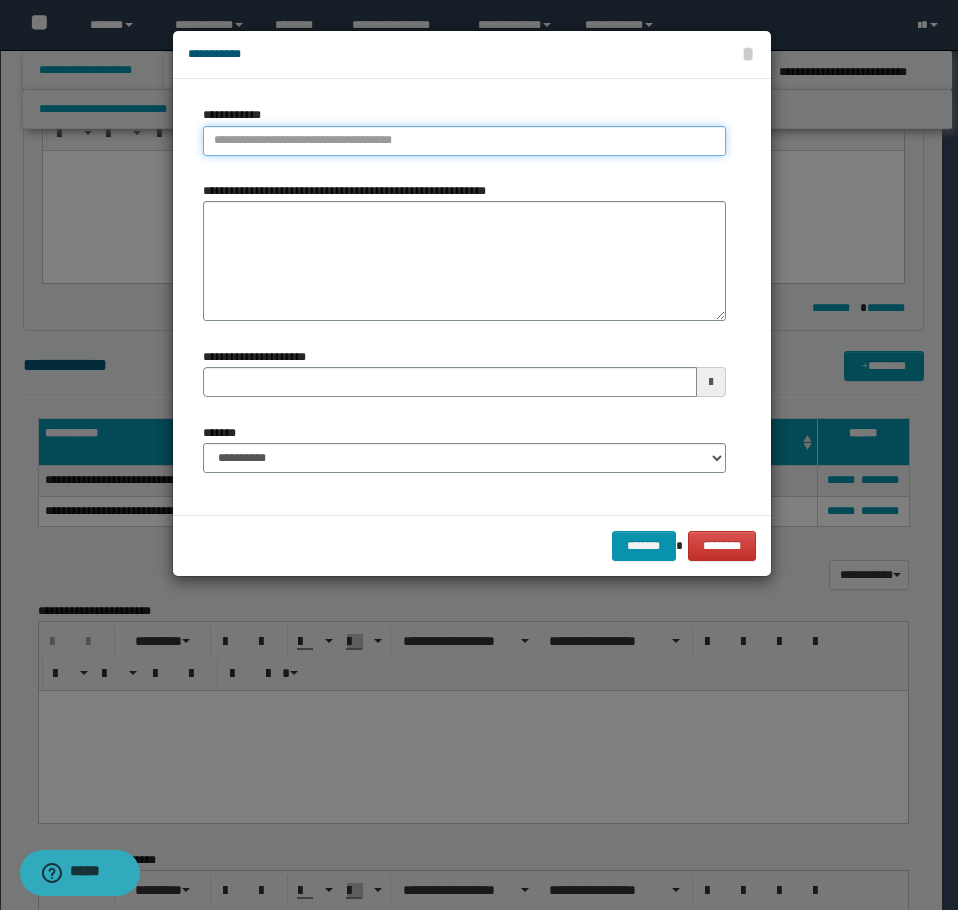 type on "**********" 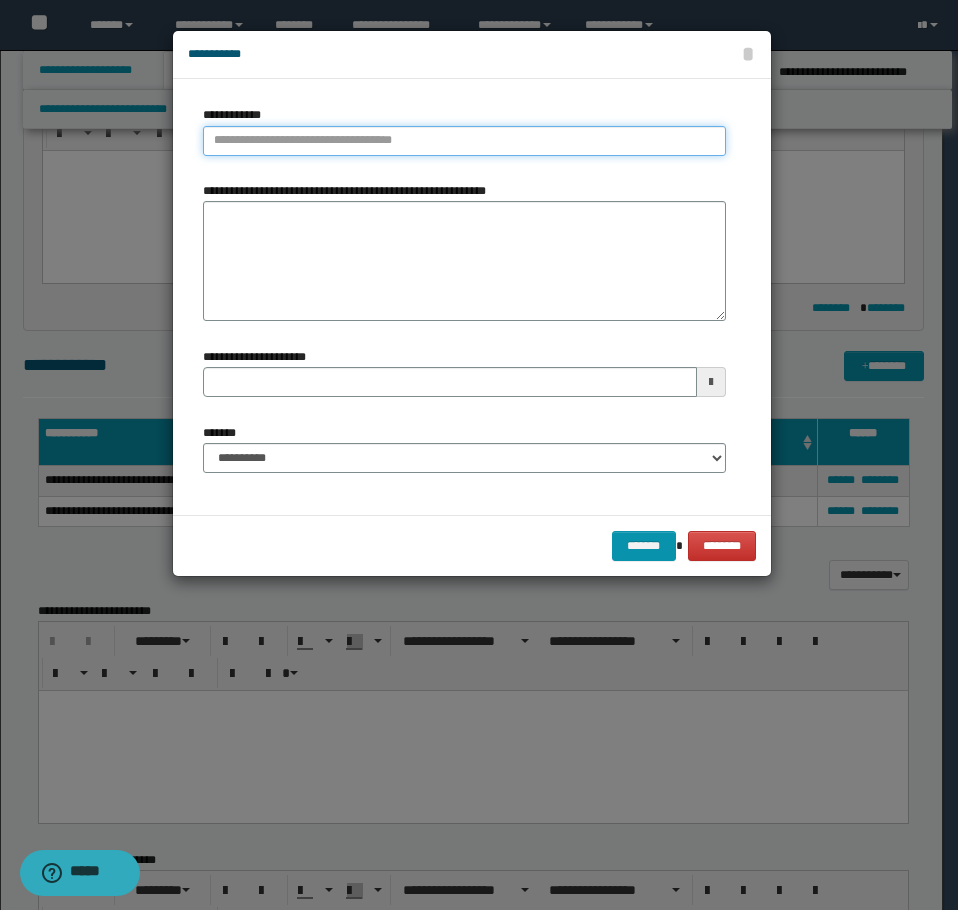 click on "**********" at bounding box center [464, 141] 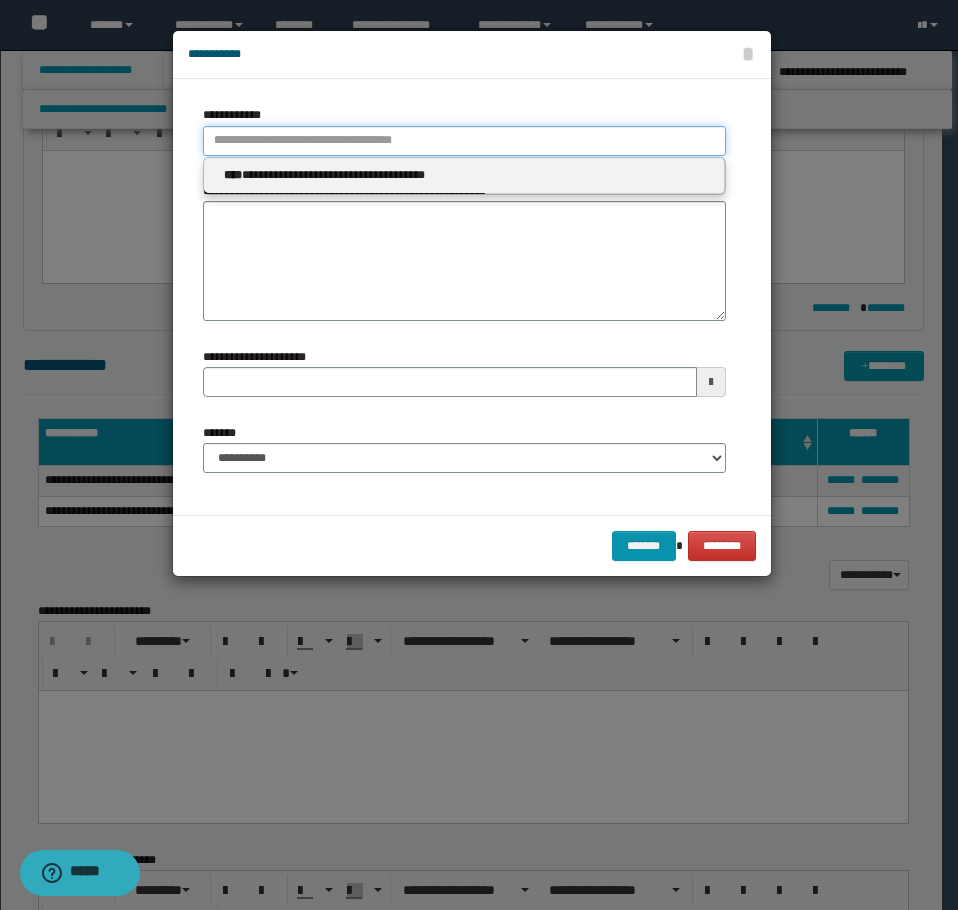 paste on "****" 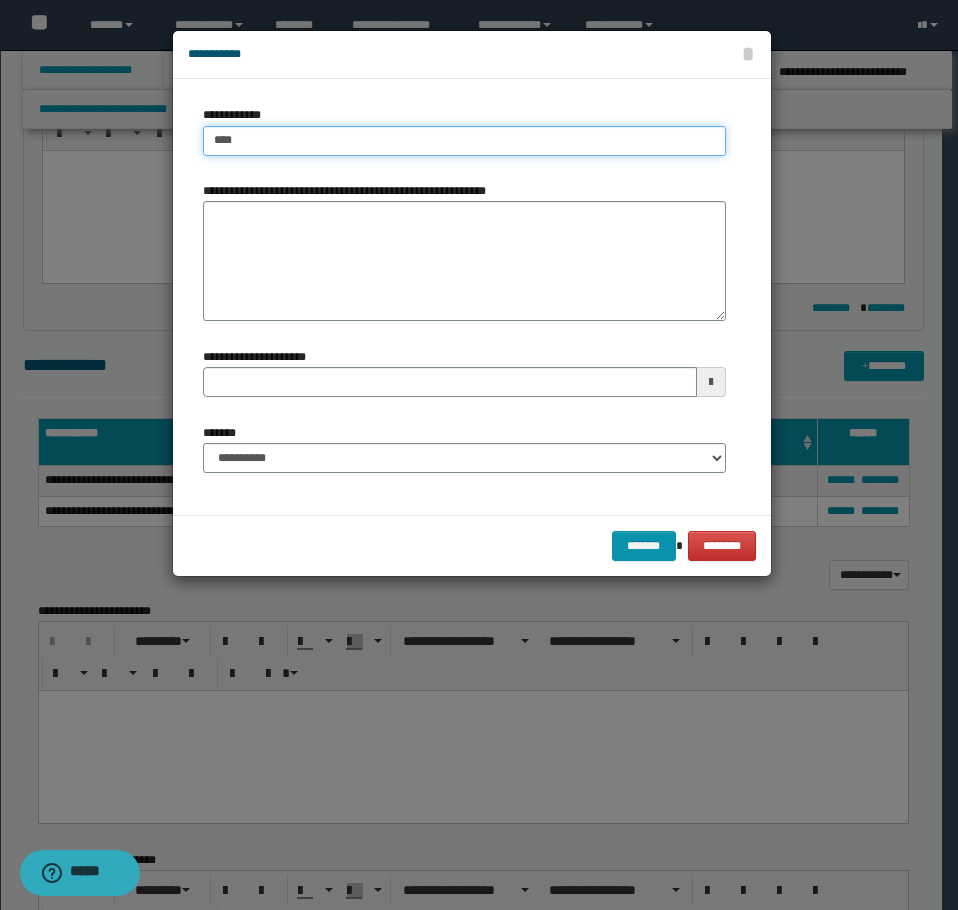 type on "****" 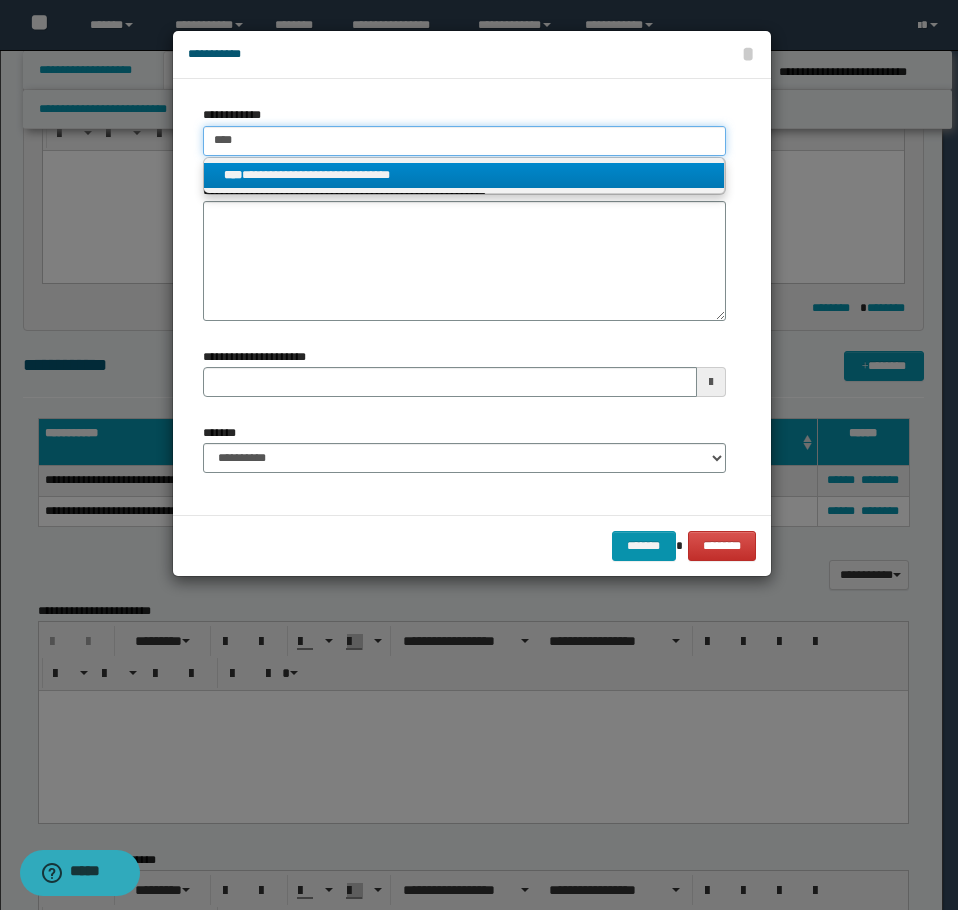 type on "****" 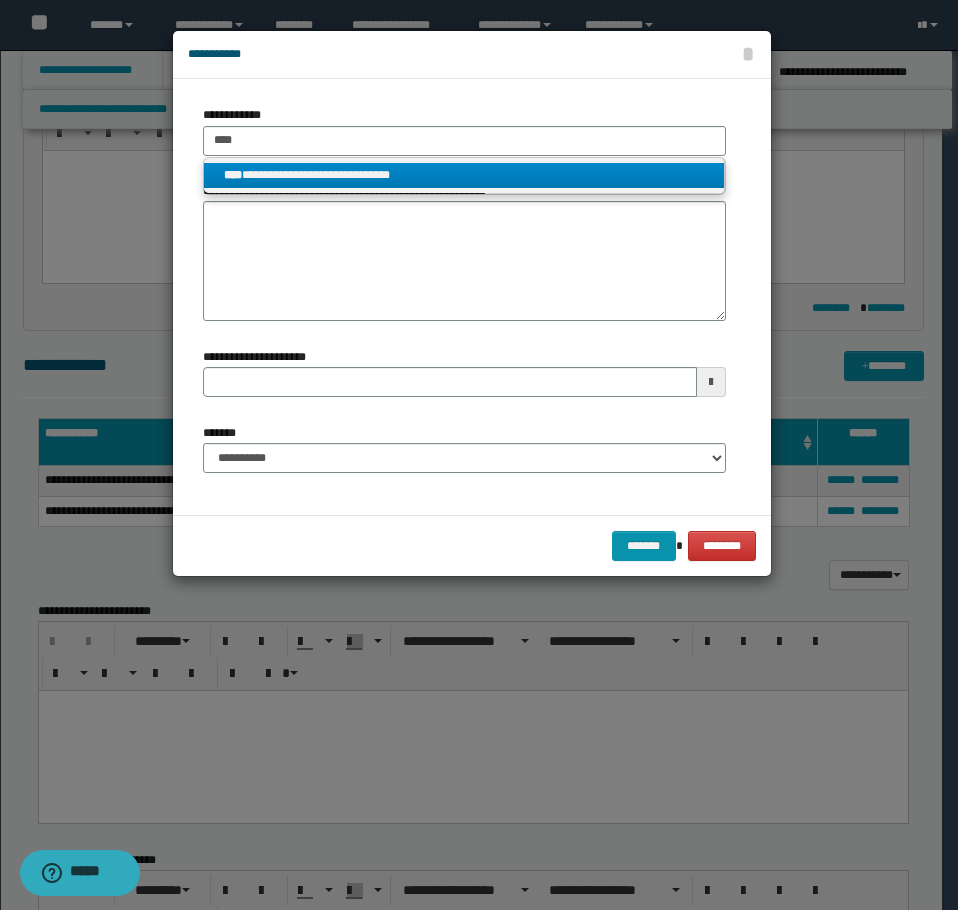 click on "**********" at bounding box center [464, 175] 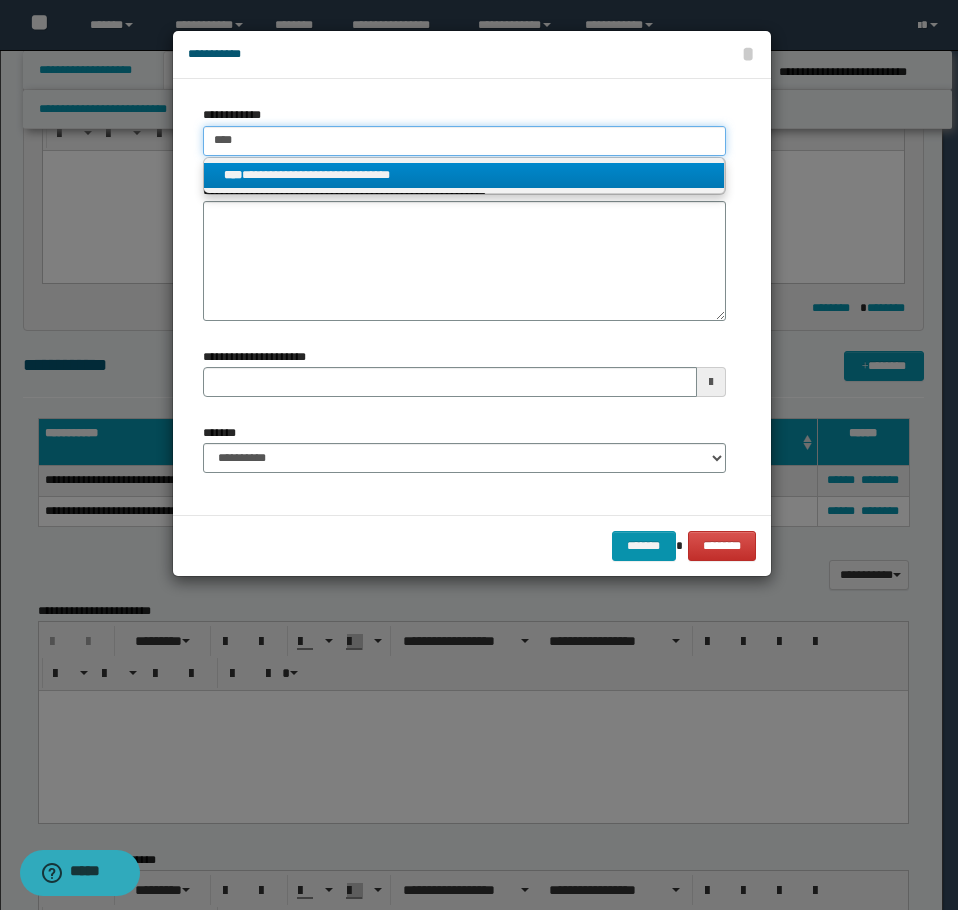 type 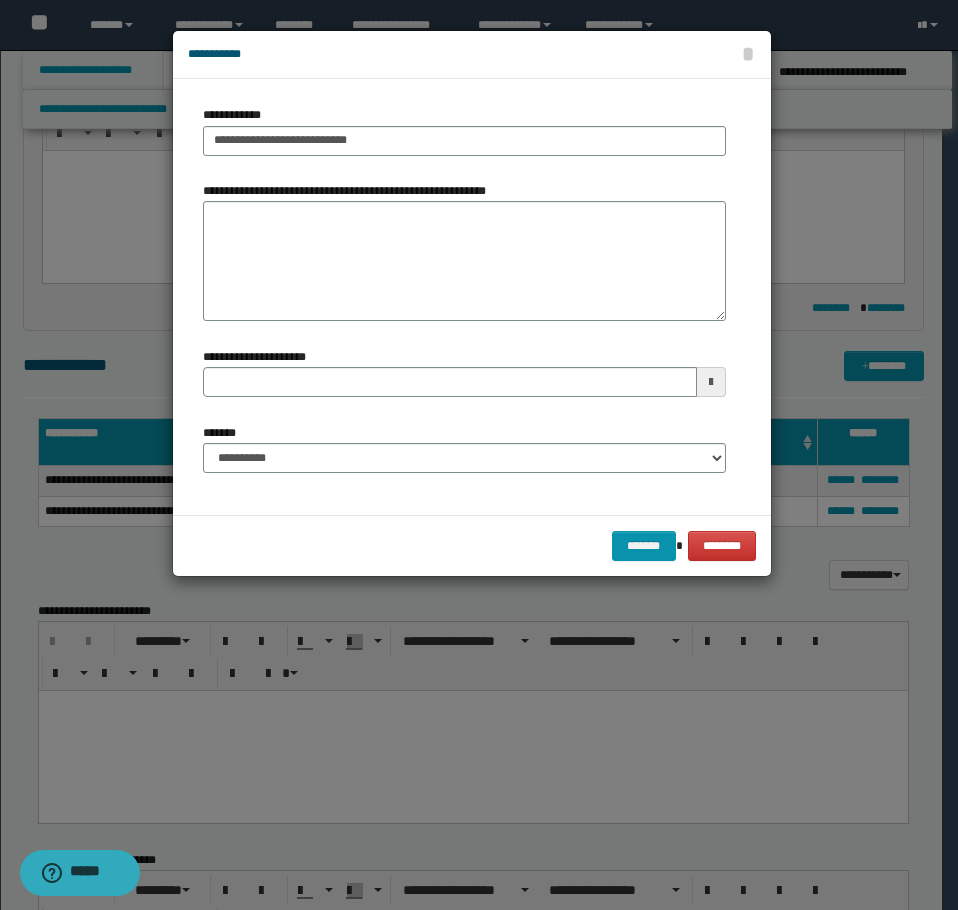 type 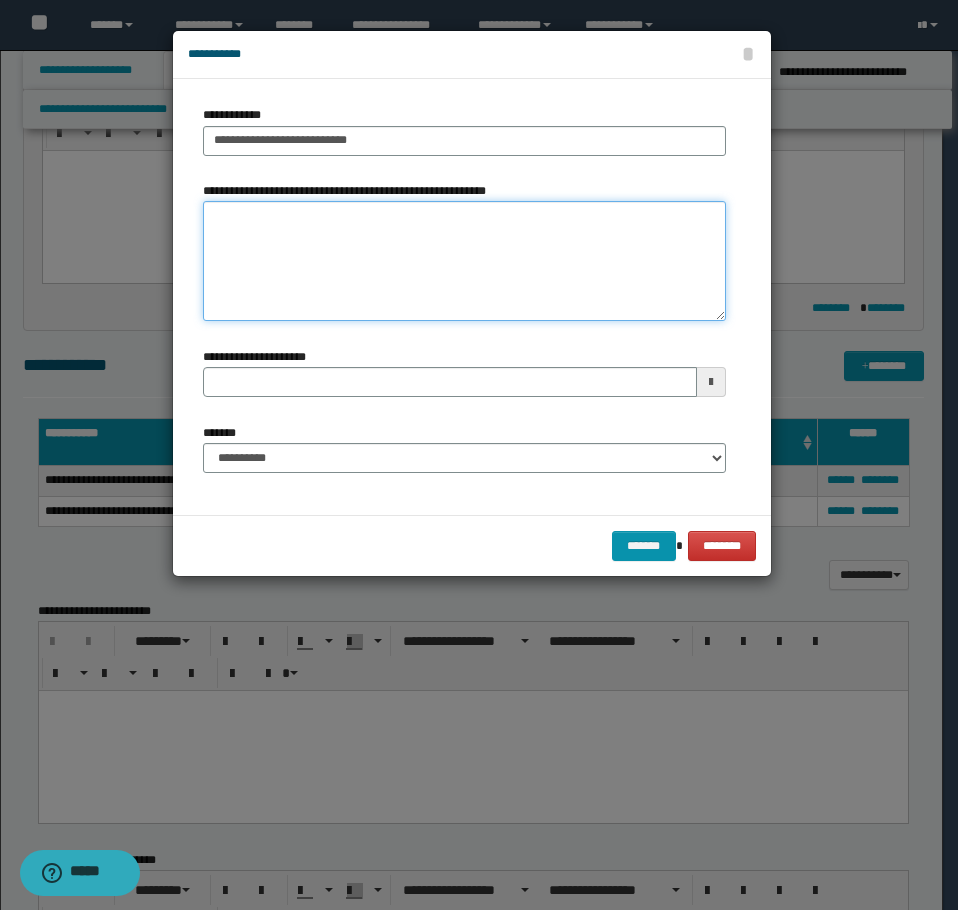 type 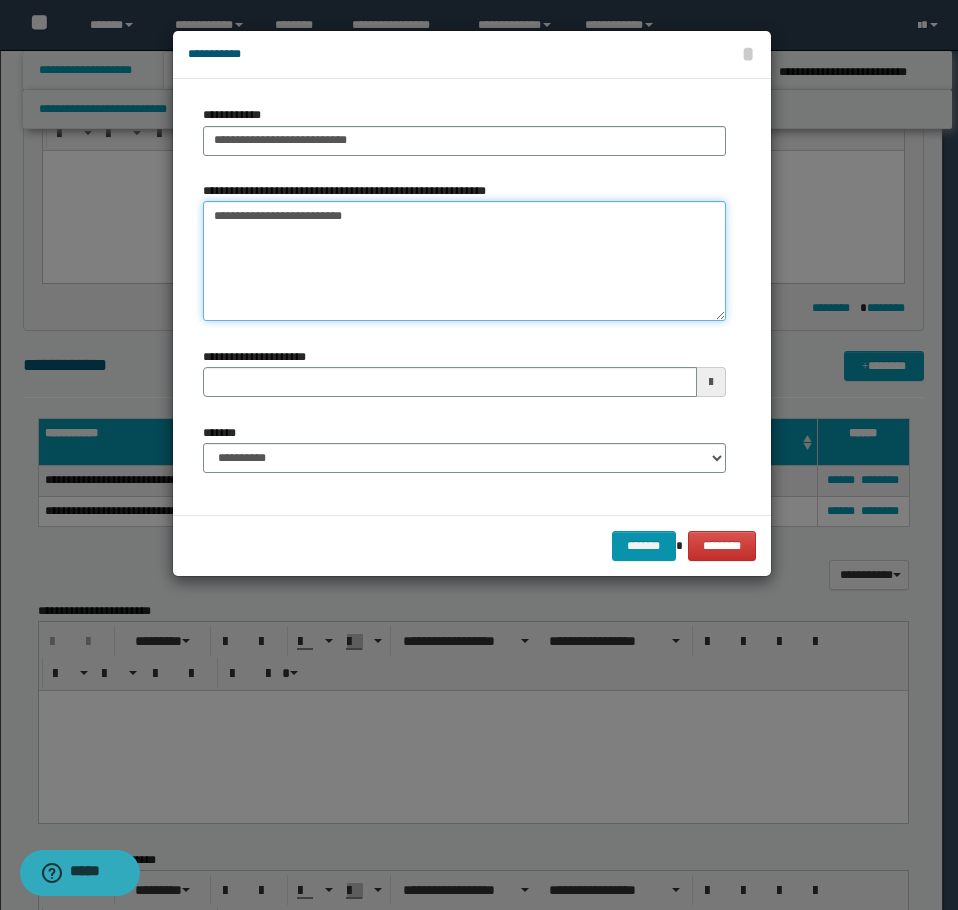 type 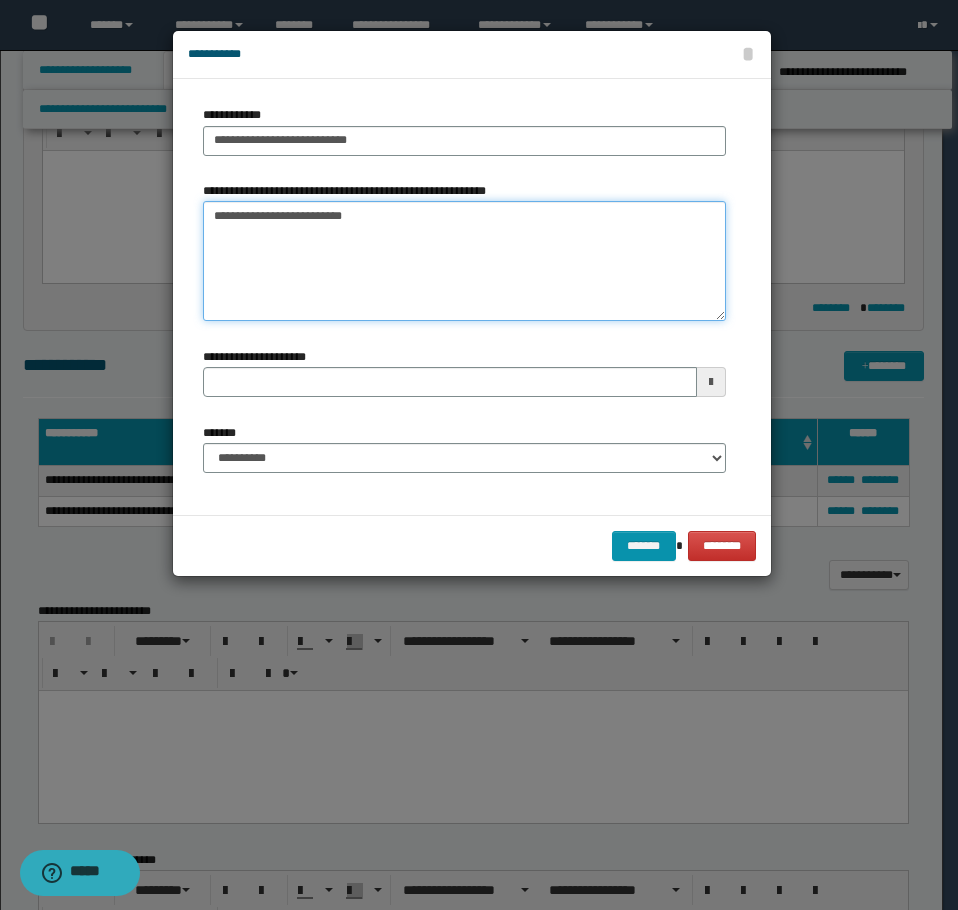 type on "**********" 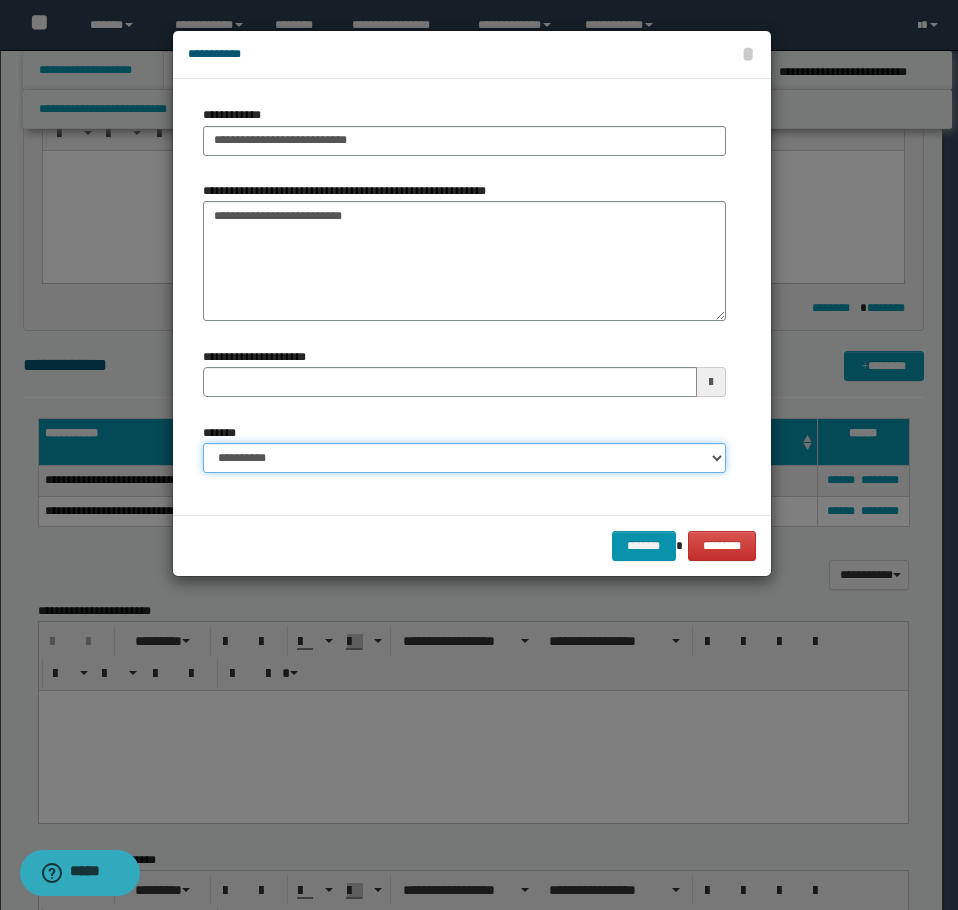 drag, startPoint x: 517, startPoint y: 463, endPoint x: 507, endPoint y: 472, distance: 13.453624 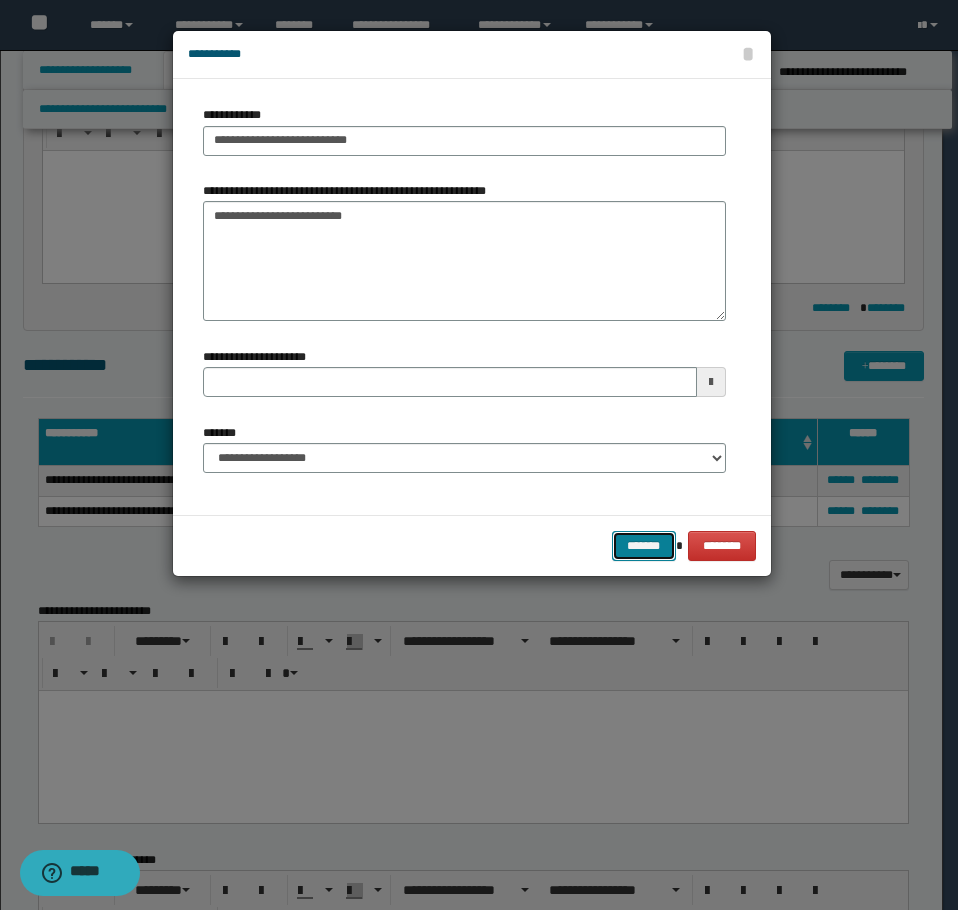 click on "*******" at bounding box center [644, 546] 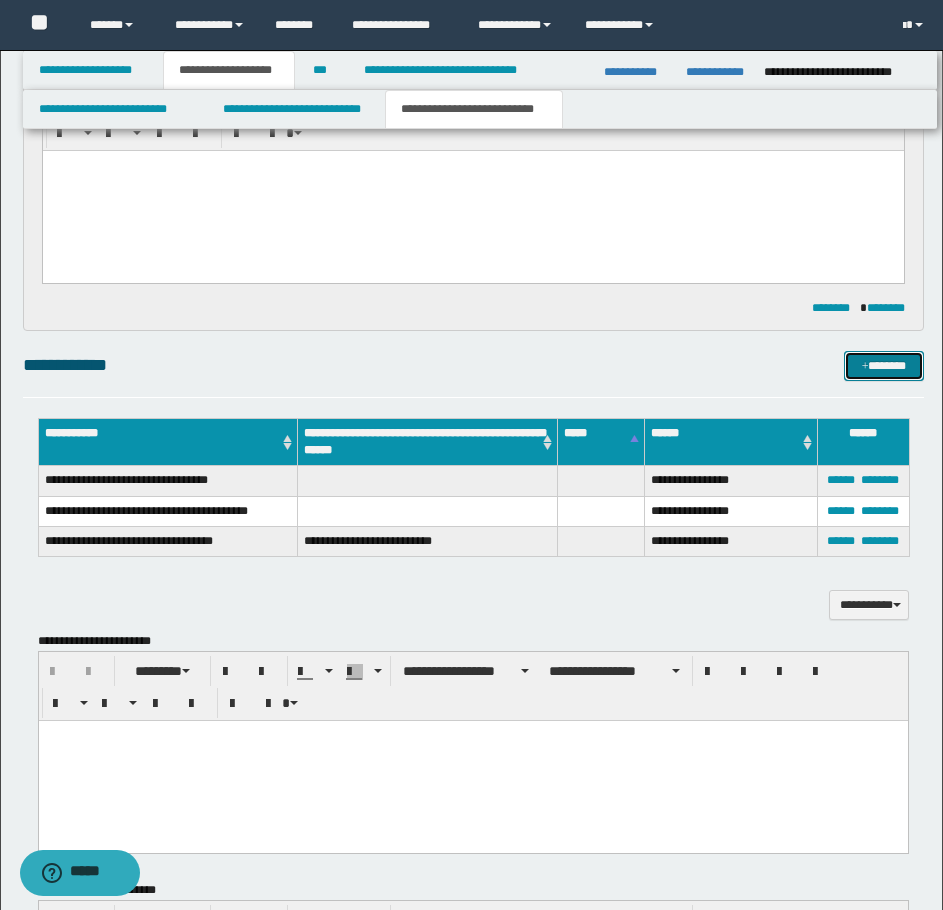 drag, startPoint x: 874, startPoint y: 366, endPoint x: 949, endPoint y: 372, distance: 75.23962 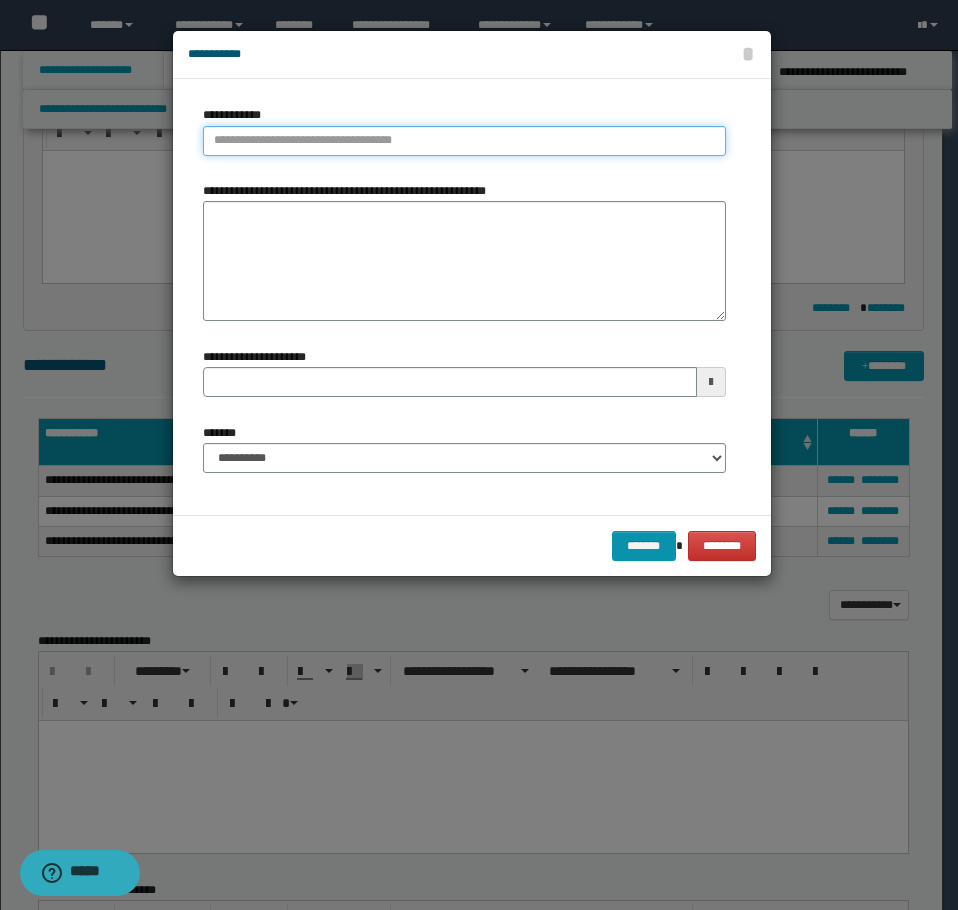 type on "**********" 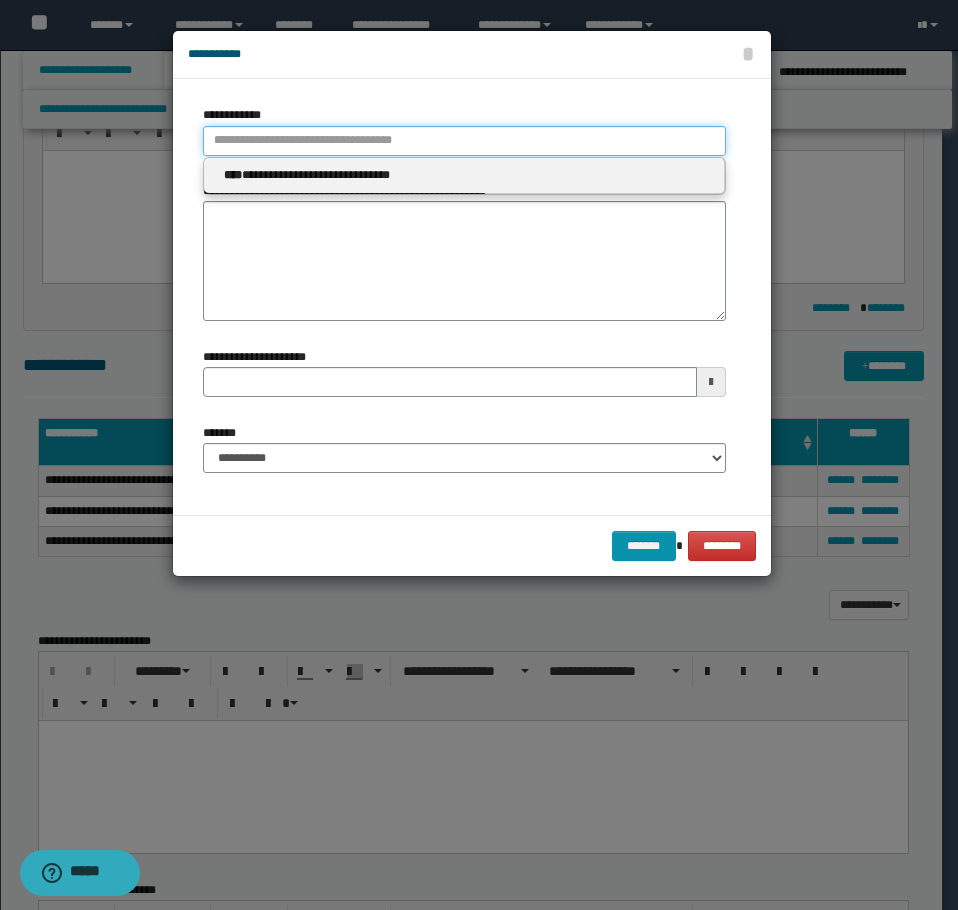 click on "**********" at bounding box center (464, 141) 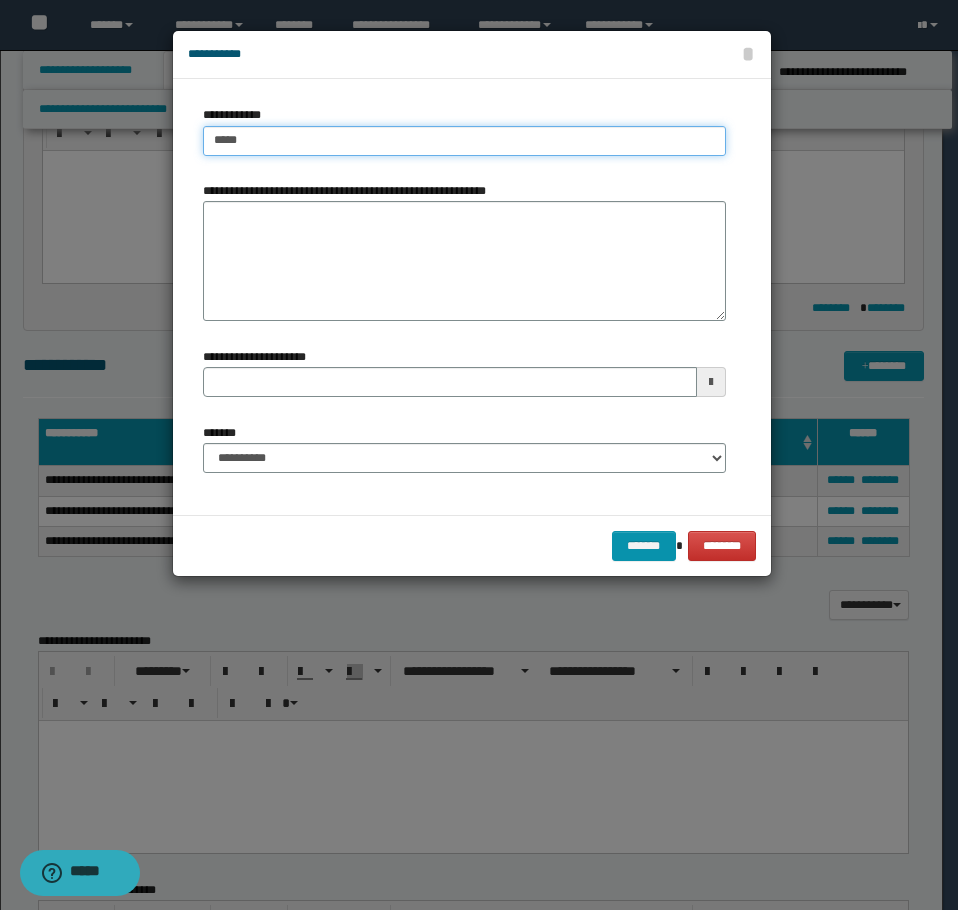 type on "****" 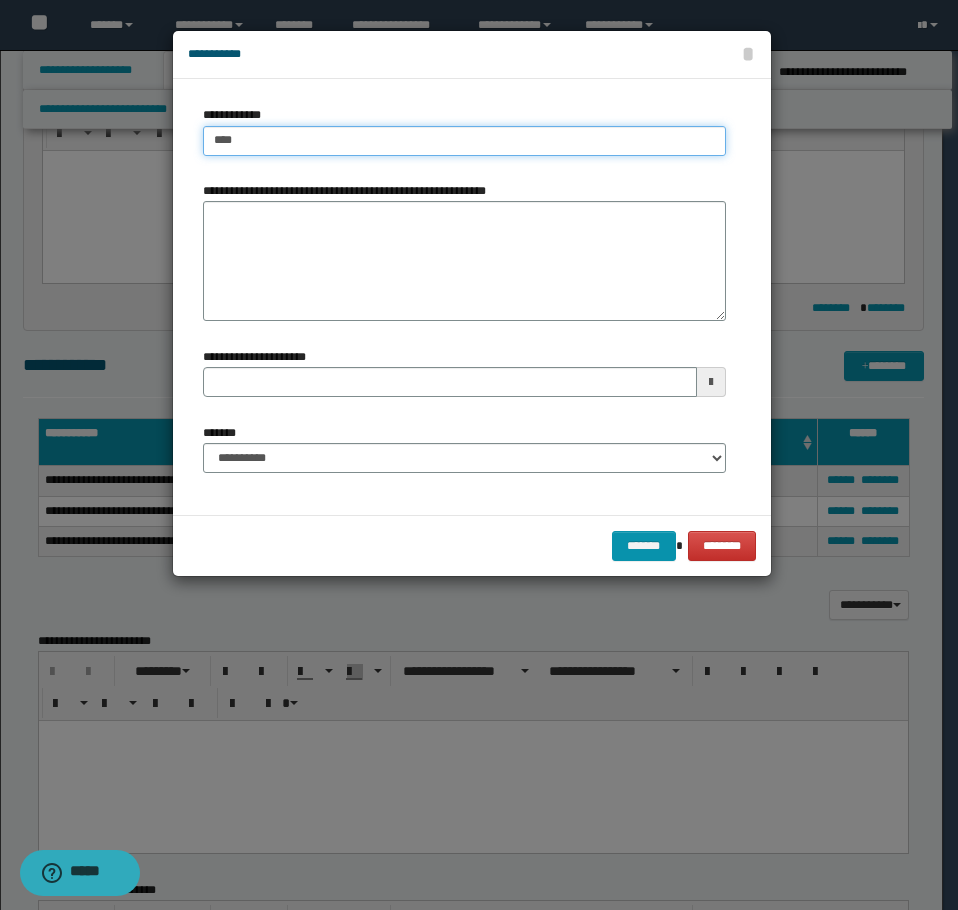 type on "****" 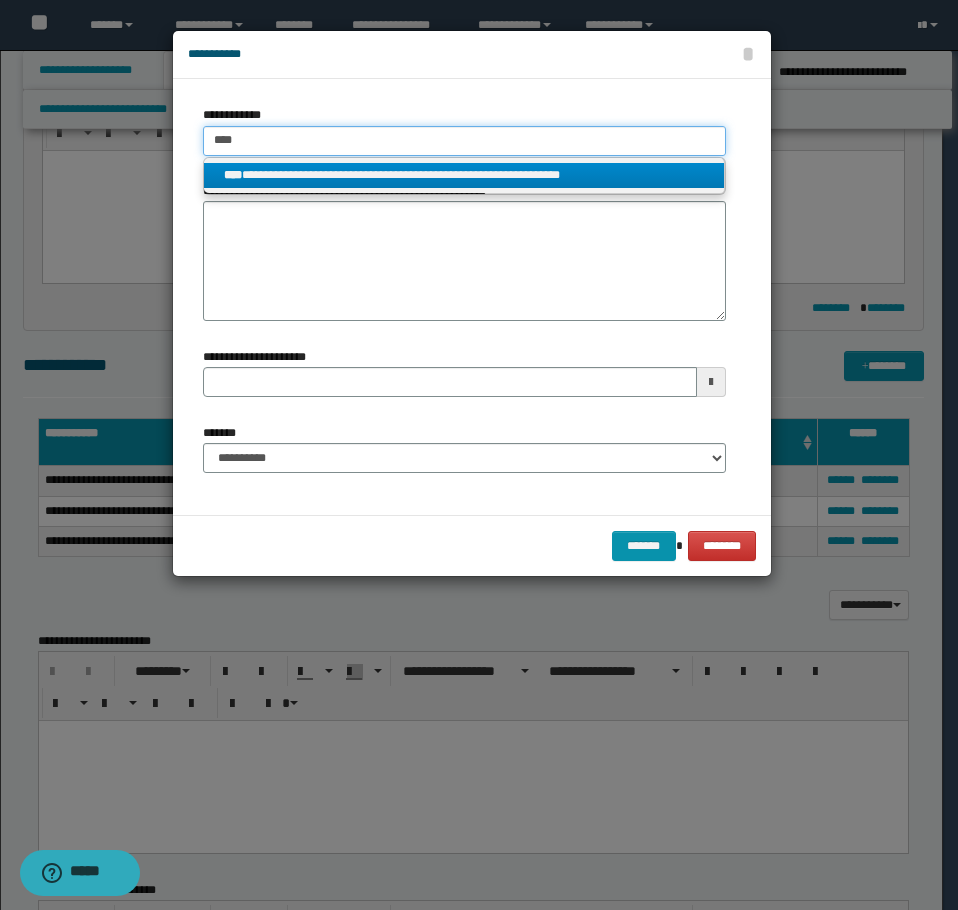 type on "****" 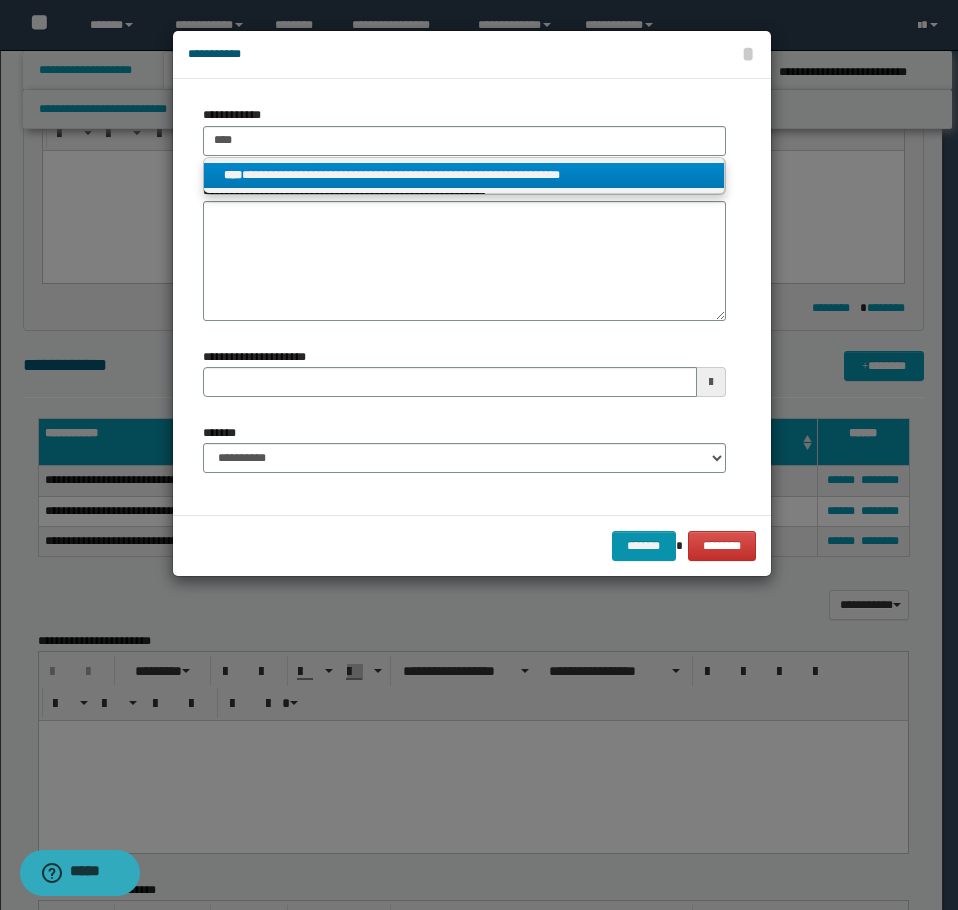click on "**********" at bounding box center (464, 175) 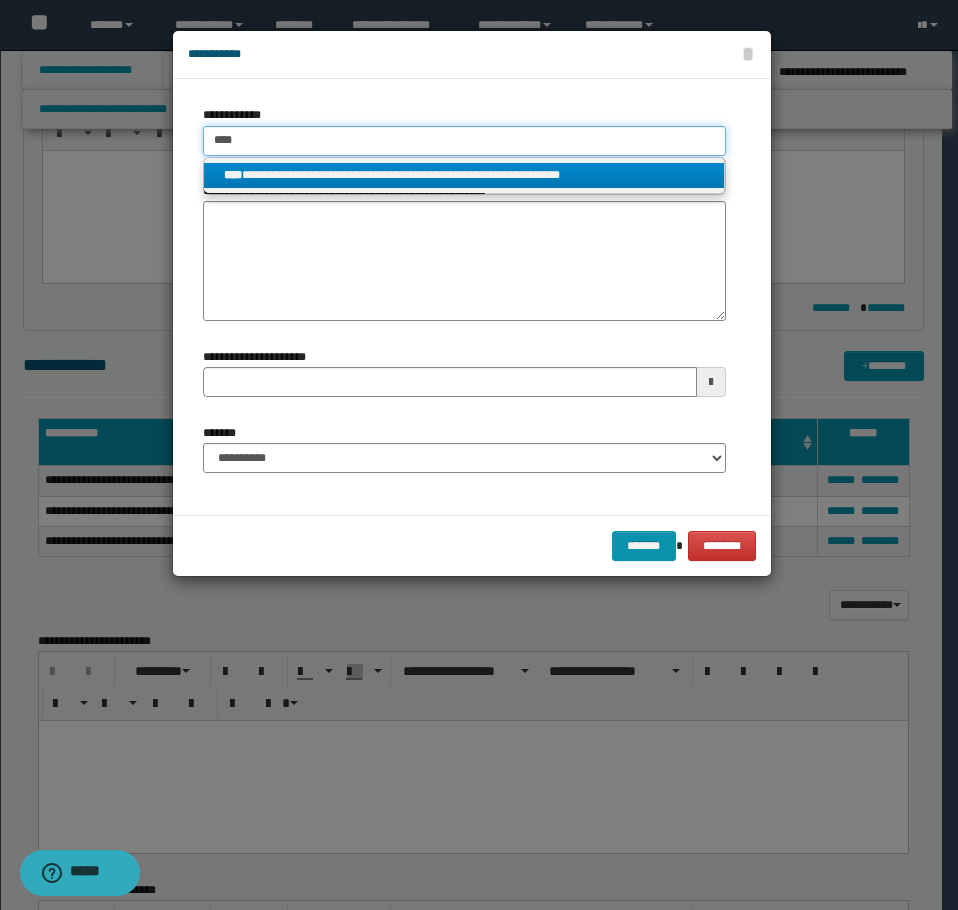 type 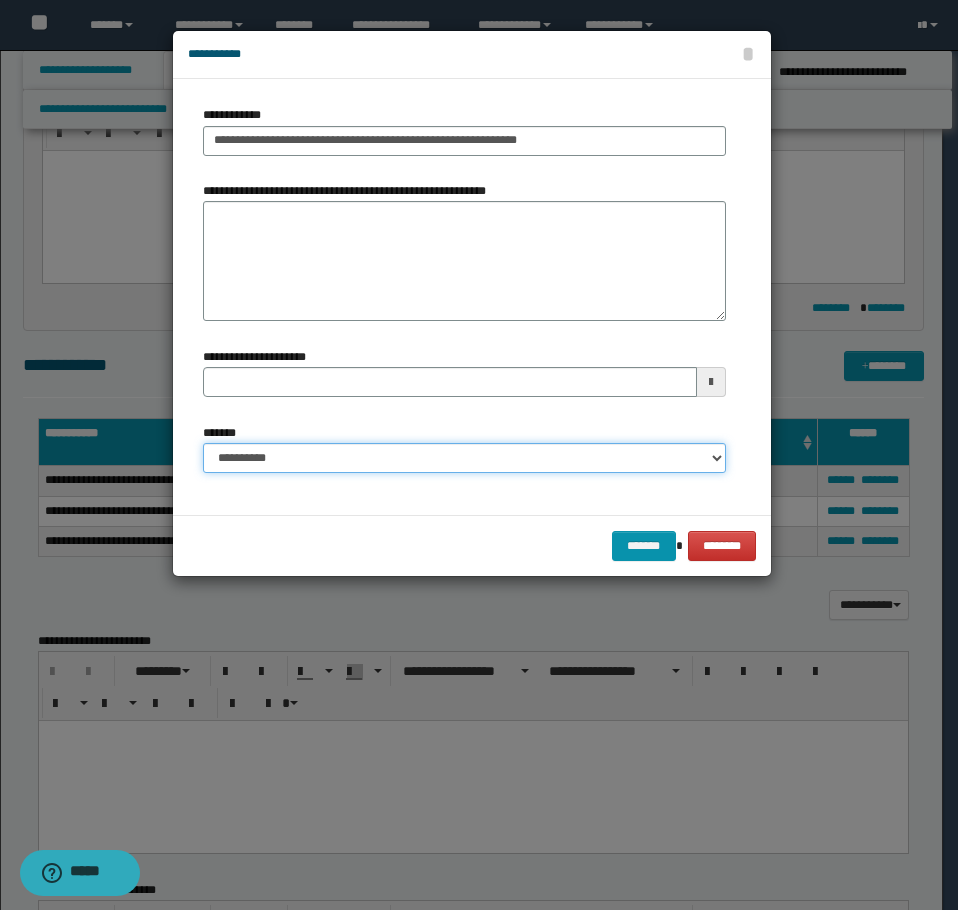 click on "**********" at bounding box center (464, 458) 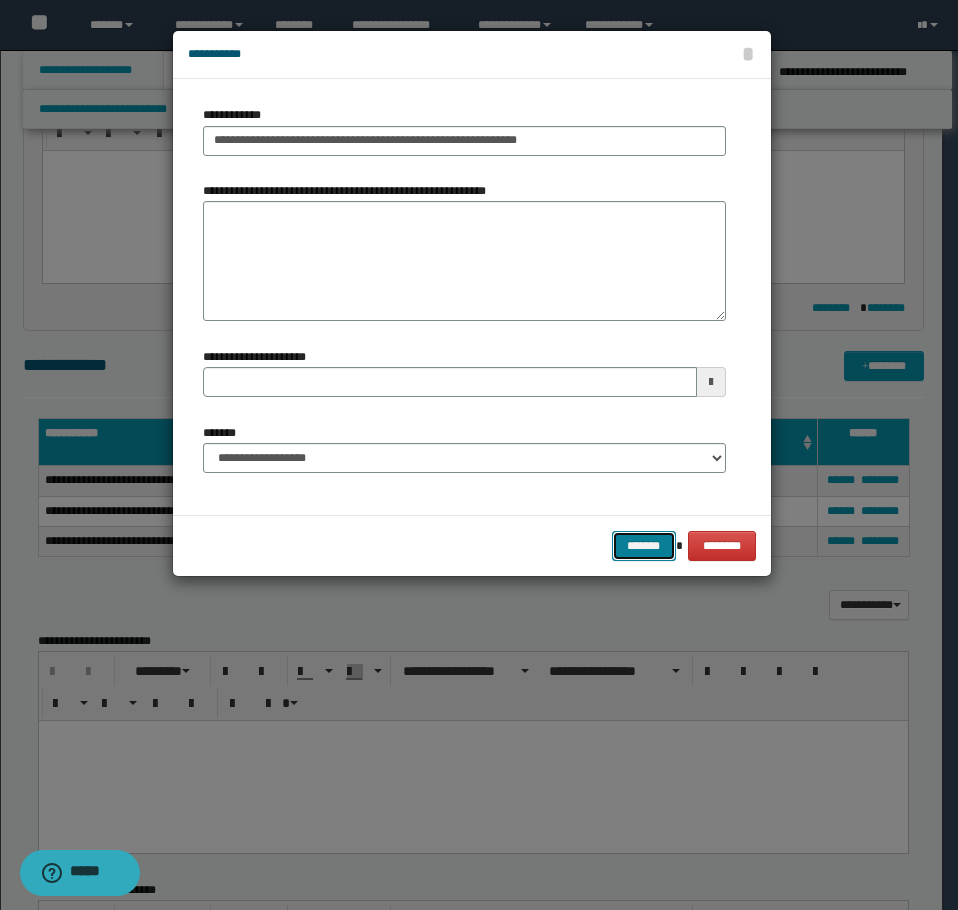 click on "*******" at bounding box center [644, 546] 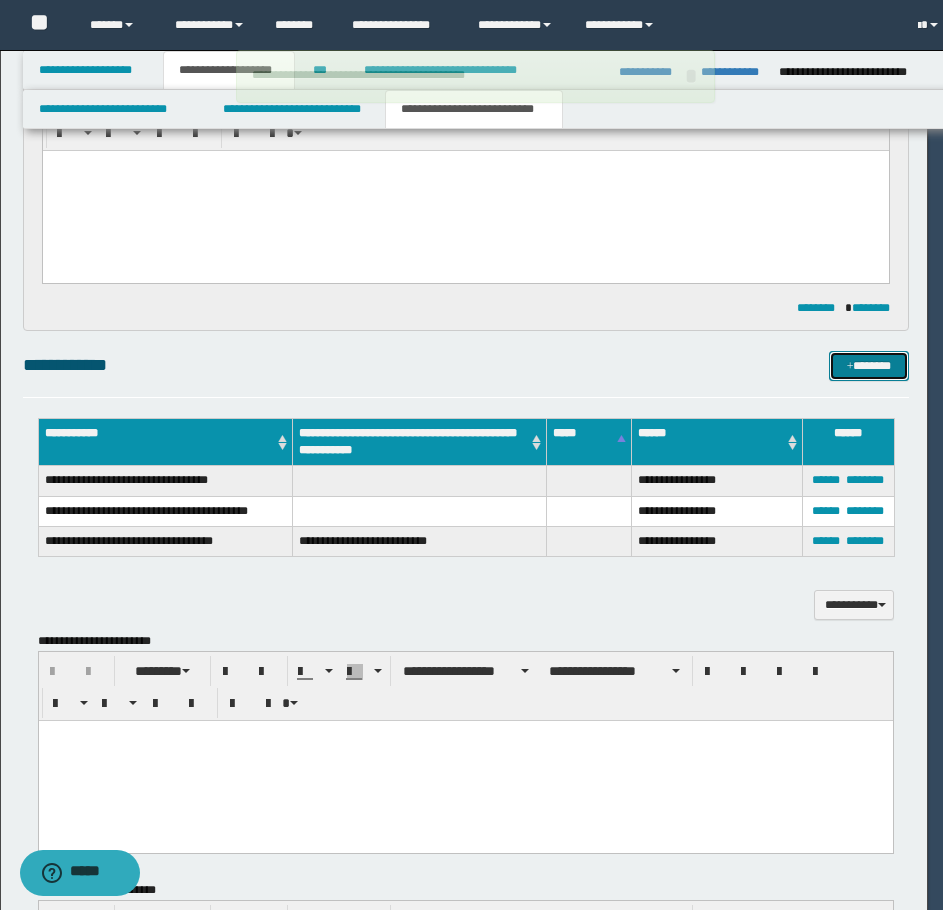 type 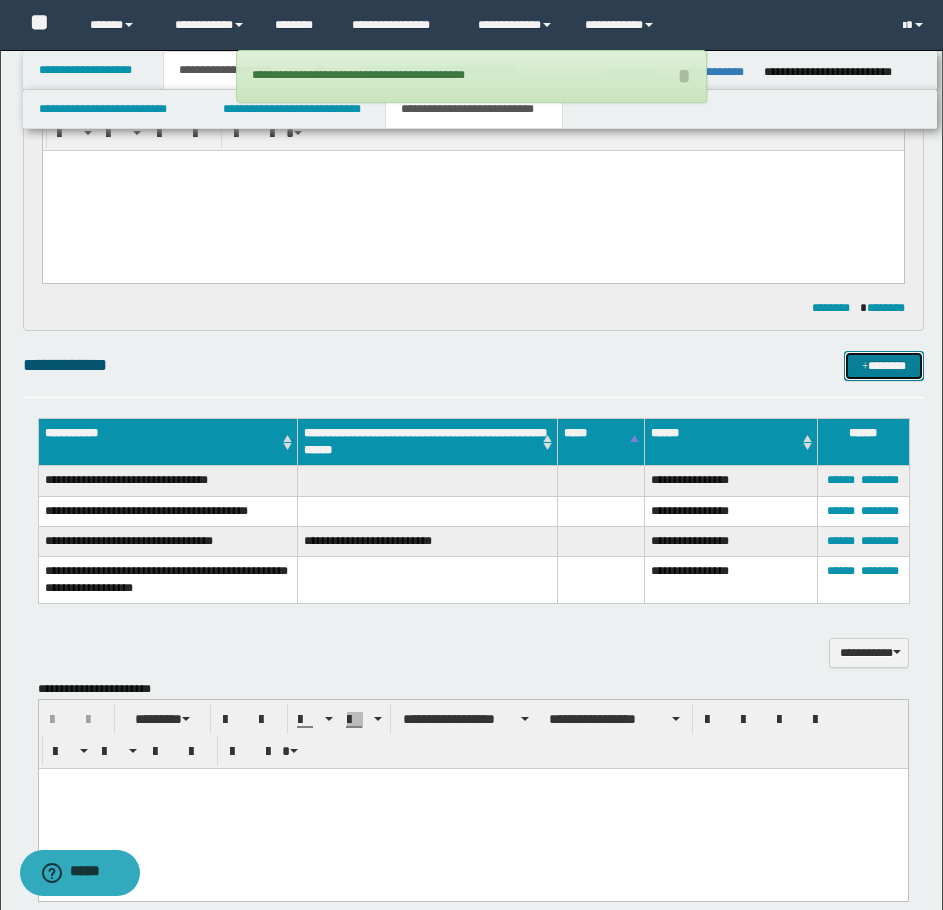 click on "*******" at bounding box center [884, 366] 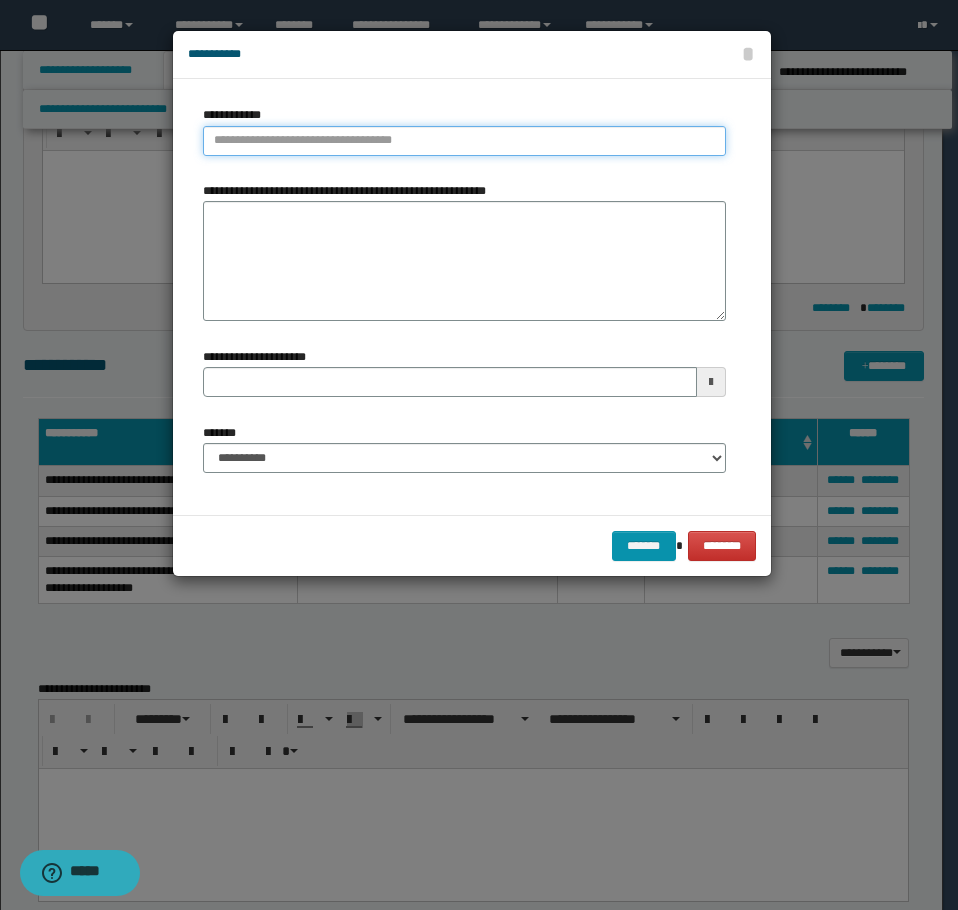 type on "**********" 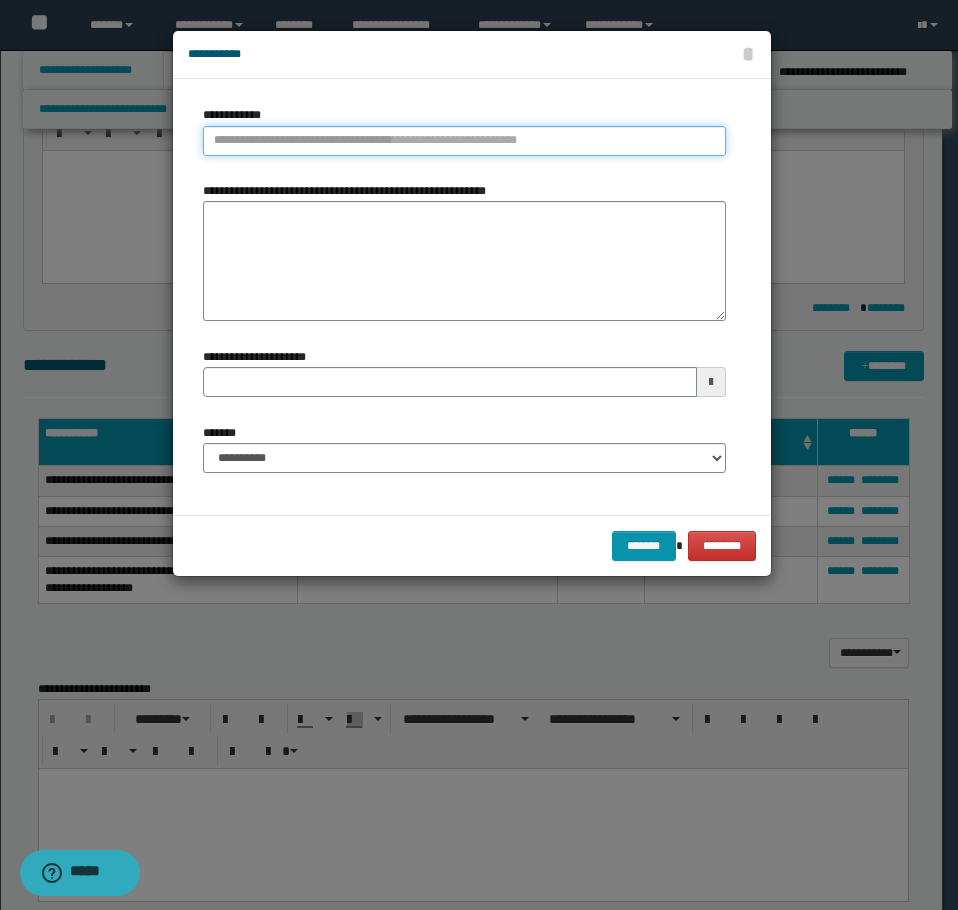 click on "**********" at bounding box center (464, 141) 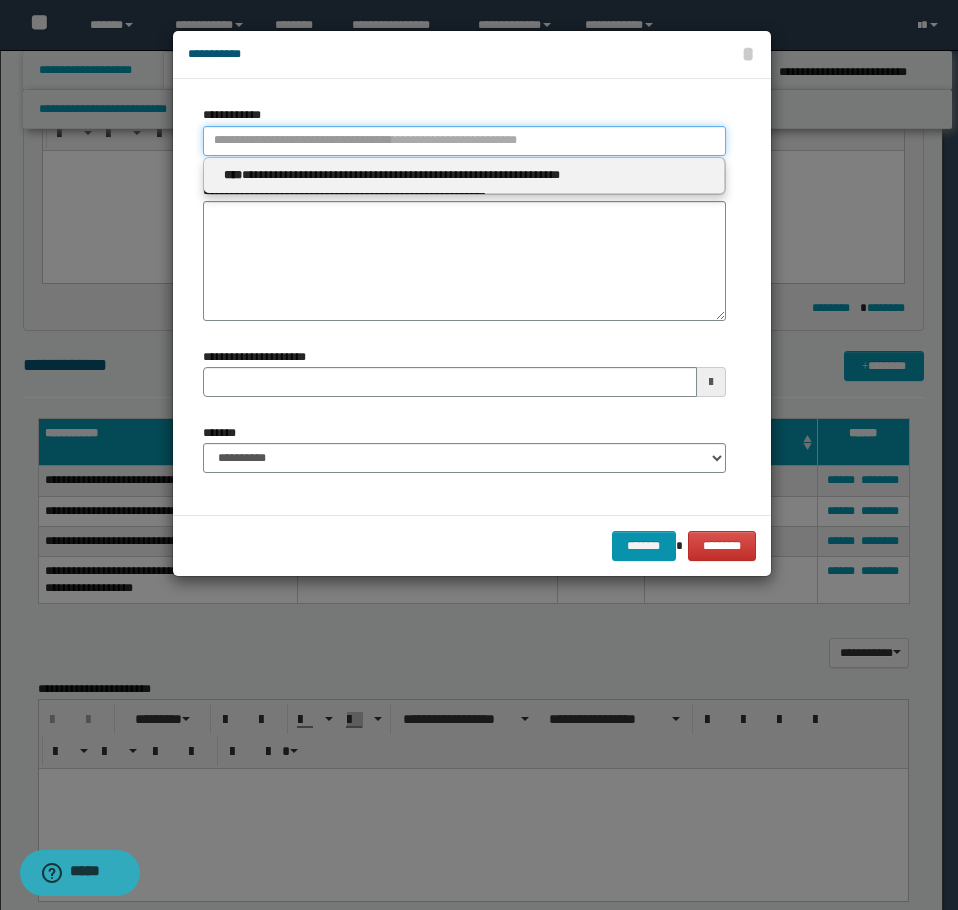 paste on "****" 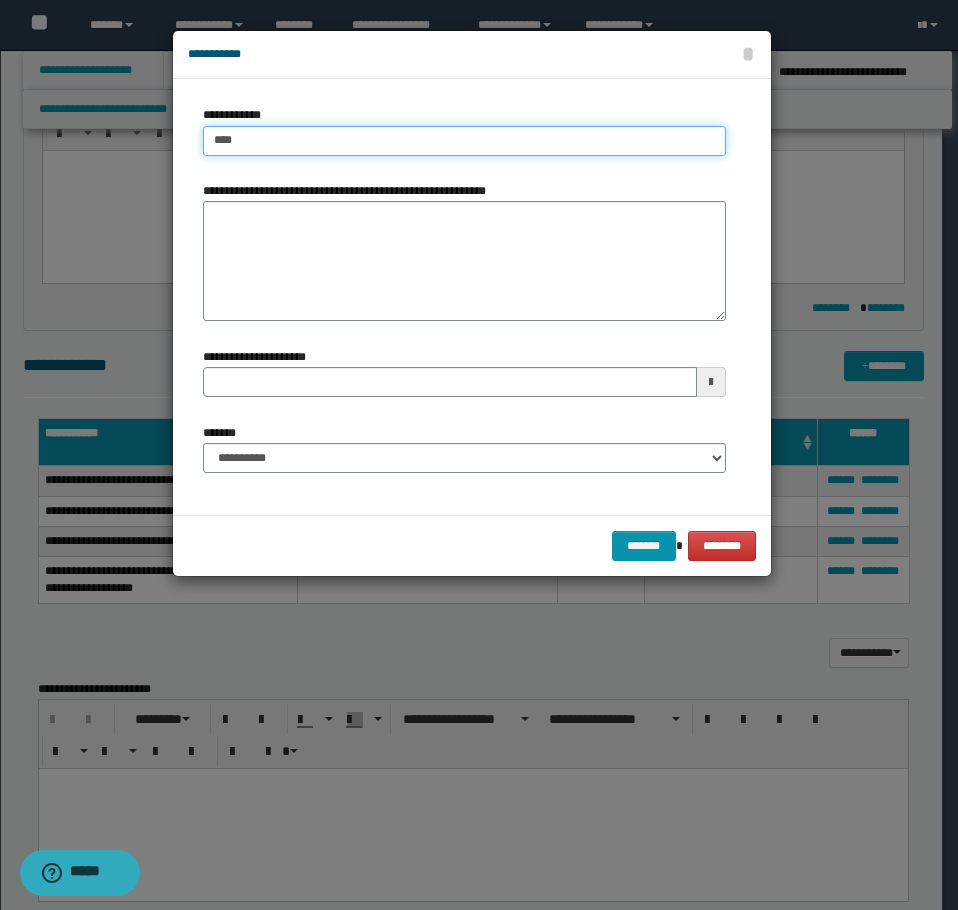 type on "****" 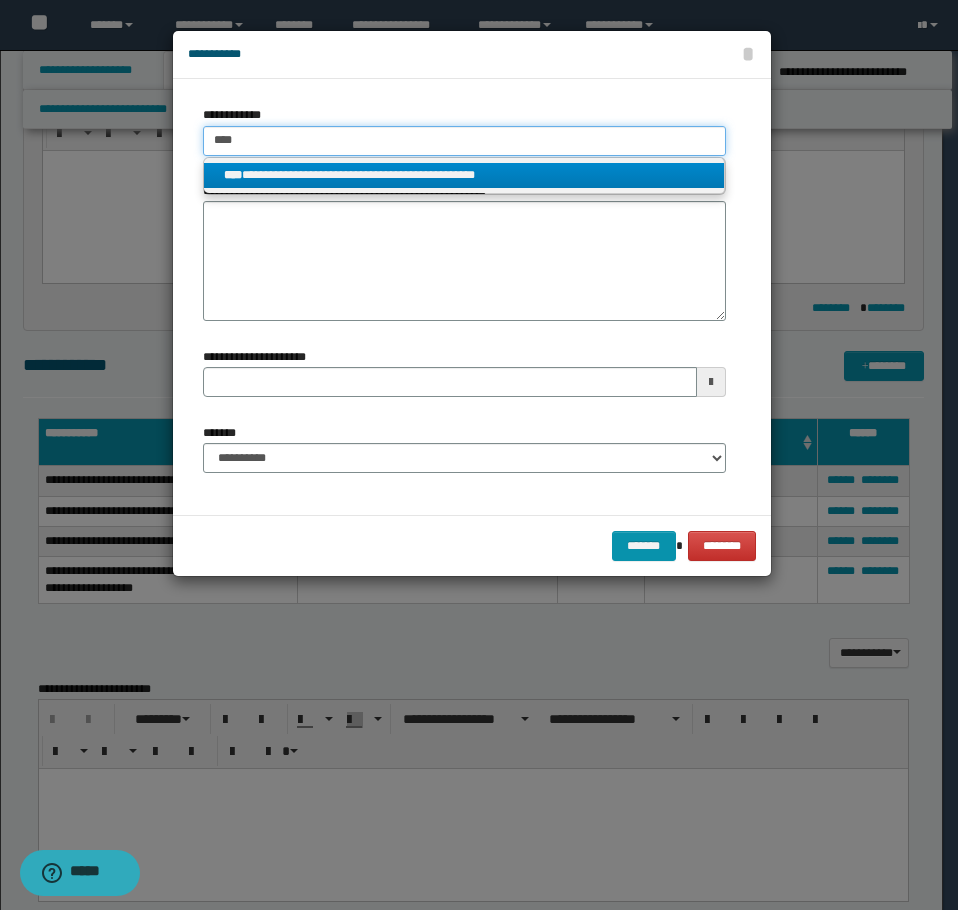 type on "****" 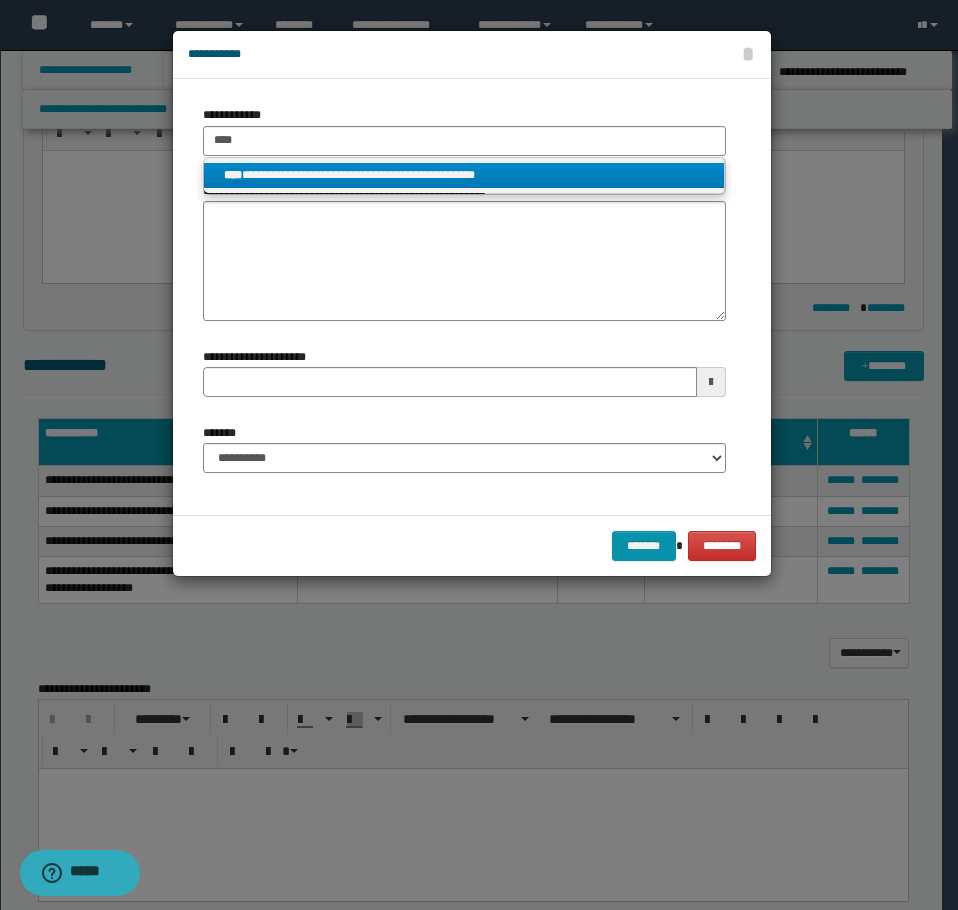 click on "**********" at bounding box center (464, 175) 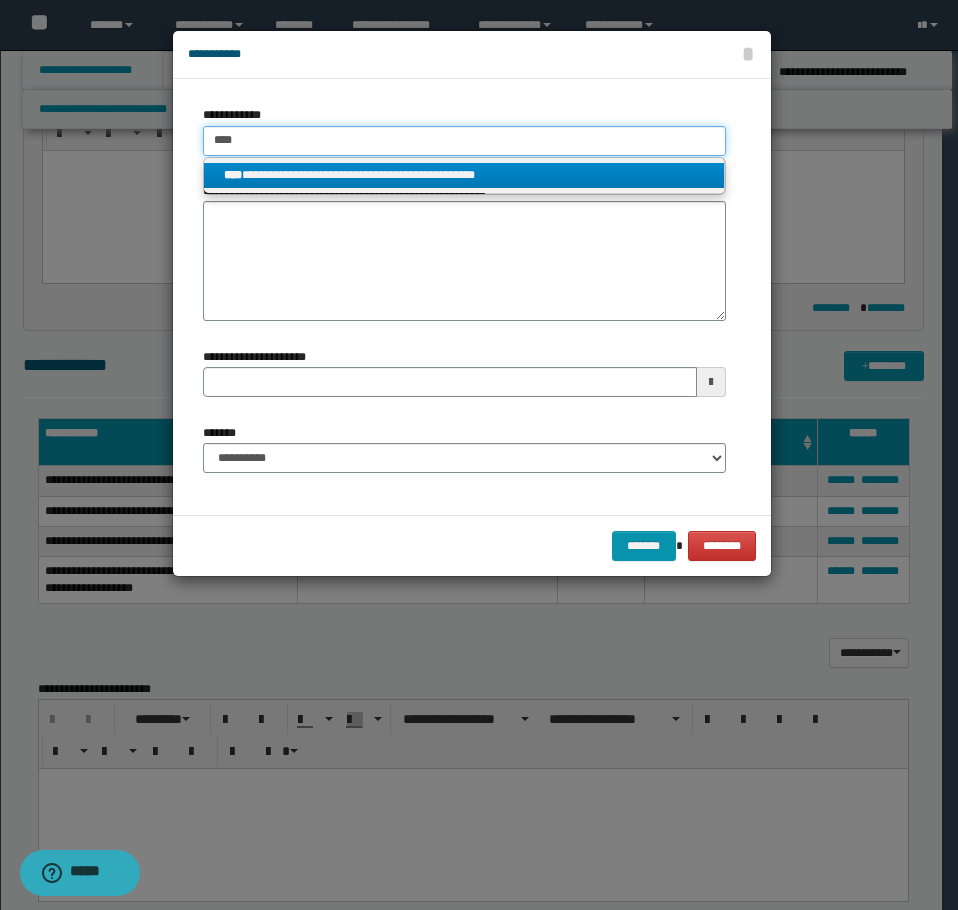 type 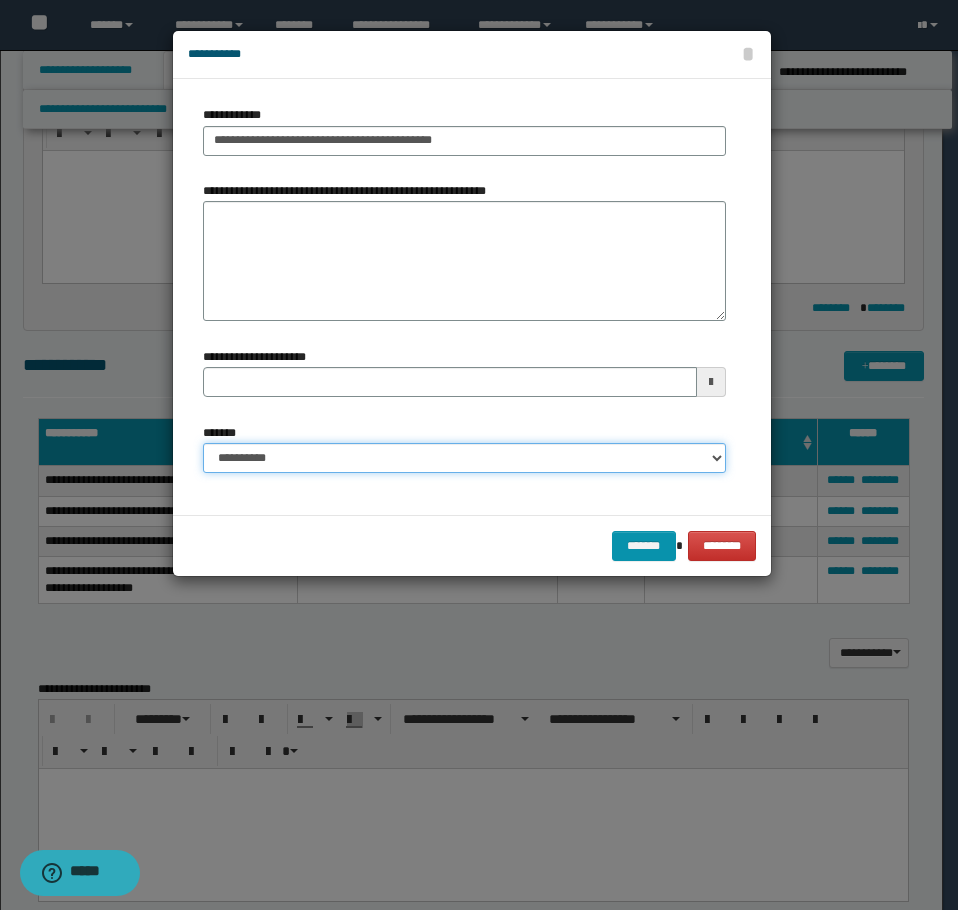 click on "**********" at bounding box center [464, 458] 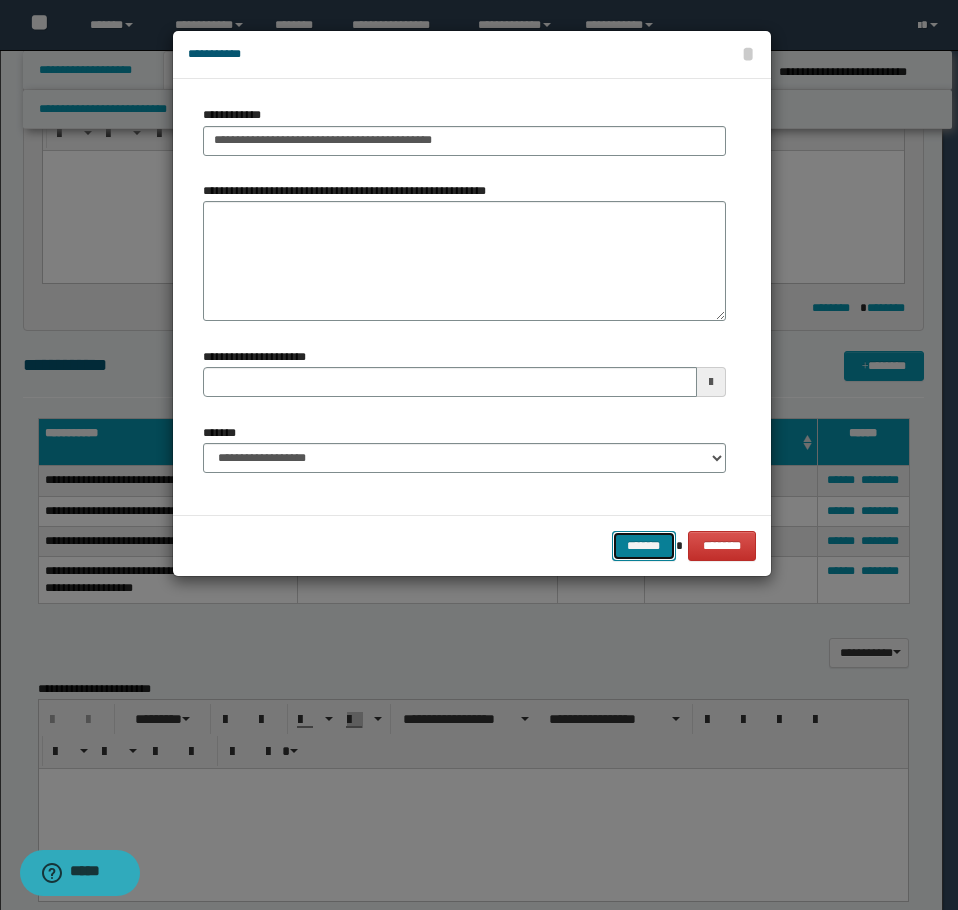 click on "*******" at bounding box center (644, 546) 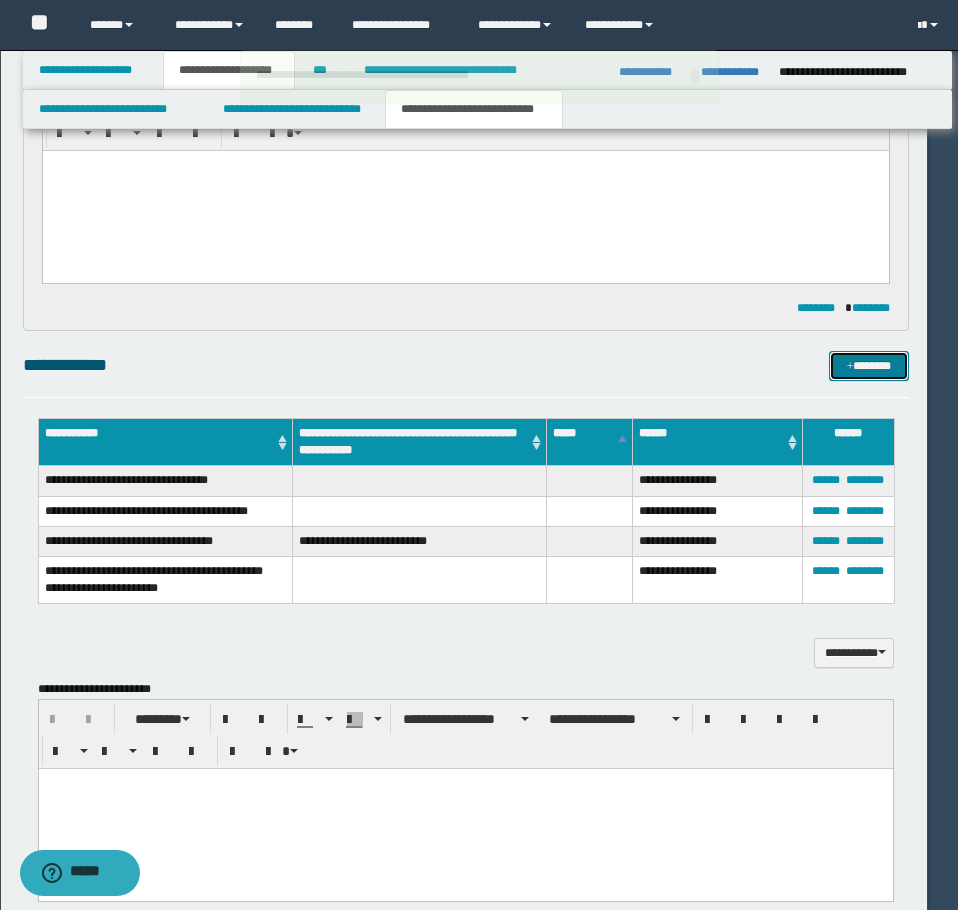 type 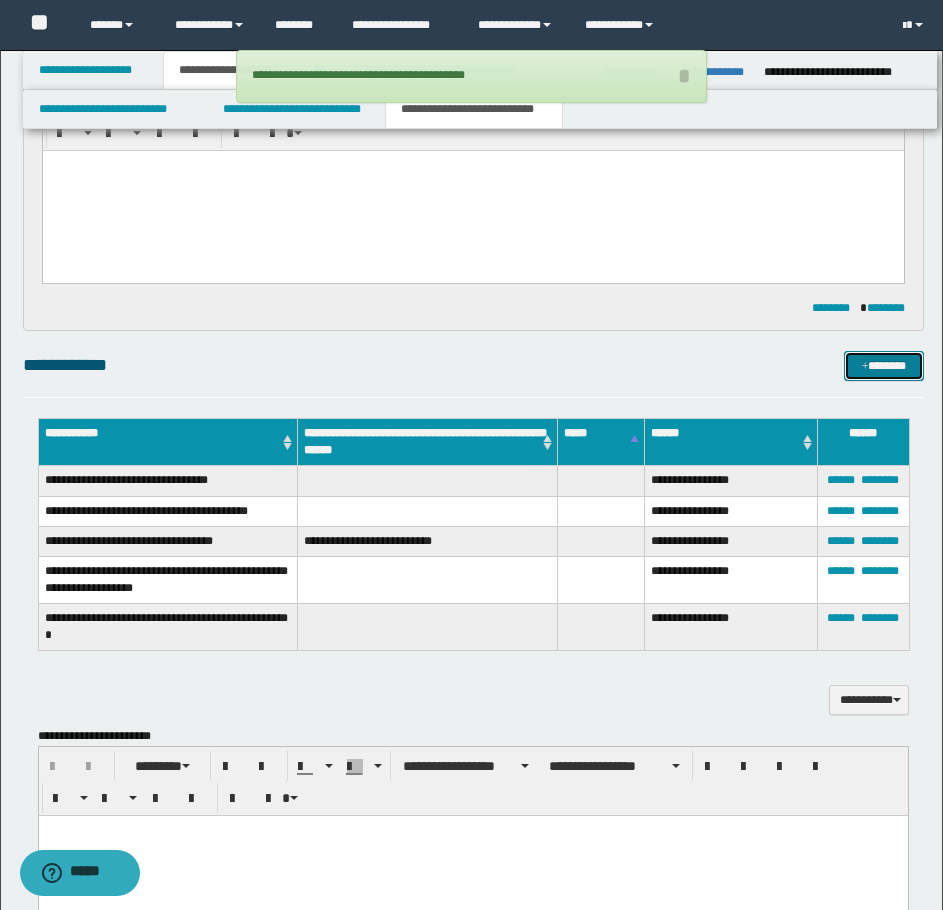 click on "*******" at bounding box center [884, 366] 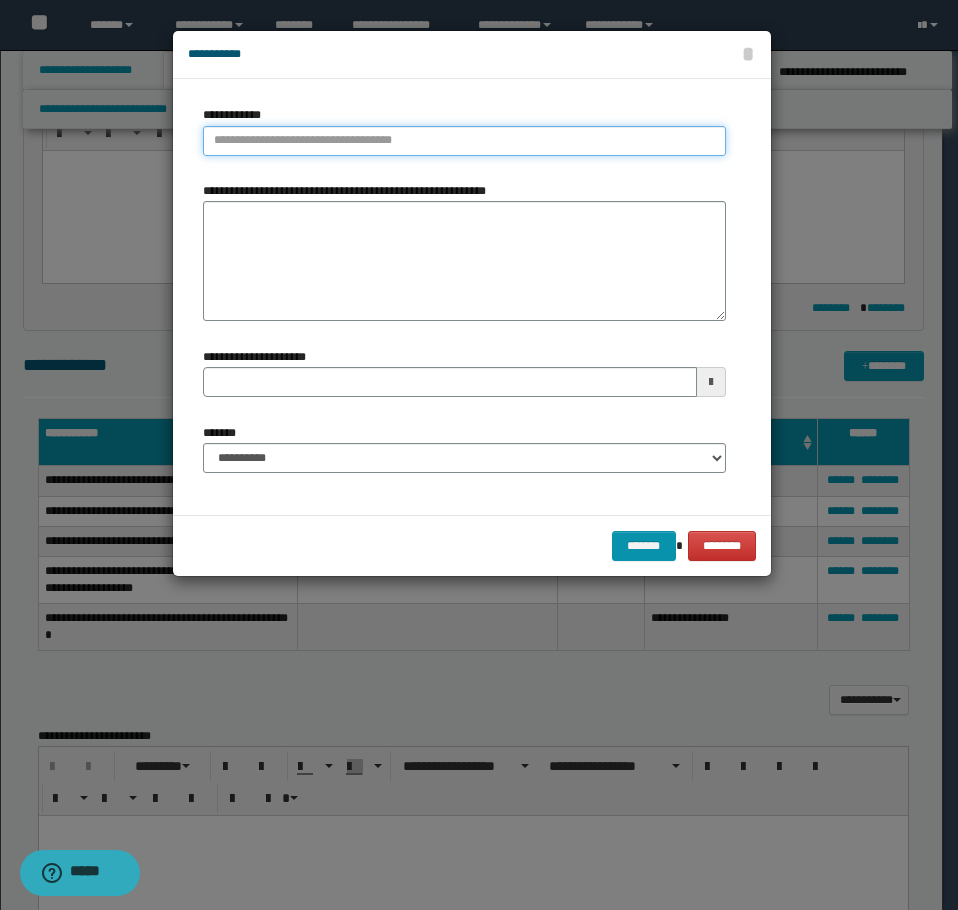 type on "**********" 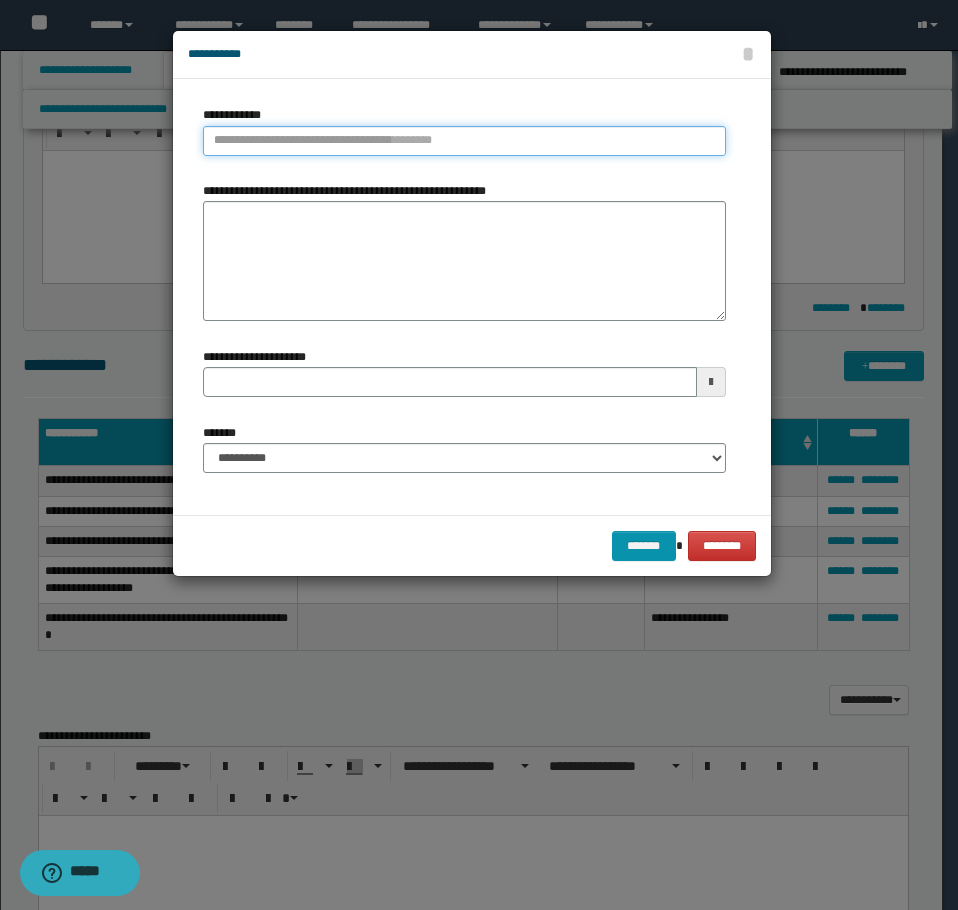 click on "**********" at bounding box center [464, 141] 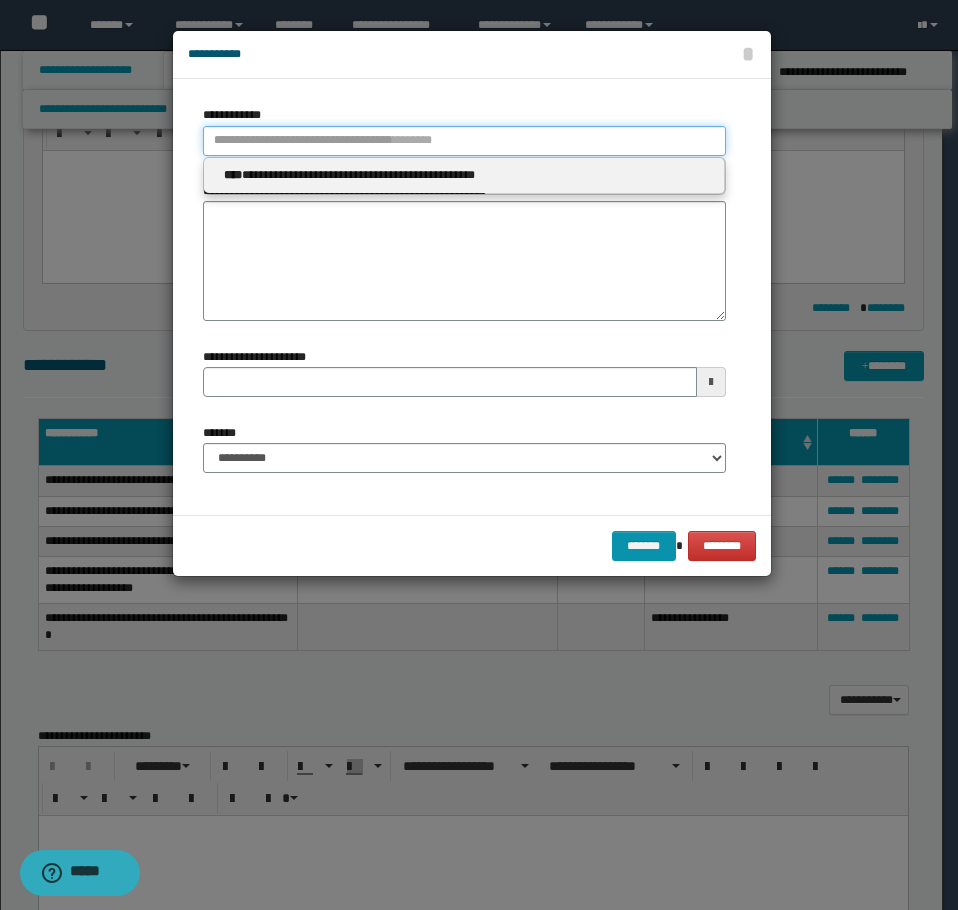 paste on "****" 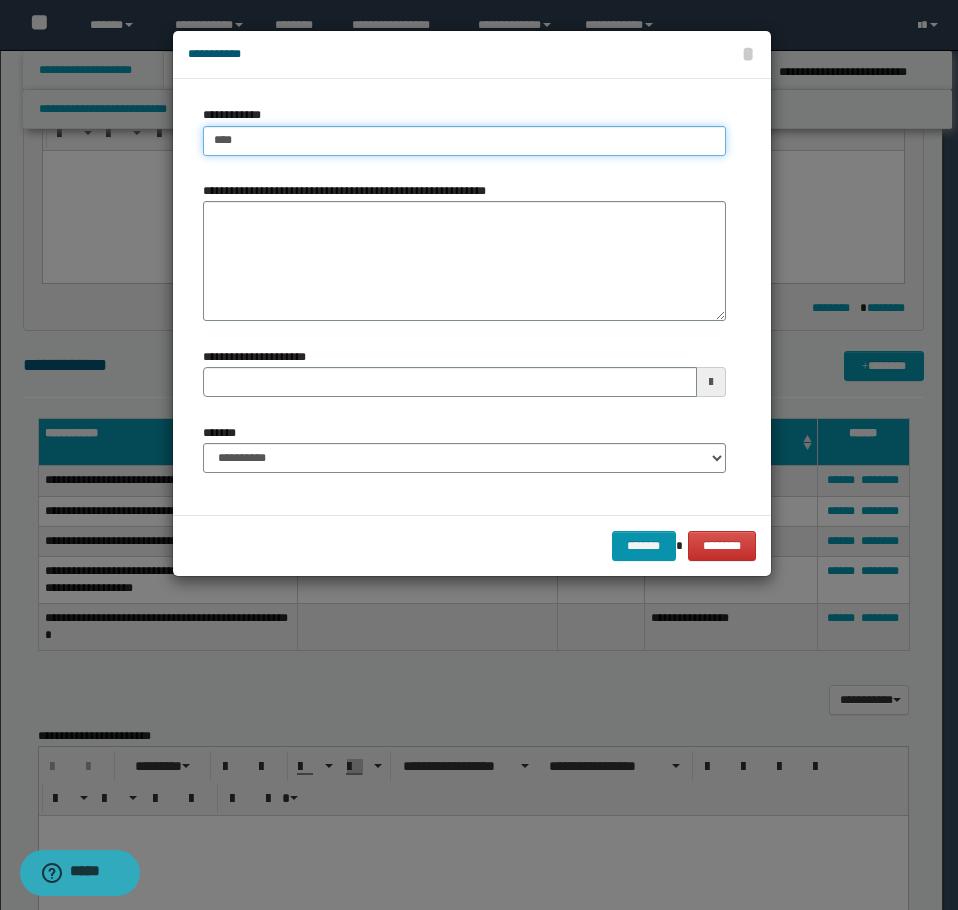 type on "****" 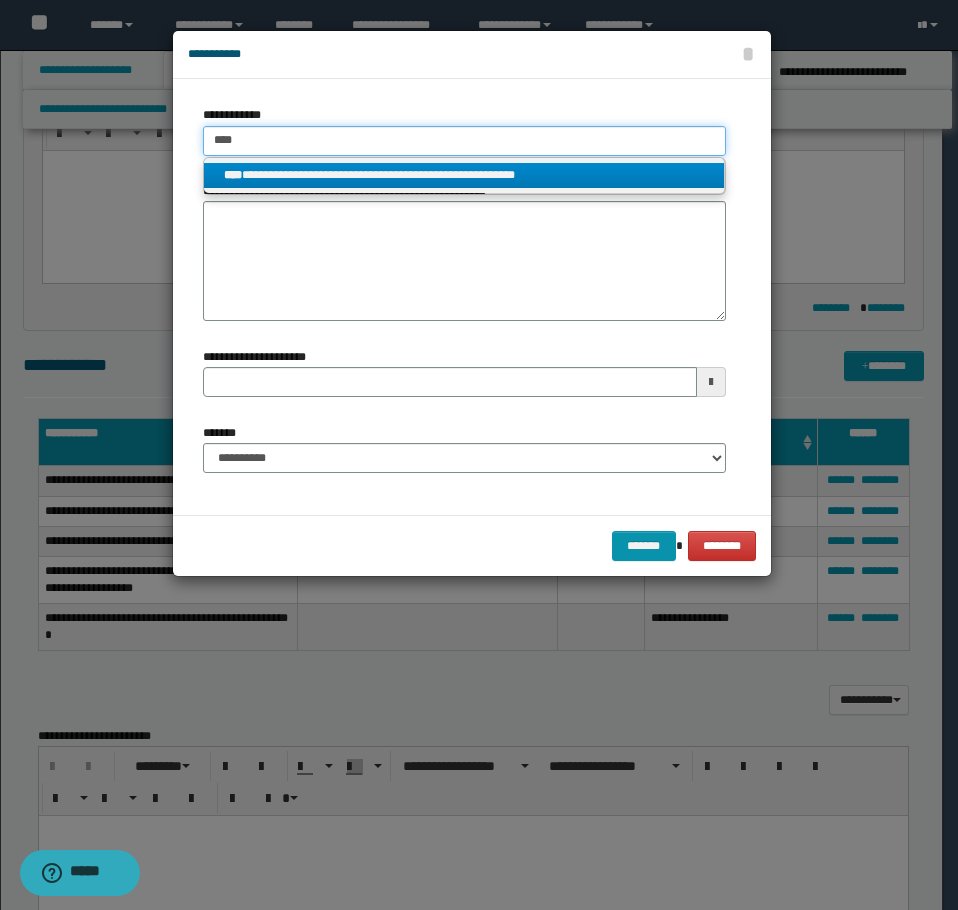 type on "****" 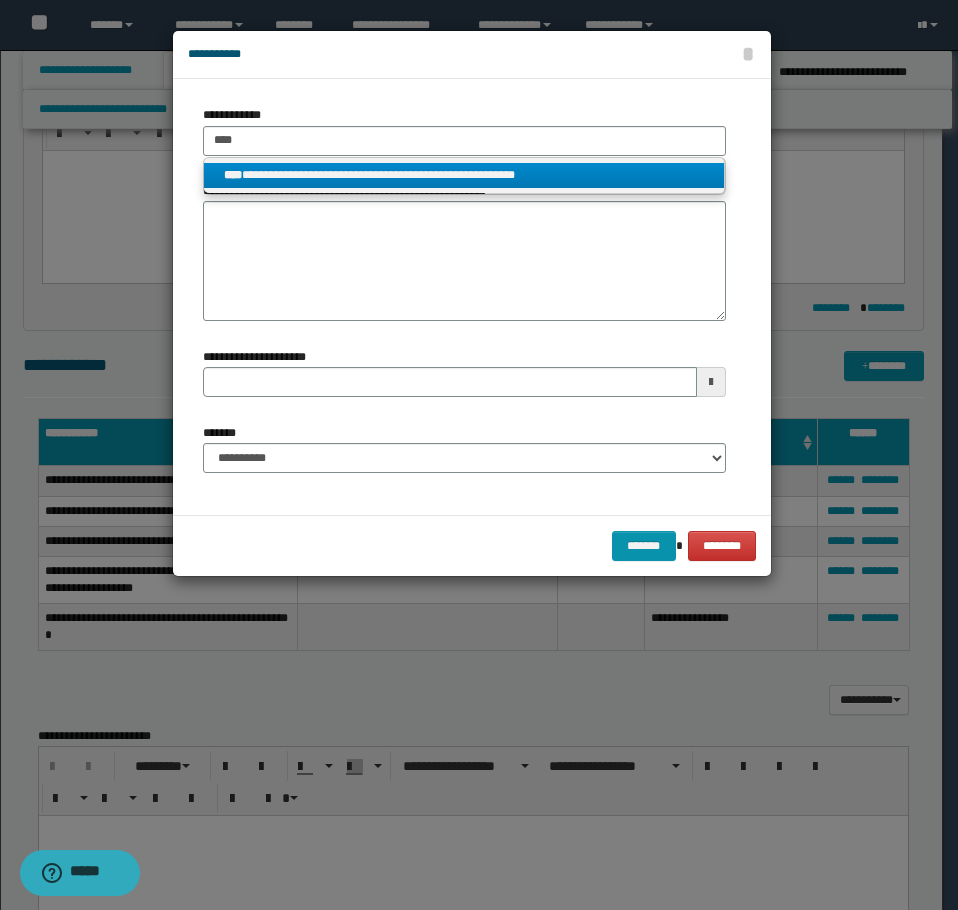 click on "**********" at bounding box center [464, 175] 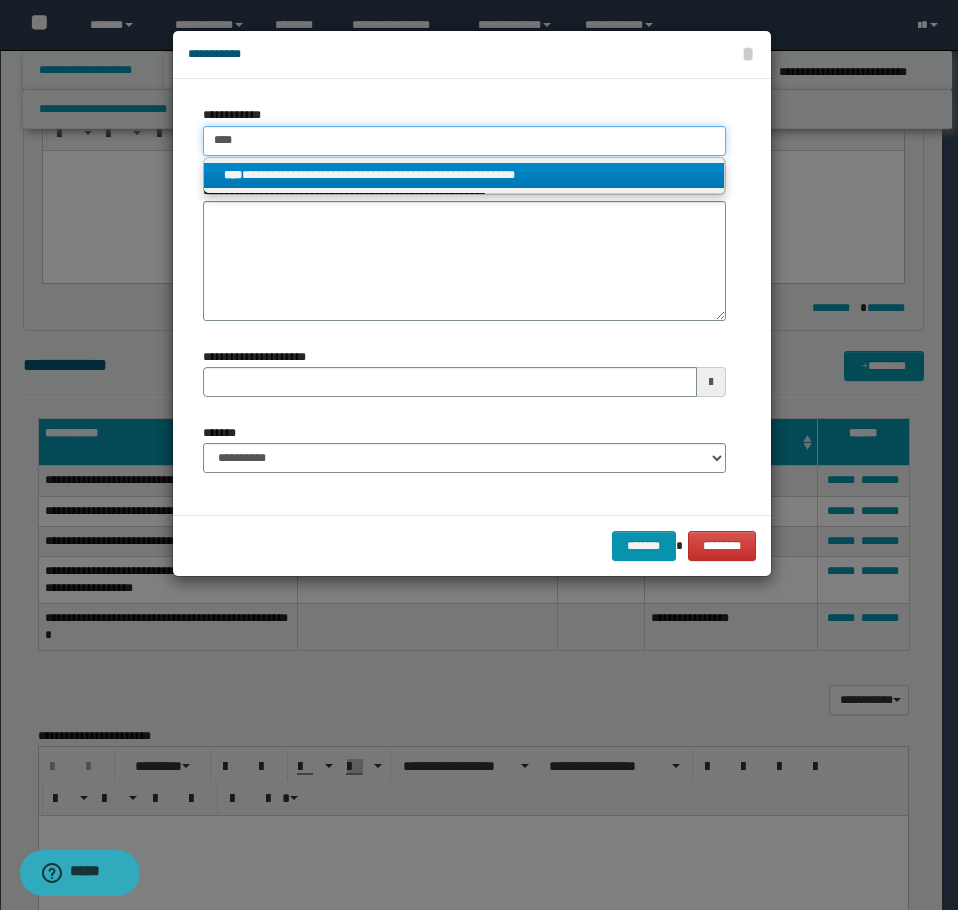 type 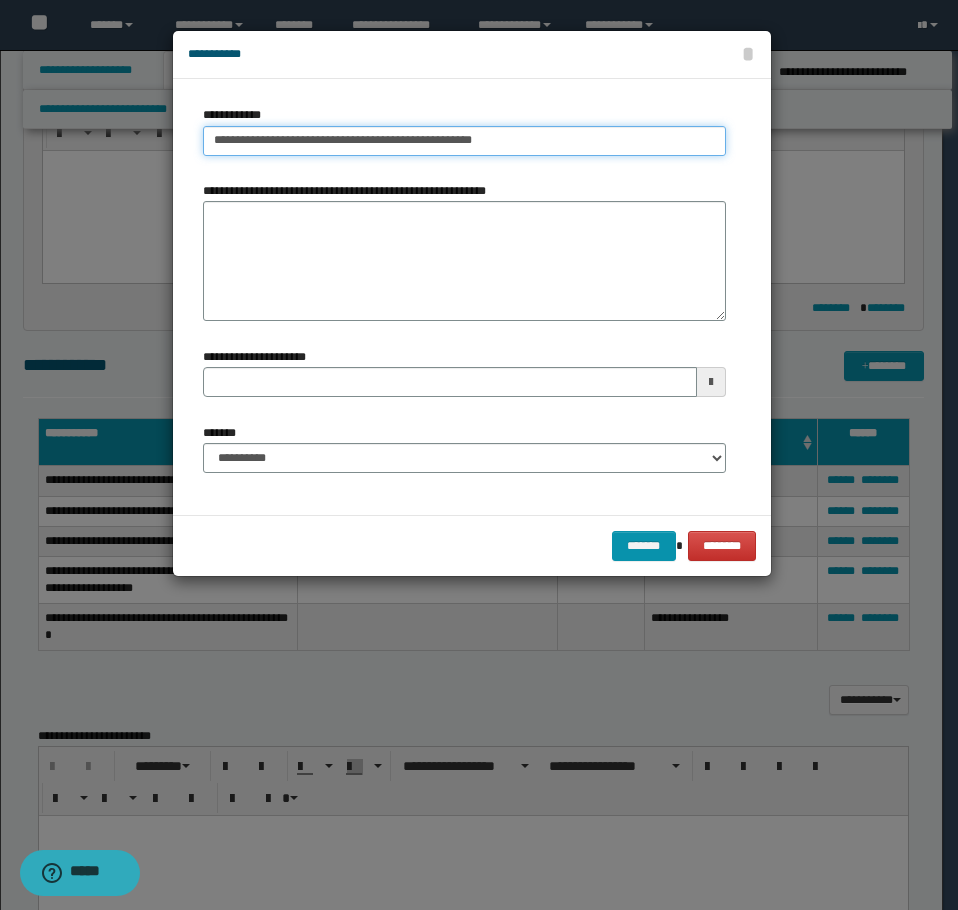 type 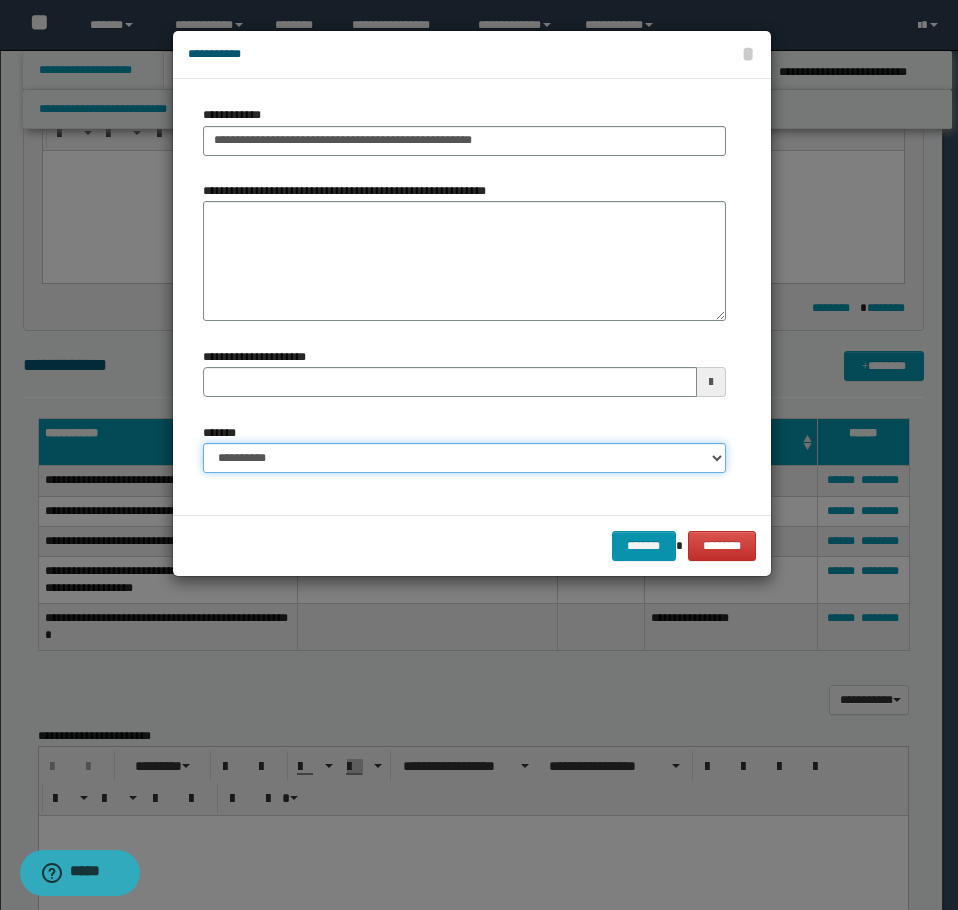 click on "**********" at bounding box center [464, 458] 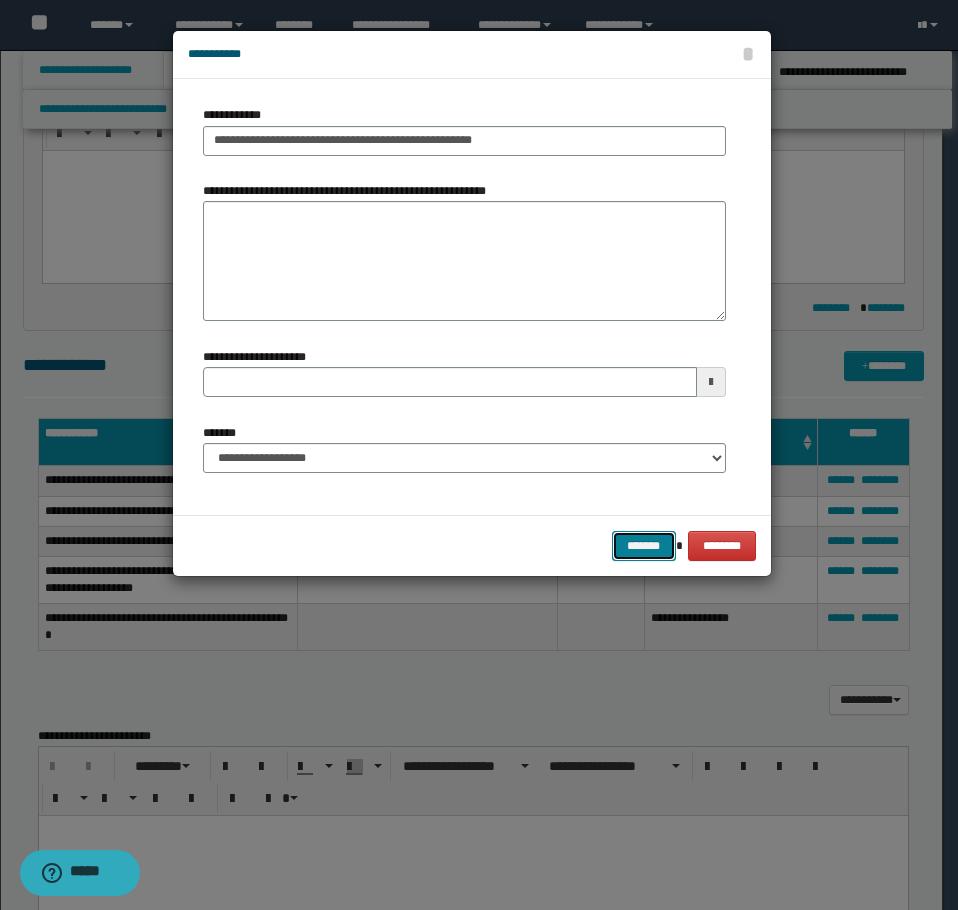 click on "*******" at bounding box center [644, 546] 